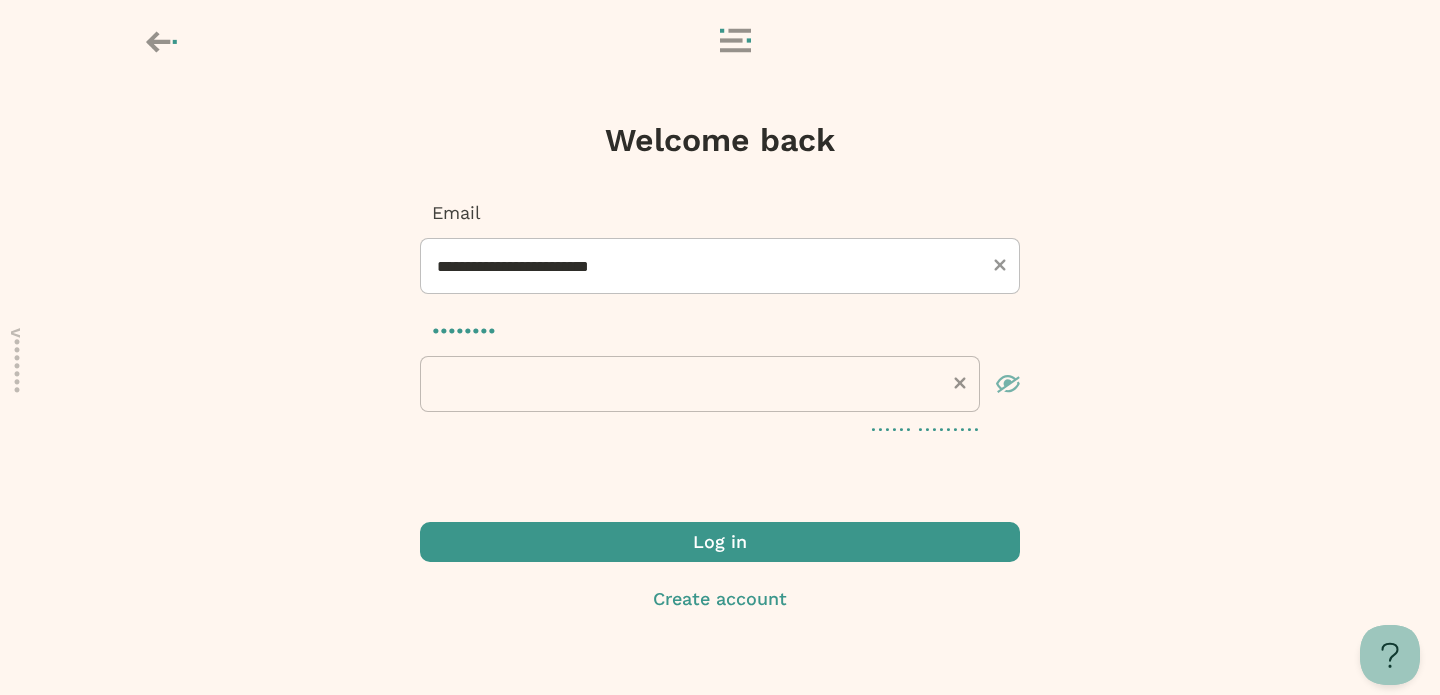 scroll, scrollTop: 0, scrollLeft: 0, axis: both 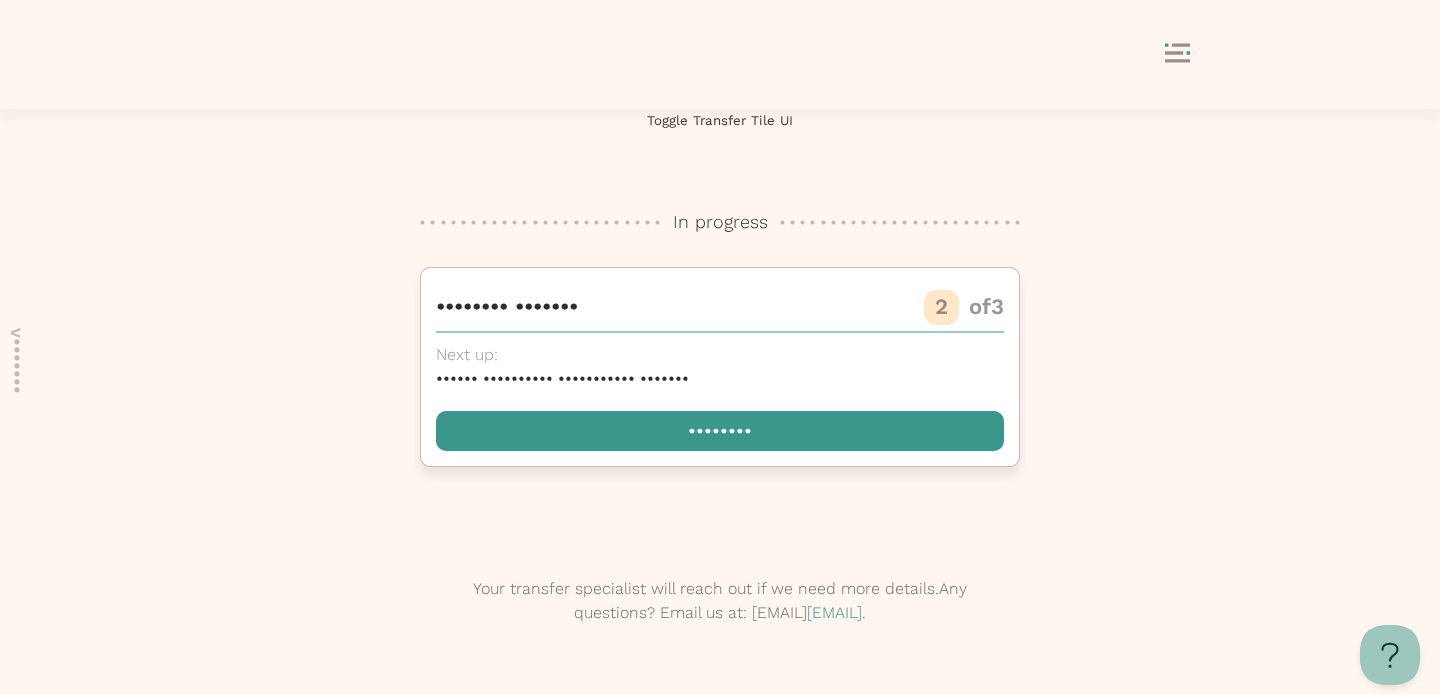 click at bounding box center (720, 431) 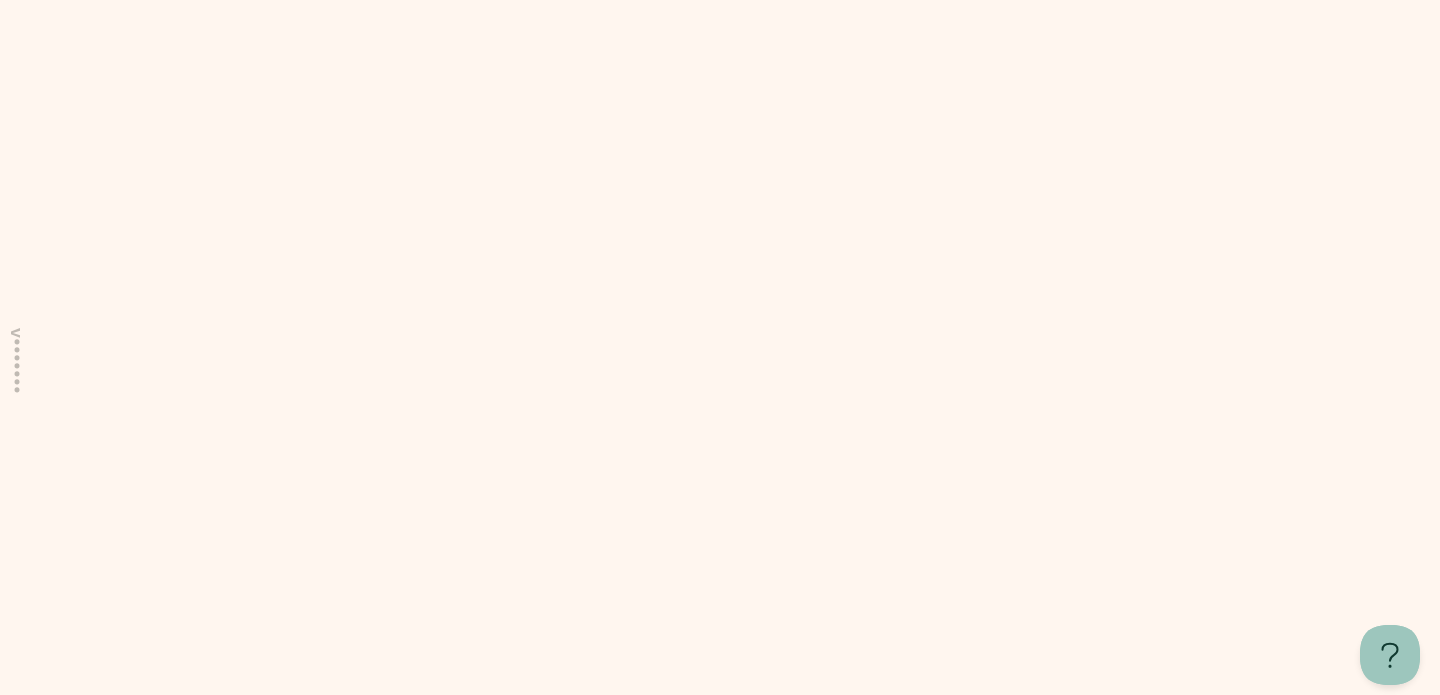 scroll, scrollTop: 0, scrollLeft: 0, axis: both 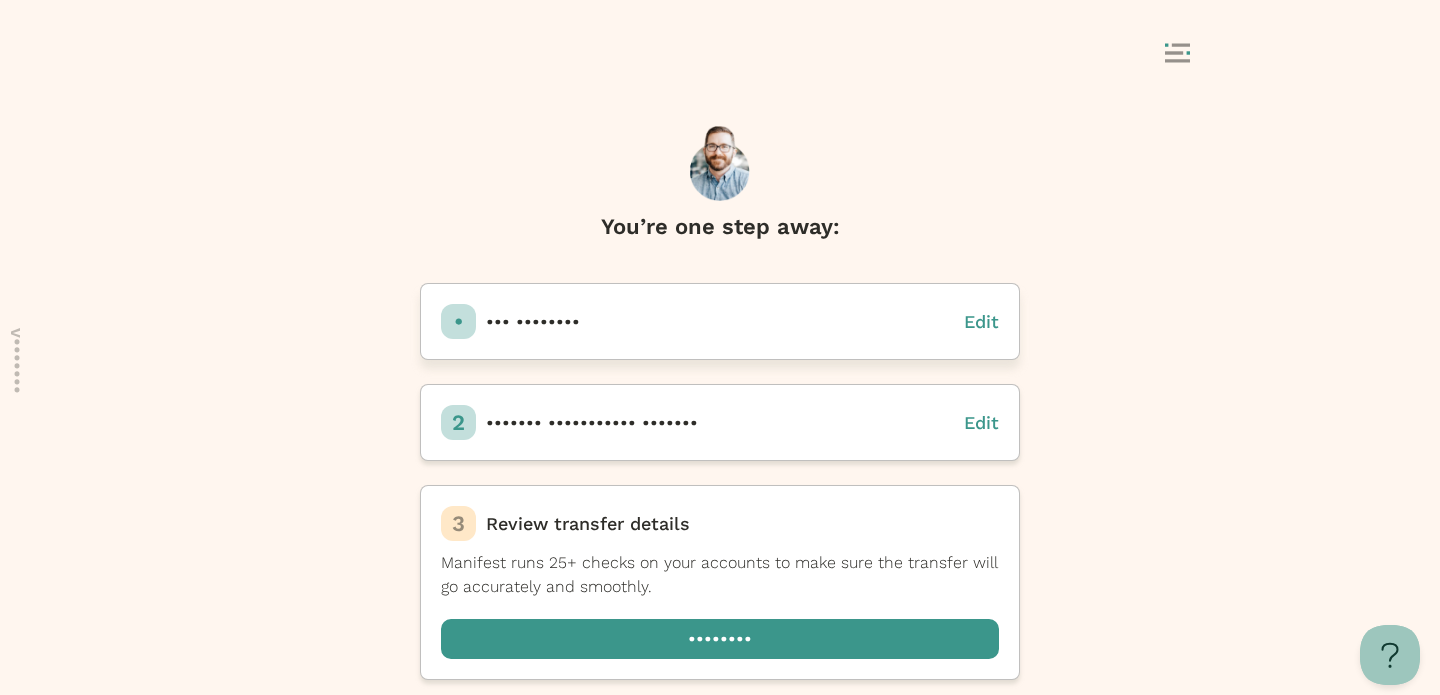 click on "Edit" at bounding box center (981, 321) 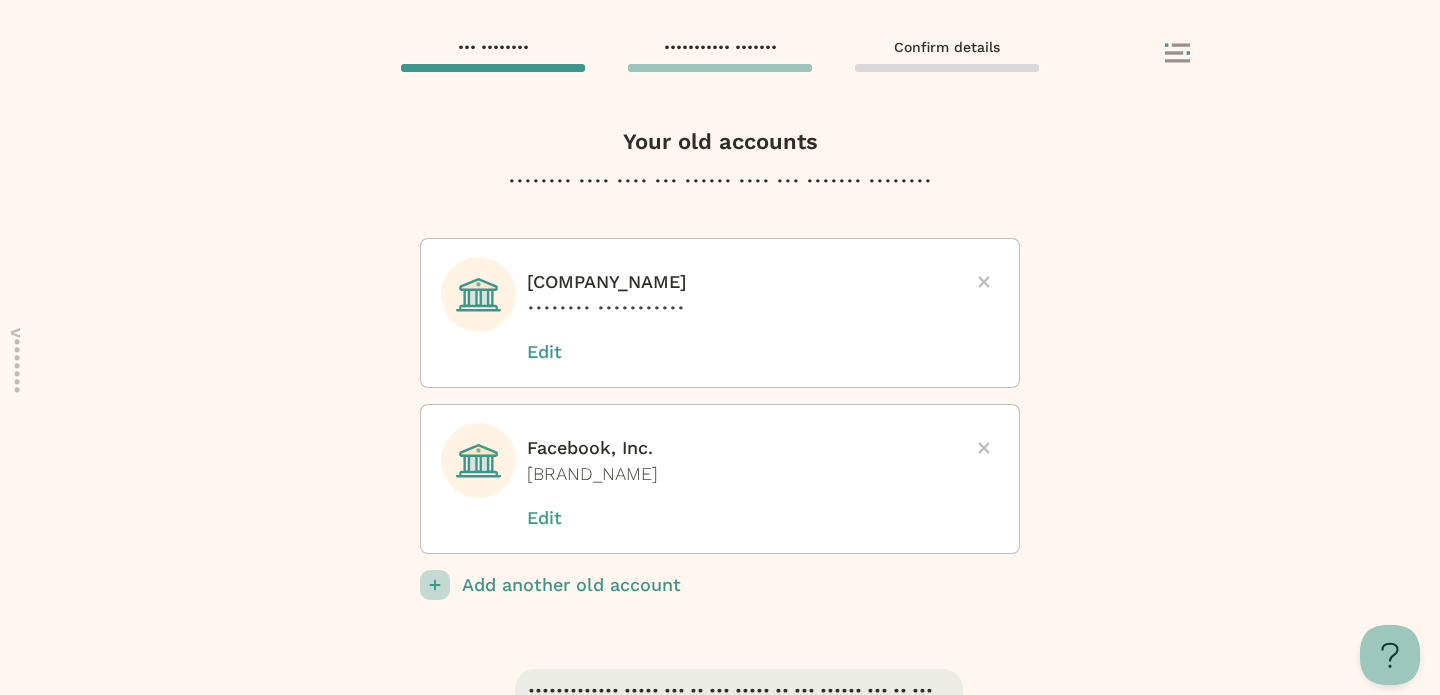 click at bounding box center [1177, 60] 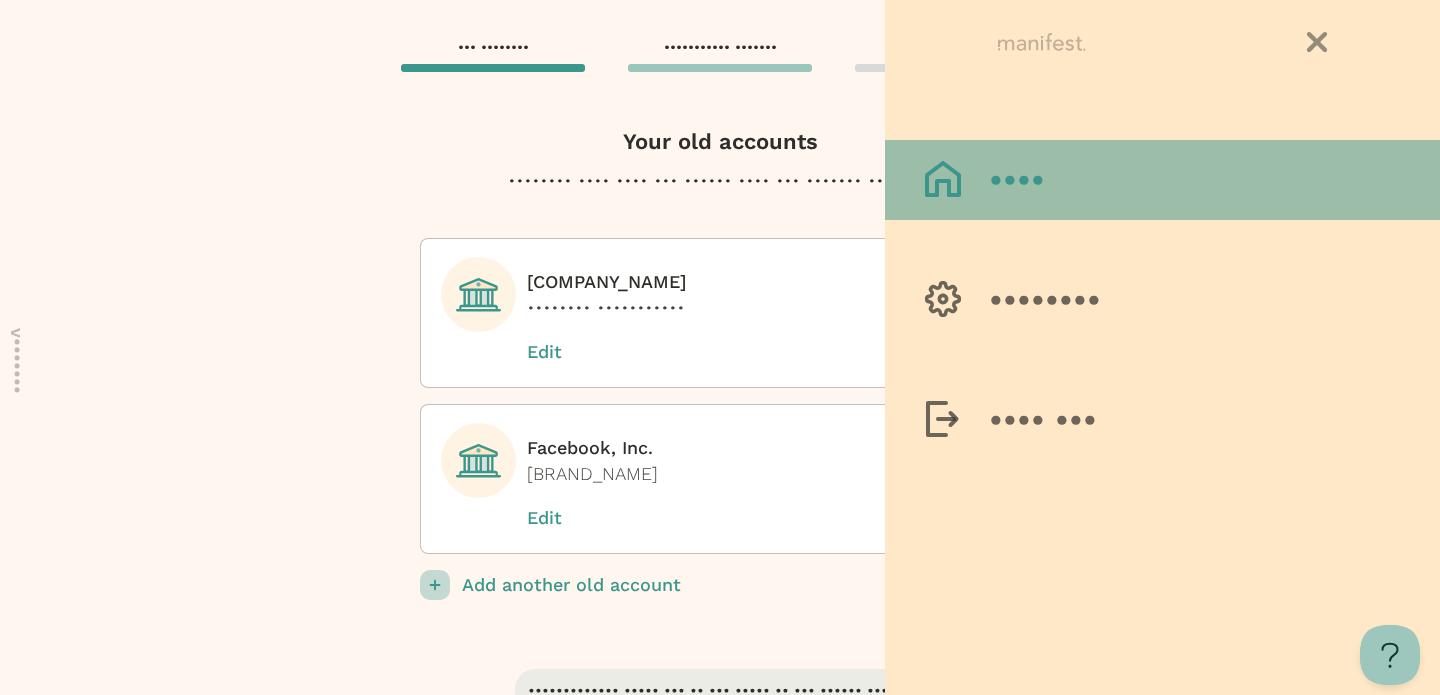 click on "••••" at bounding box center (1162, 180) 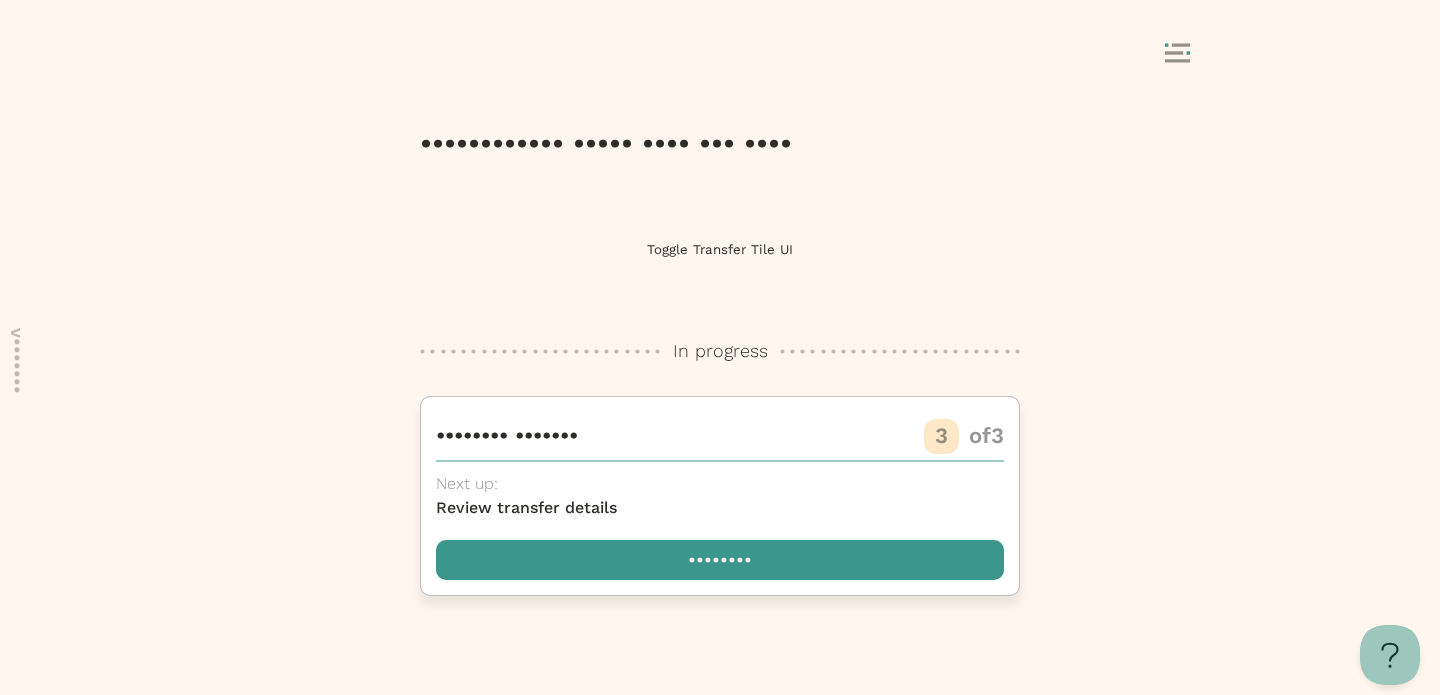 click at bounding box center [720, 560] 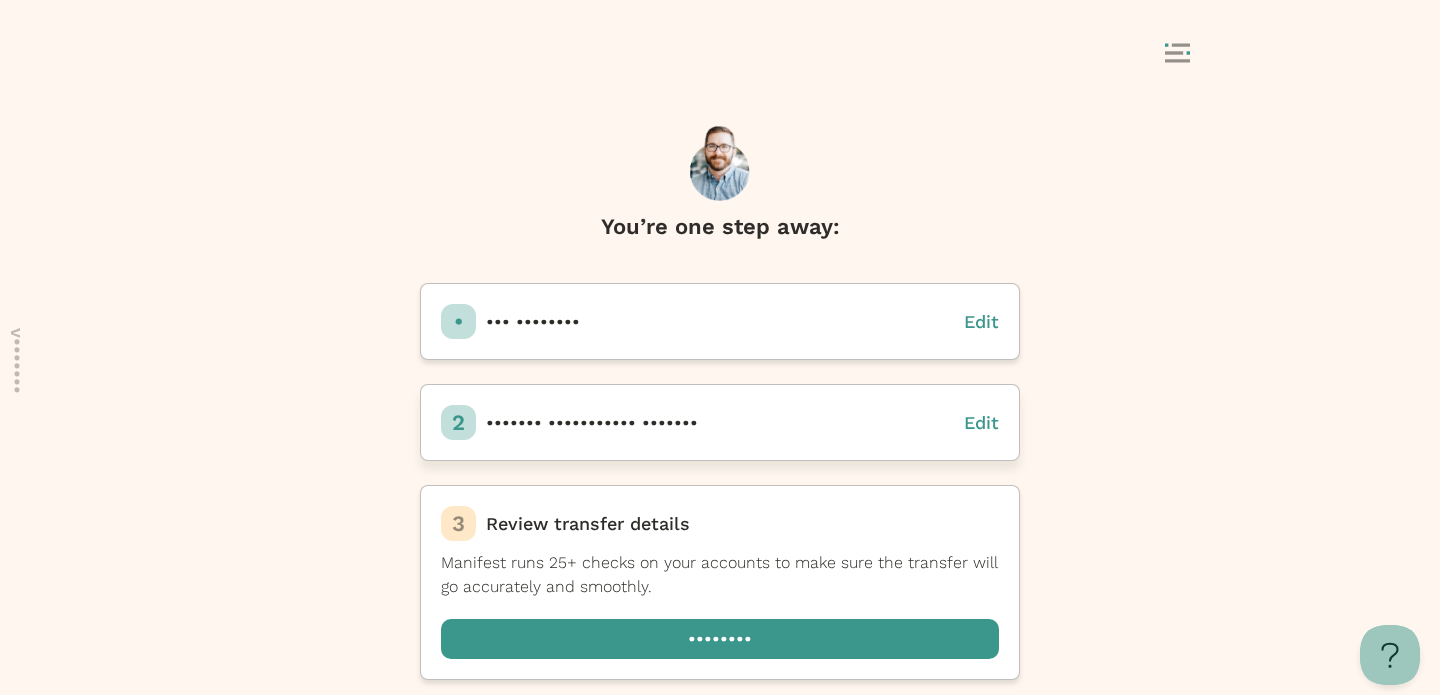 click on "Edit" at bounding box center (981, 321) 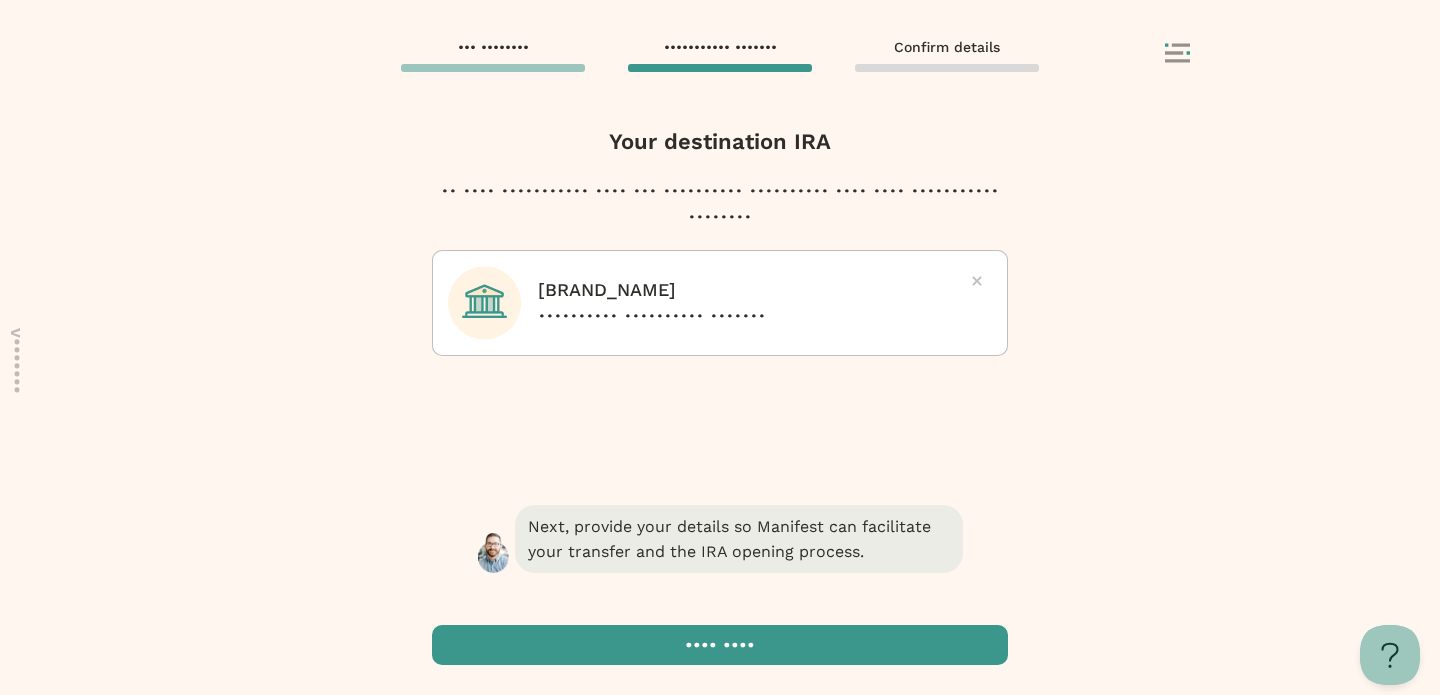 click at bounding box center [1177, 53] 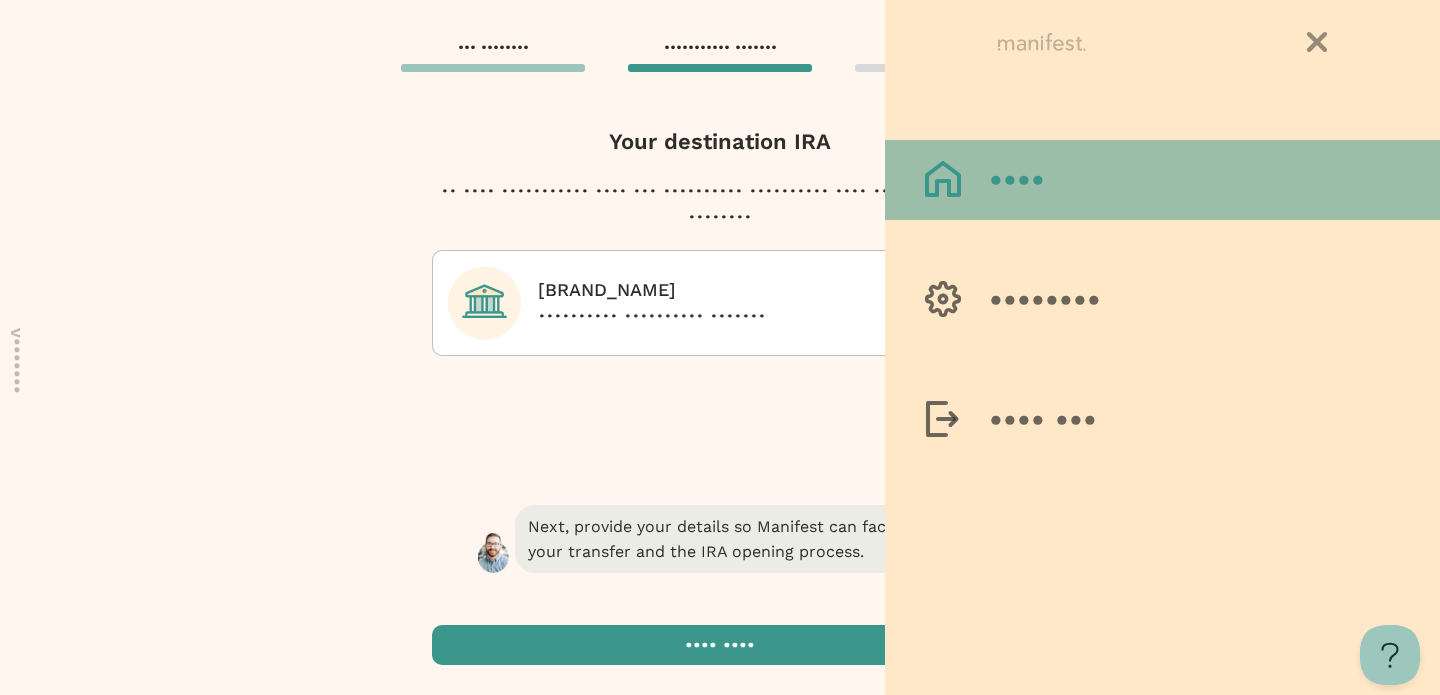 click on "••••" at bounding box center (1162, 180) 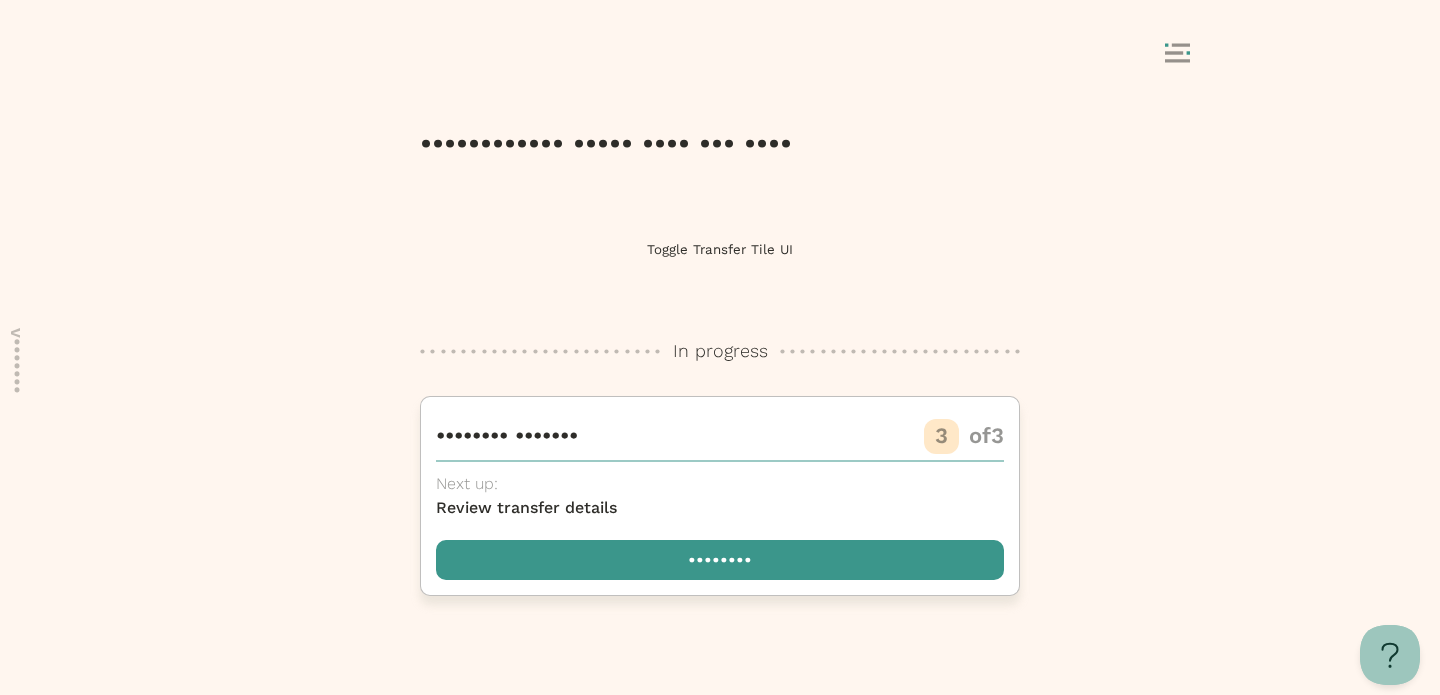click at bounding box center (720, 560) 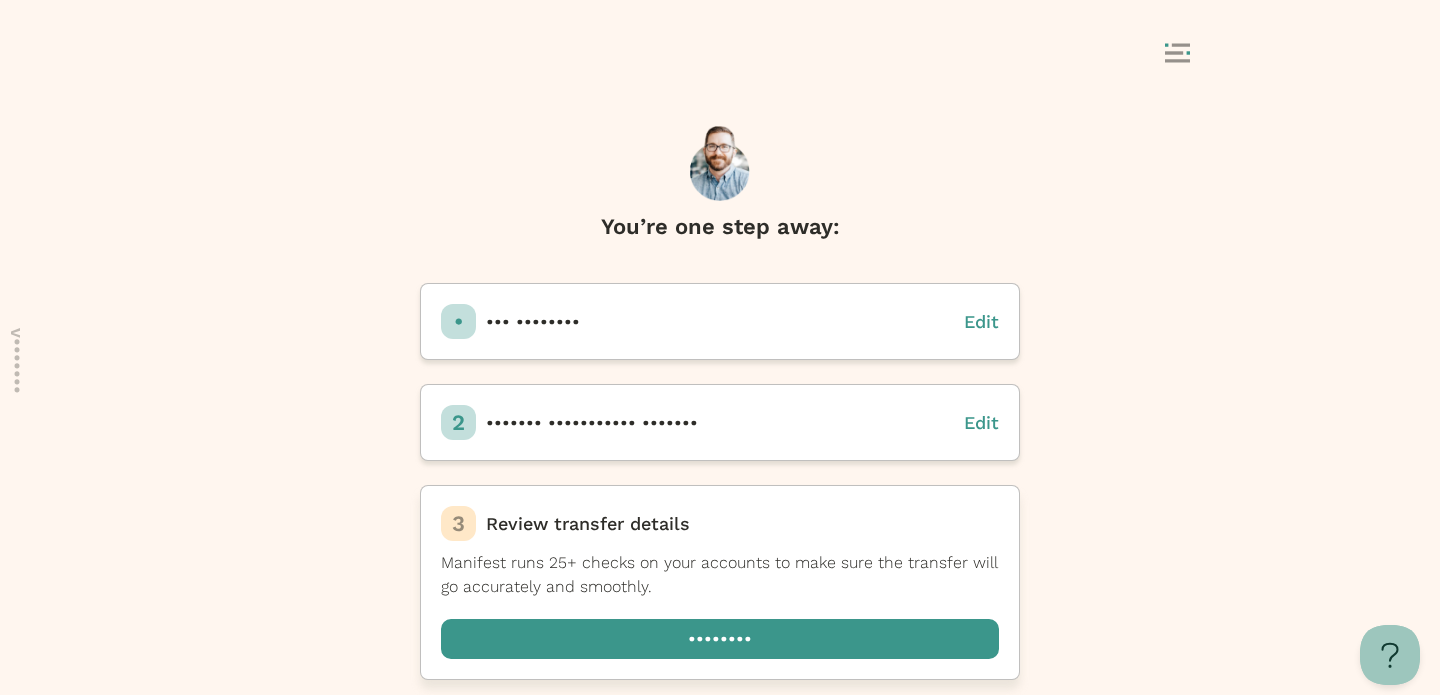 click at bounding box center (720, 639) 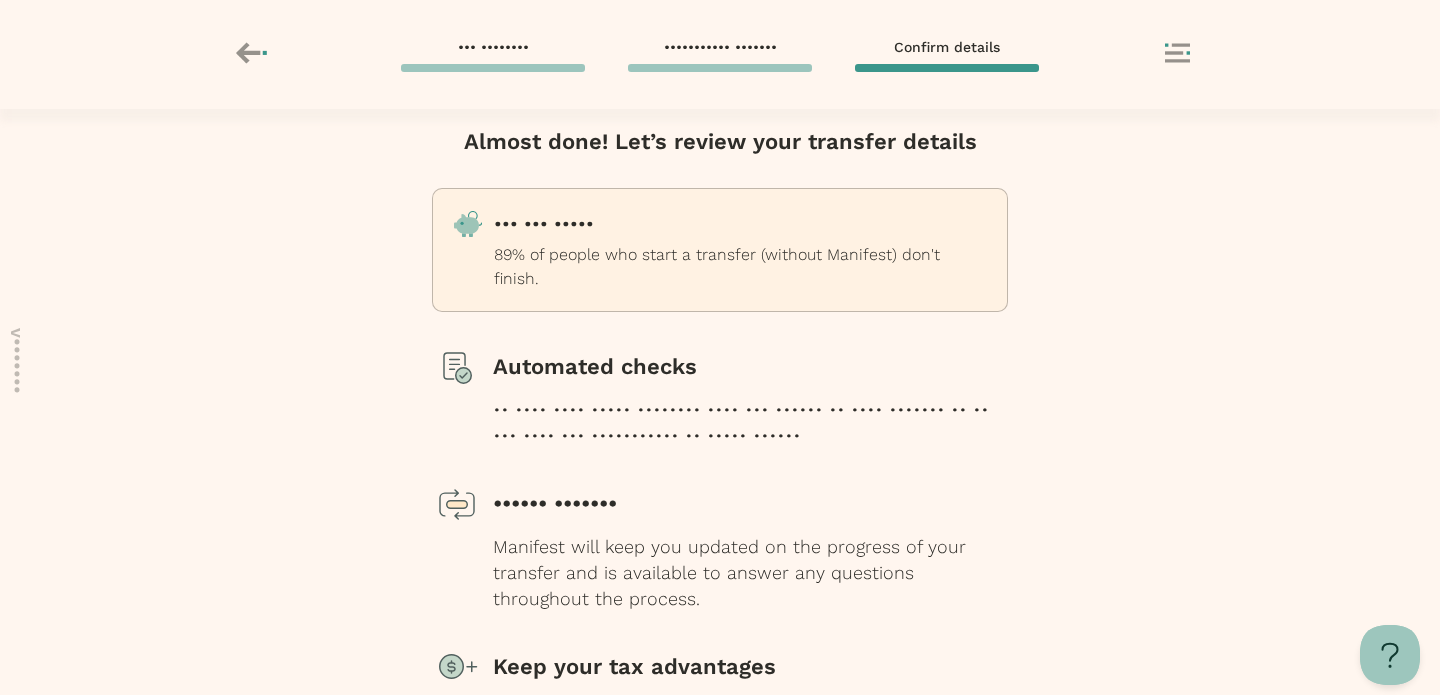 scroll, scrollTop: 228, scrollLeft: 0, axis: vertical 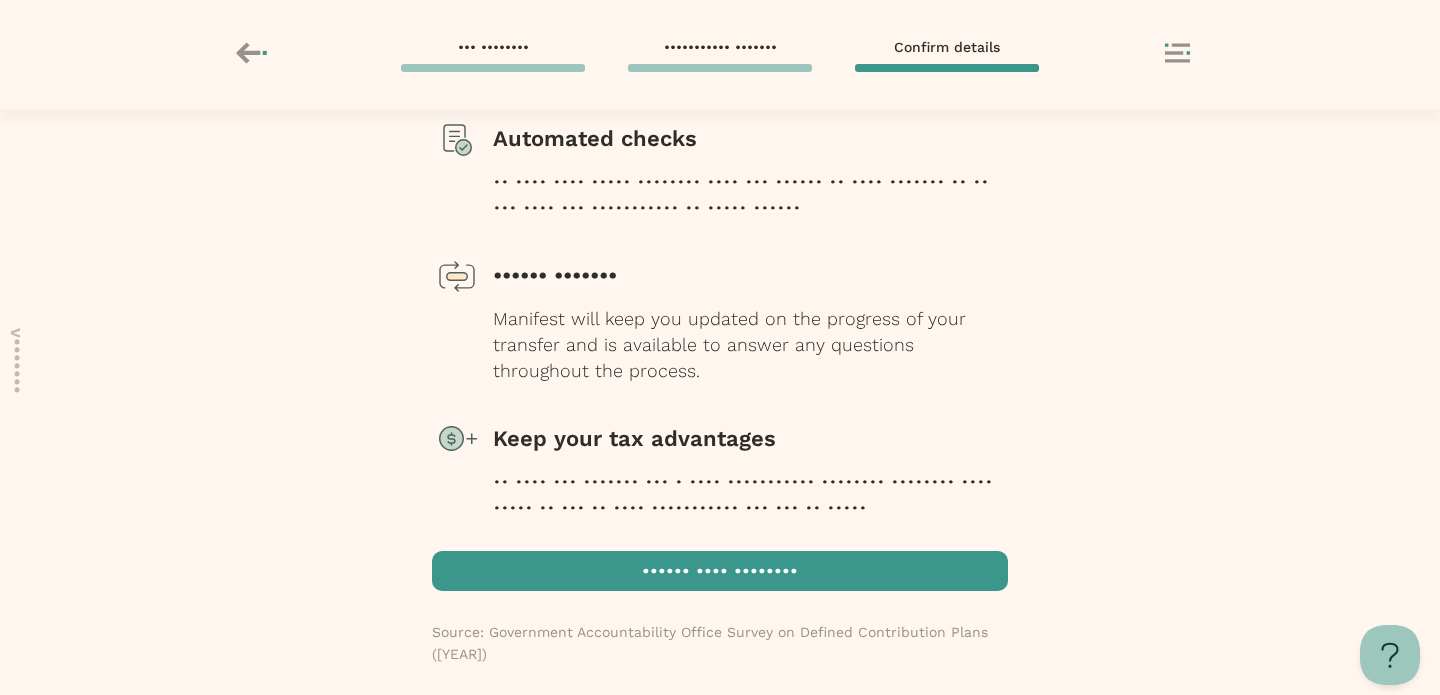 click at bounding box center [720, 571] 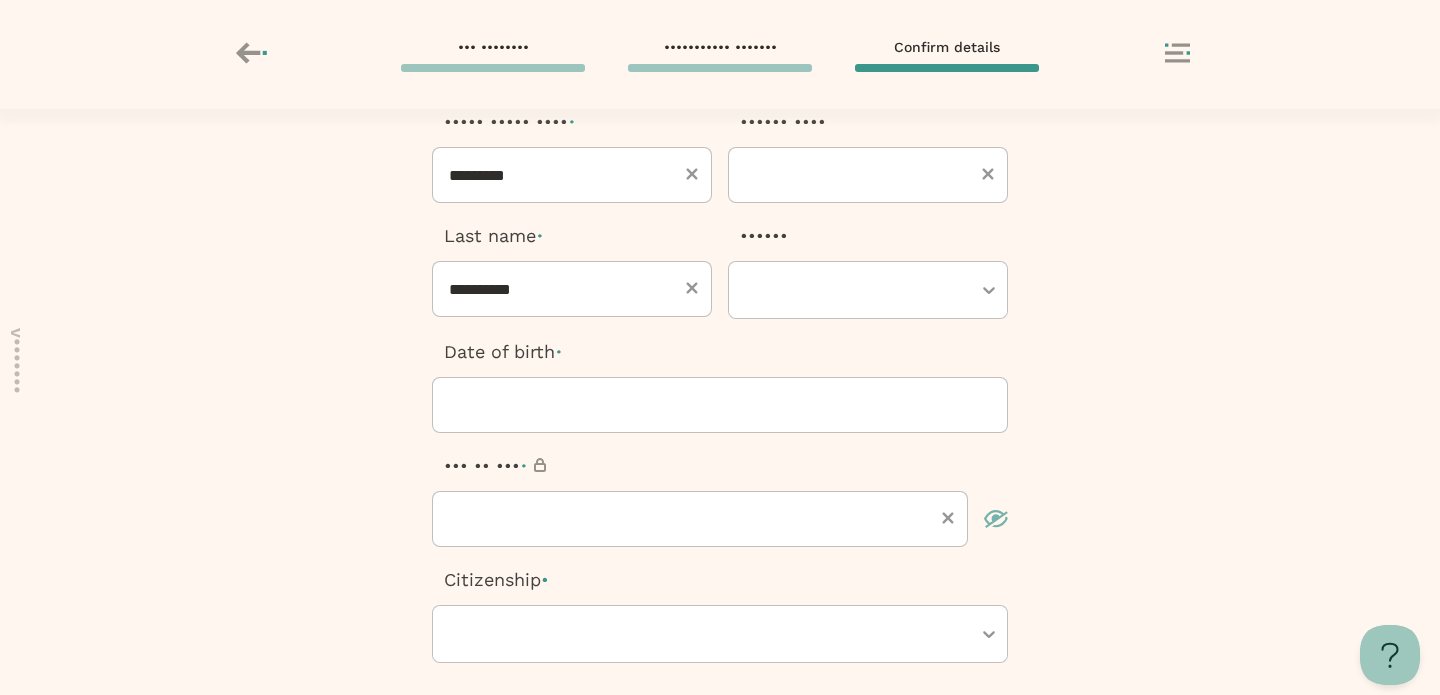 scroll, scrollTop: 102, scrollLeft: 0, axis: vertical 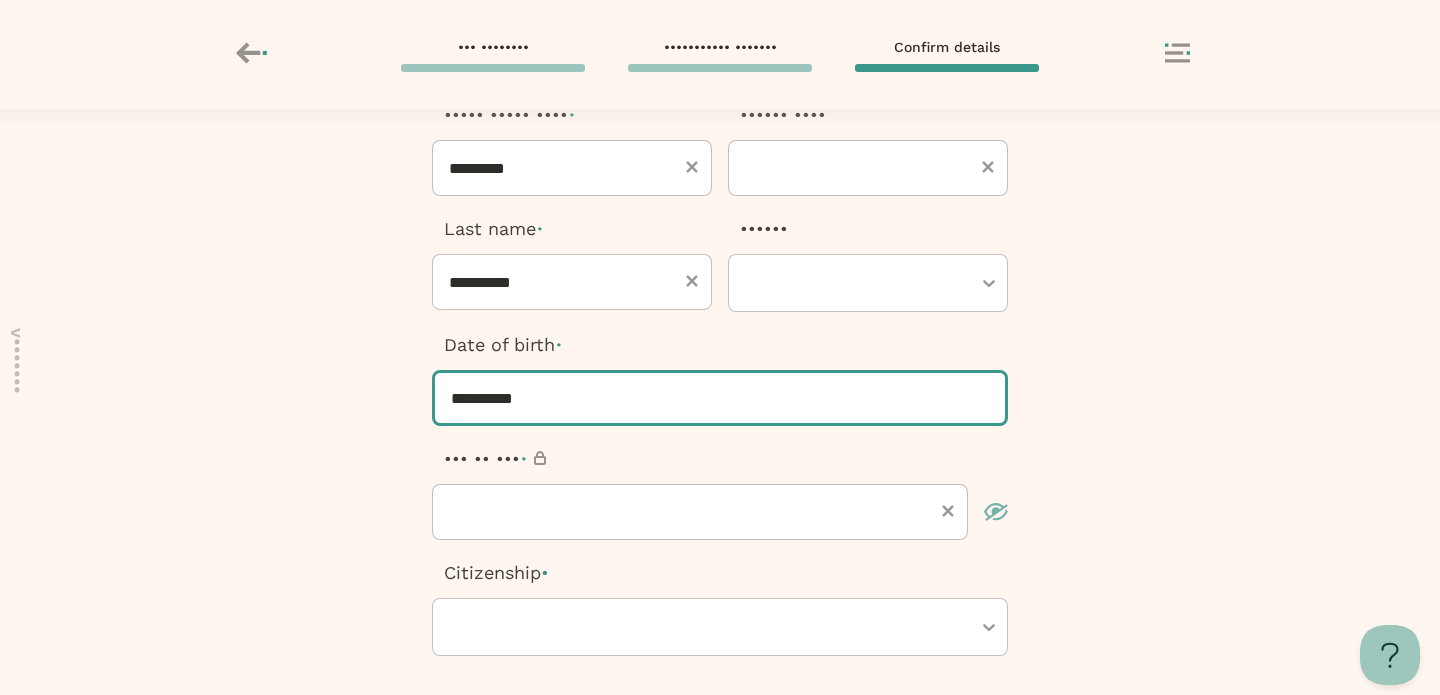 click on "**********" at bounding box center [720, 398] 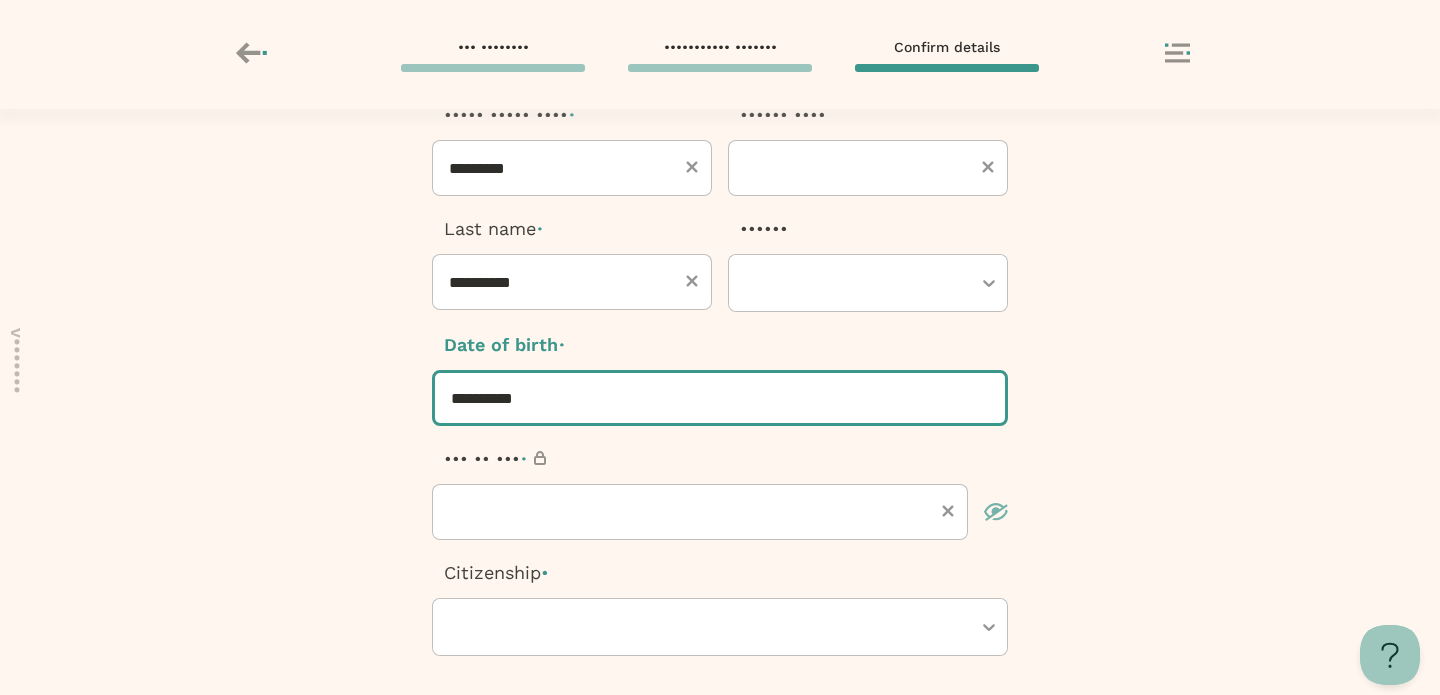 type on "**********" 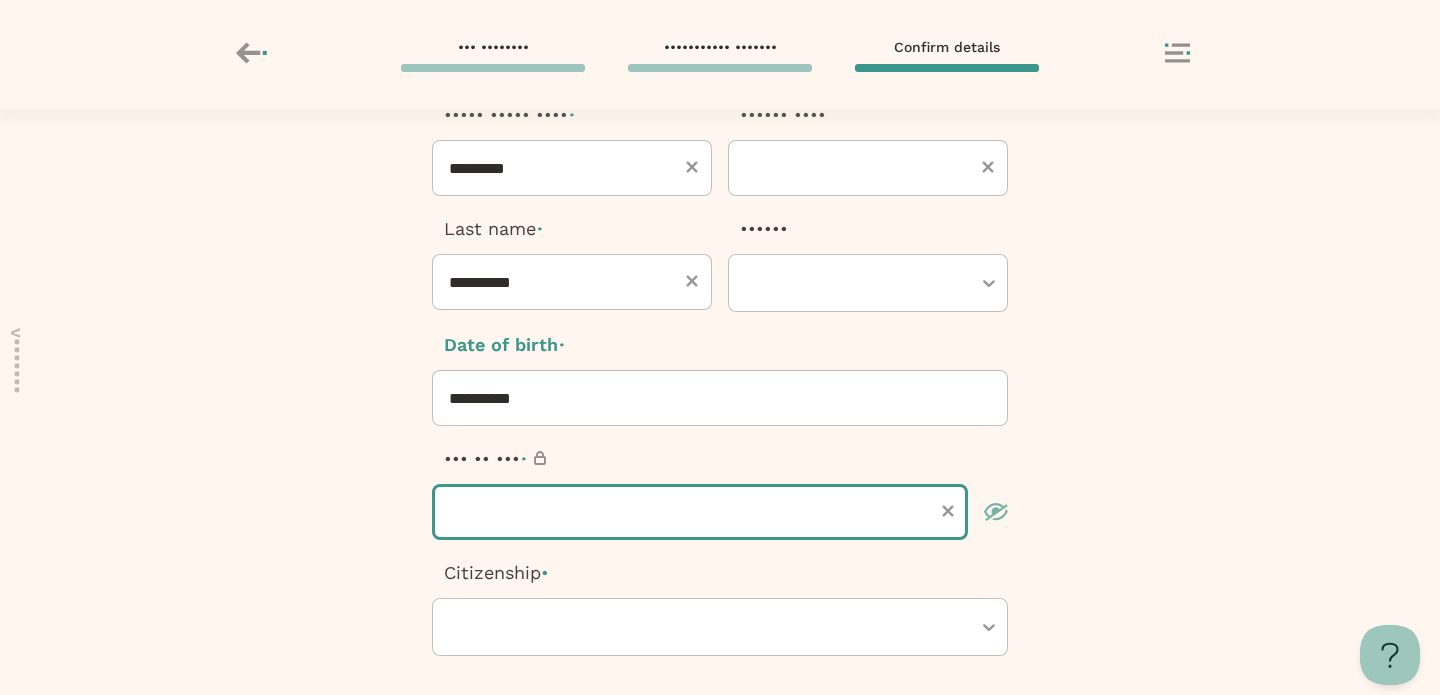 click at bounding box center [700, 512] 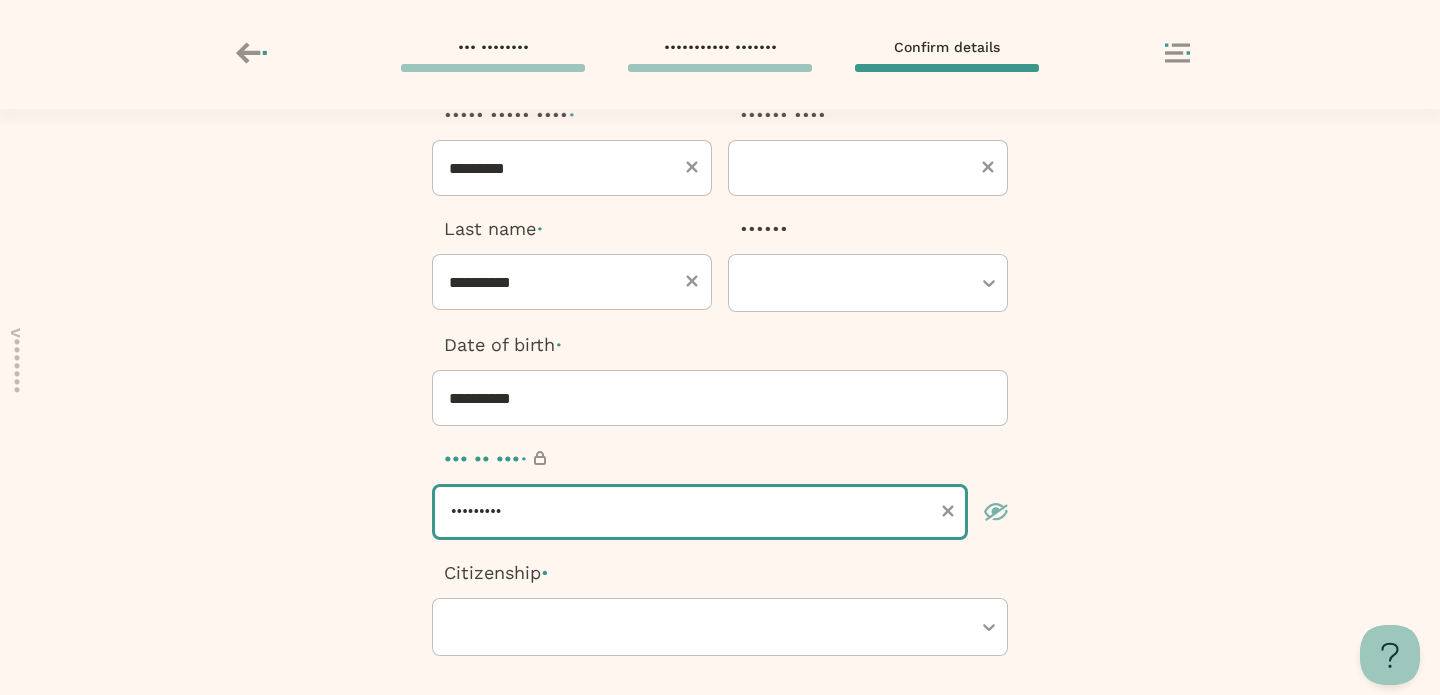 type on "*********" 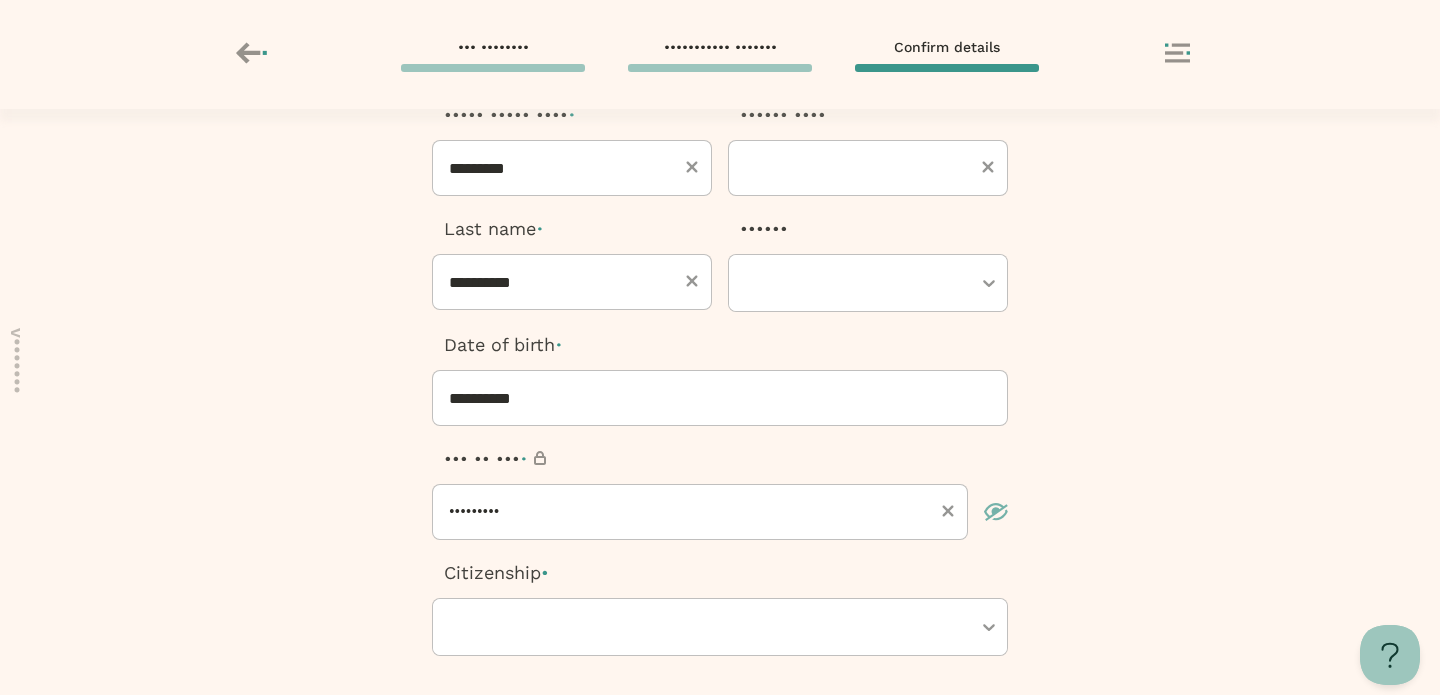 click on "••••• ••••• •••• •     ••••••••• •••••• ••••     •••• •••• •     •••••••••• ••••••     •••• •• ••••• •     •••••••••• ••• •• ••• •     ••••••••• ••••••••••• •" at bounding box center [720, 379] 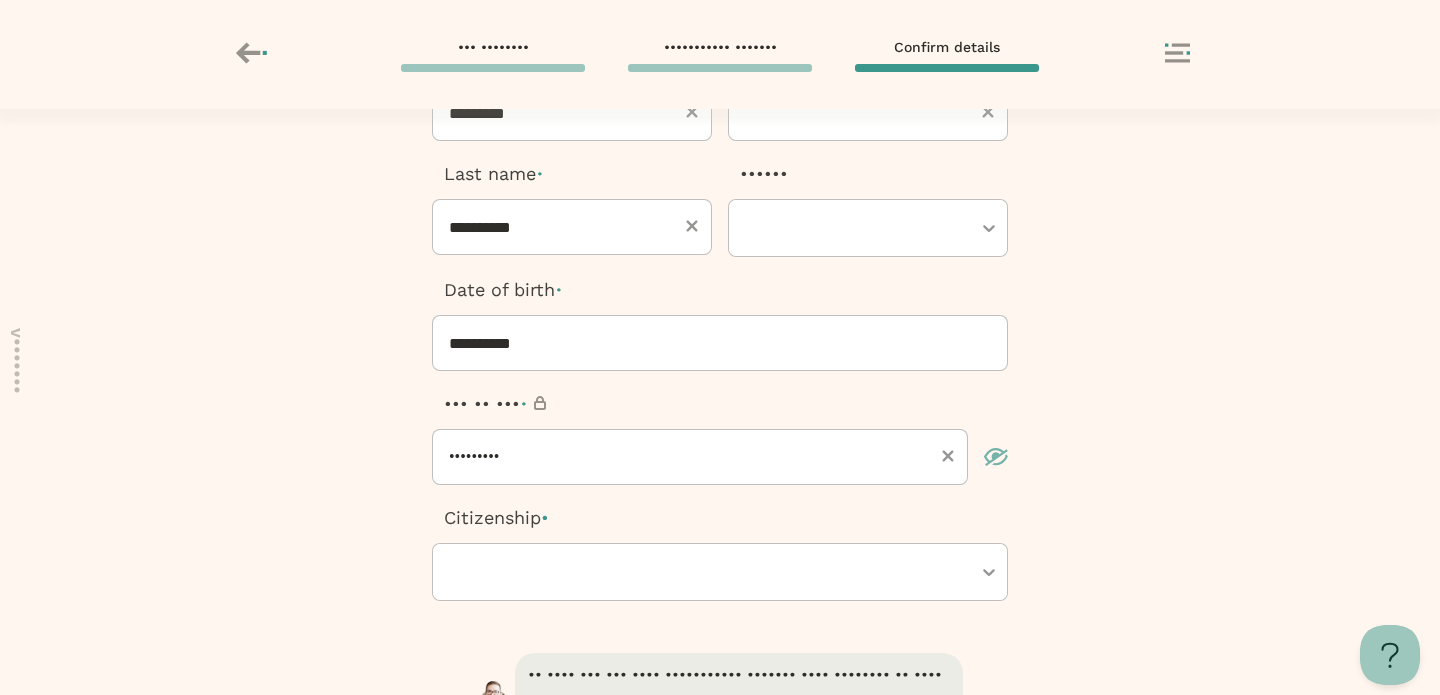 scroll, scrollTop: 181, scrollLeft: 0, axis: vertical 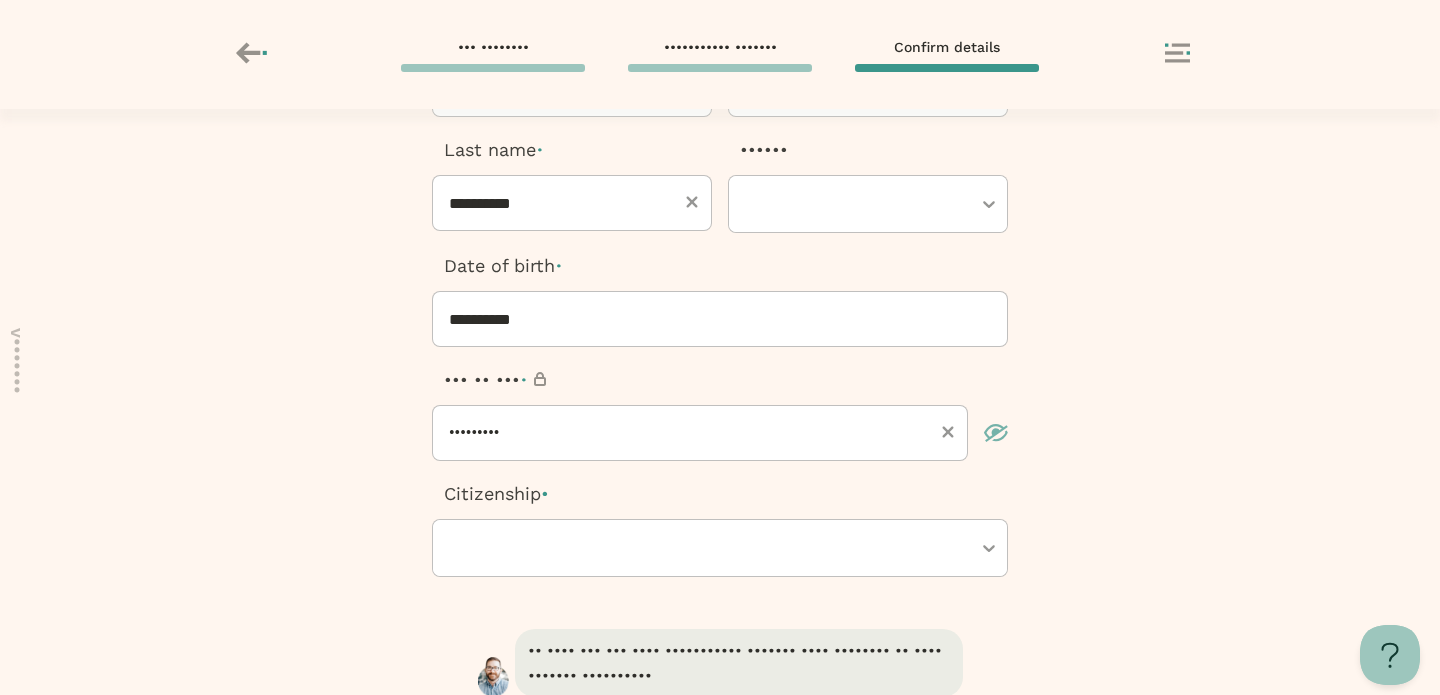 click at bounding box center [710, 548] 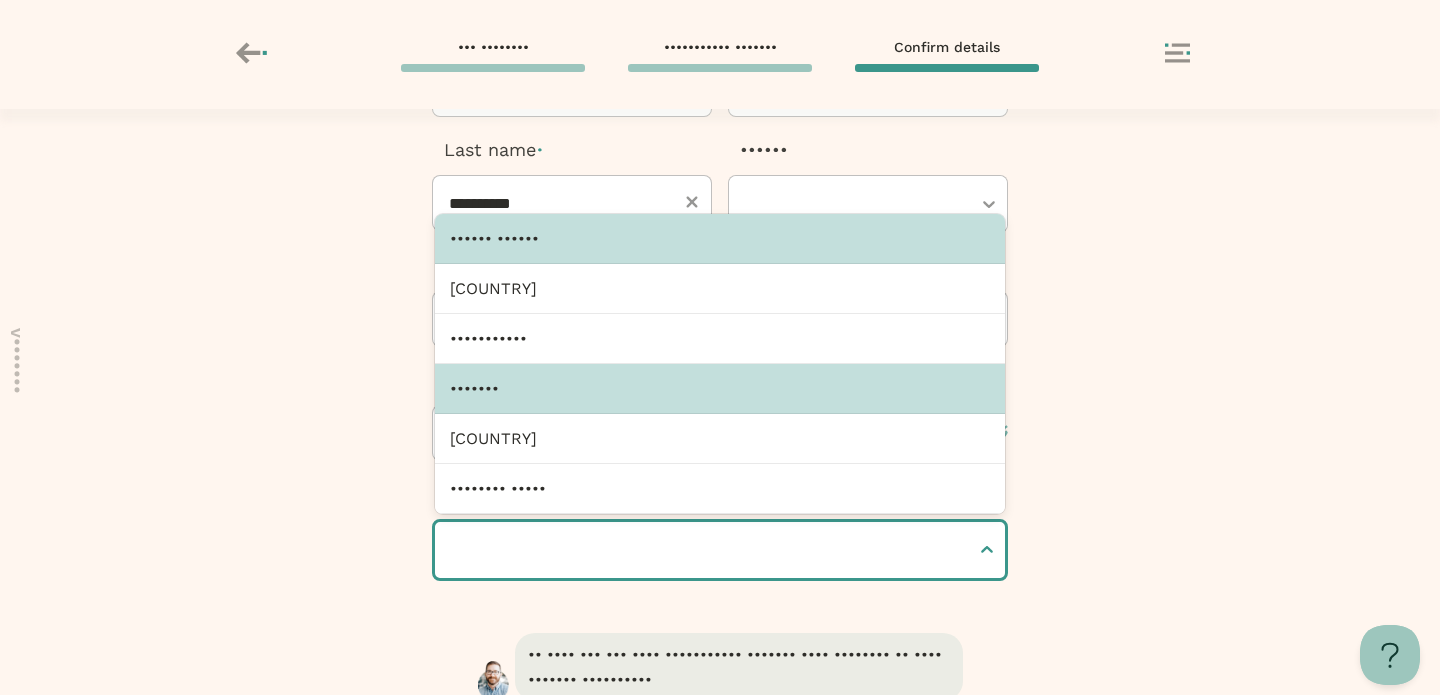 scroll, scrollTop: 15, scrollLeft: 0, axis: vertical 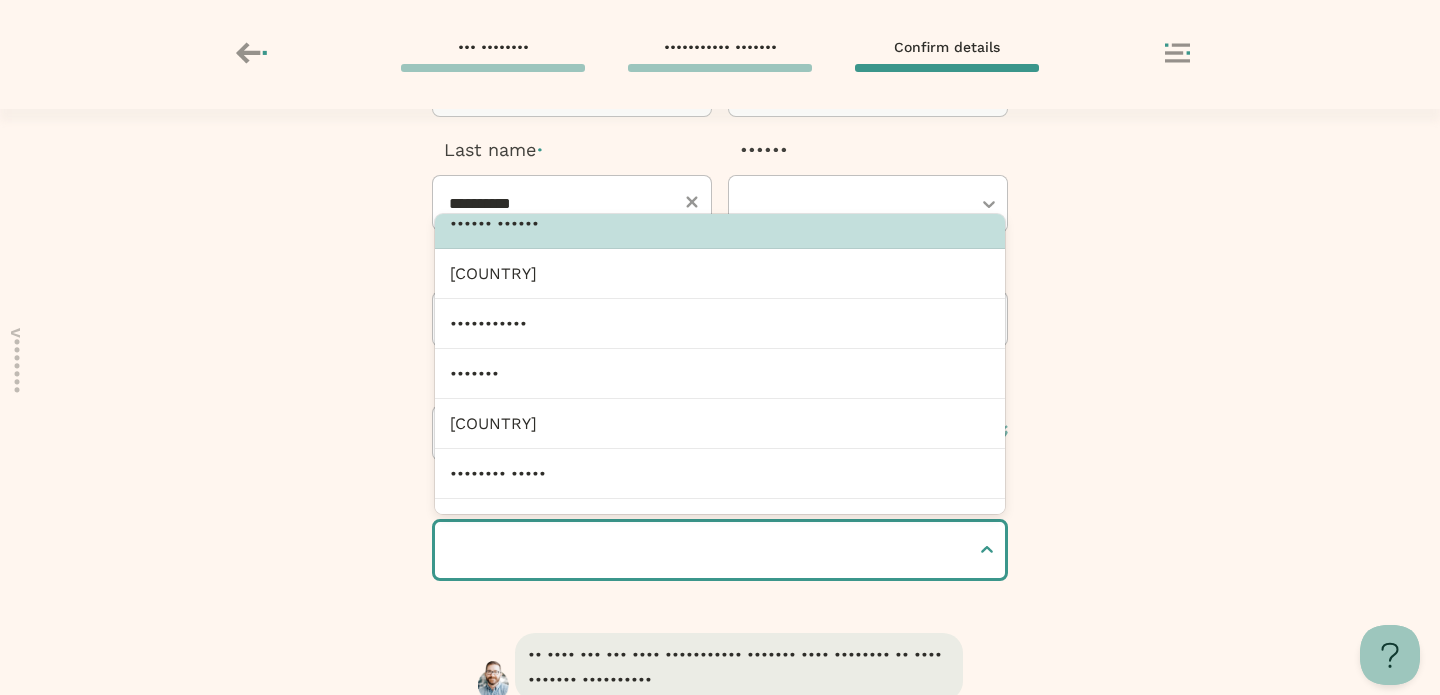 click on "•••••• ••••••" at bounding box center [720, 224] 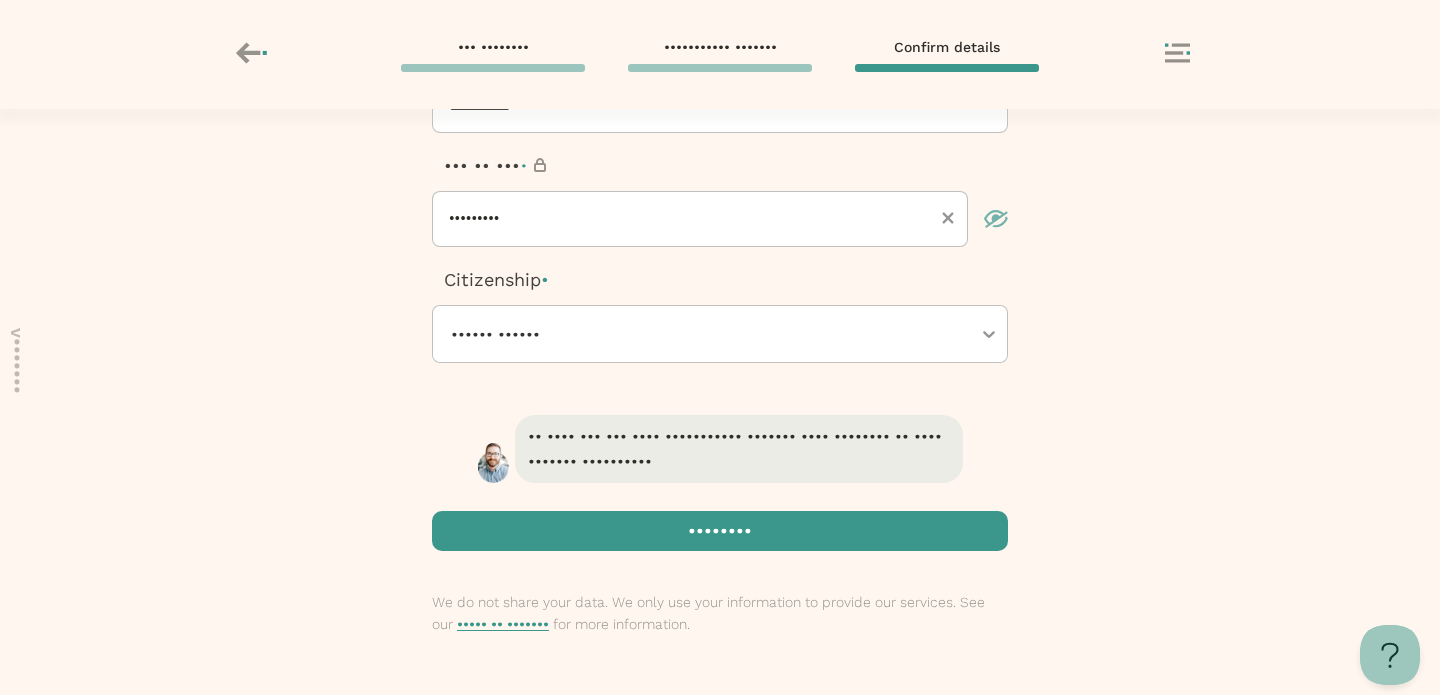 scroll, scrollTop: 395, scrollLeft: 0, axis: vertical 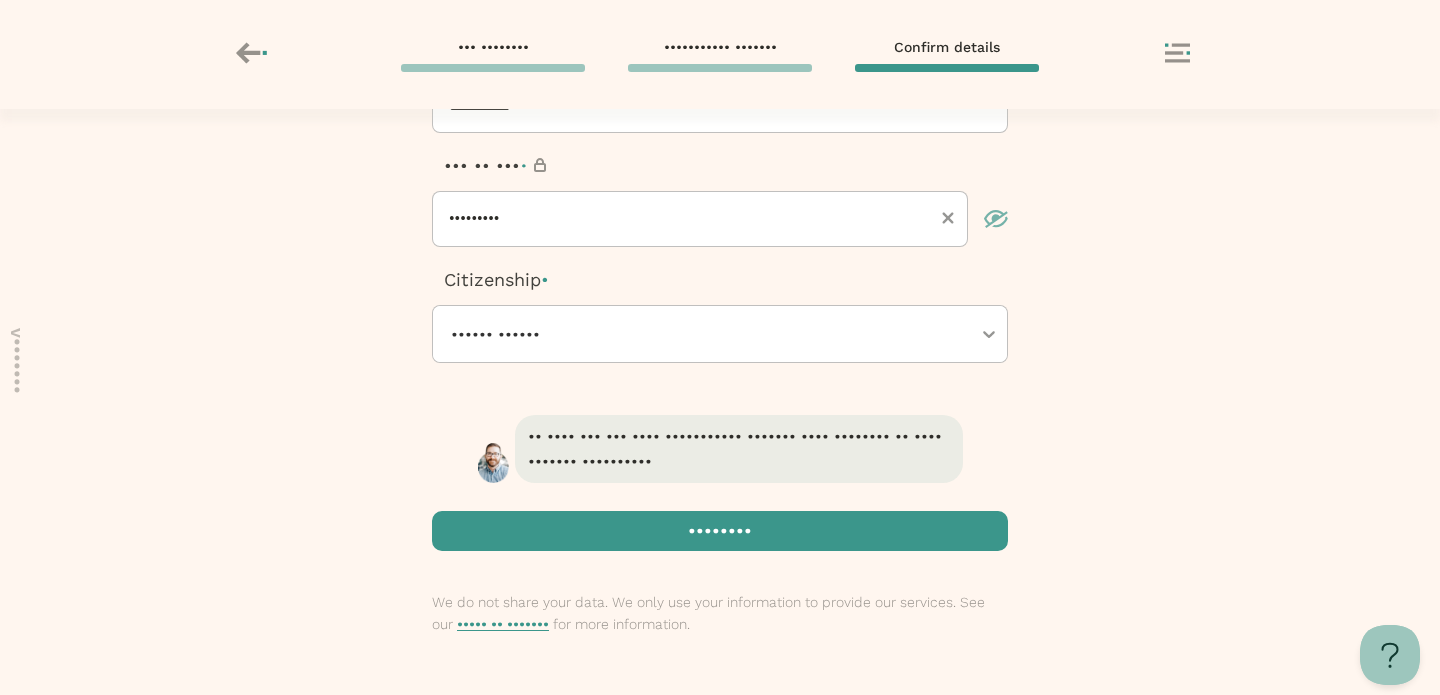 click at bounding box center (720, 531) 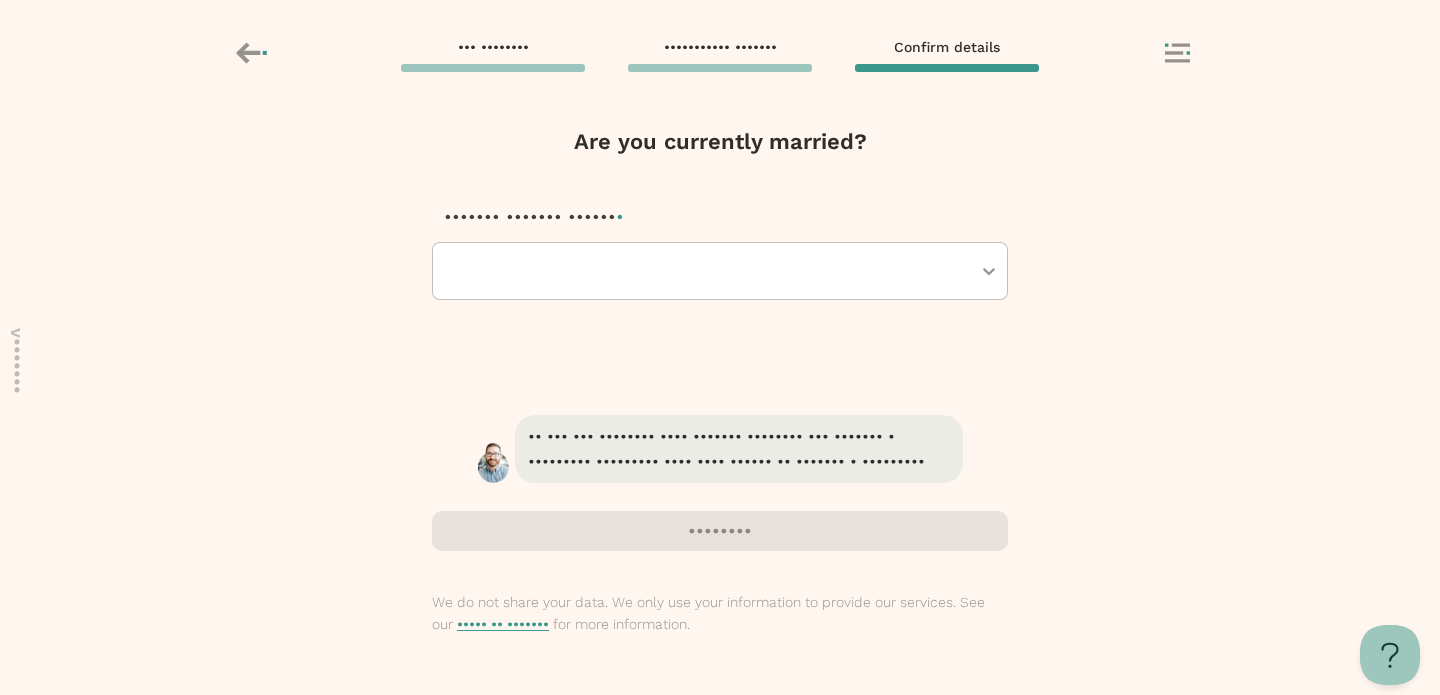 click at bounding box center (710, 271) 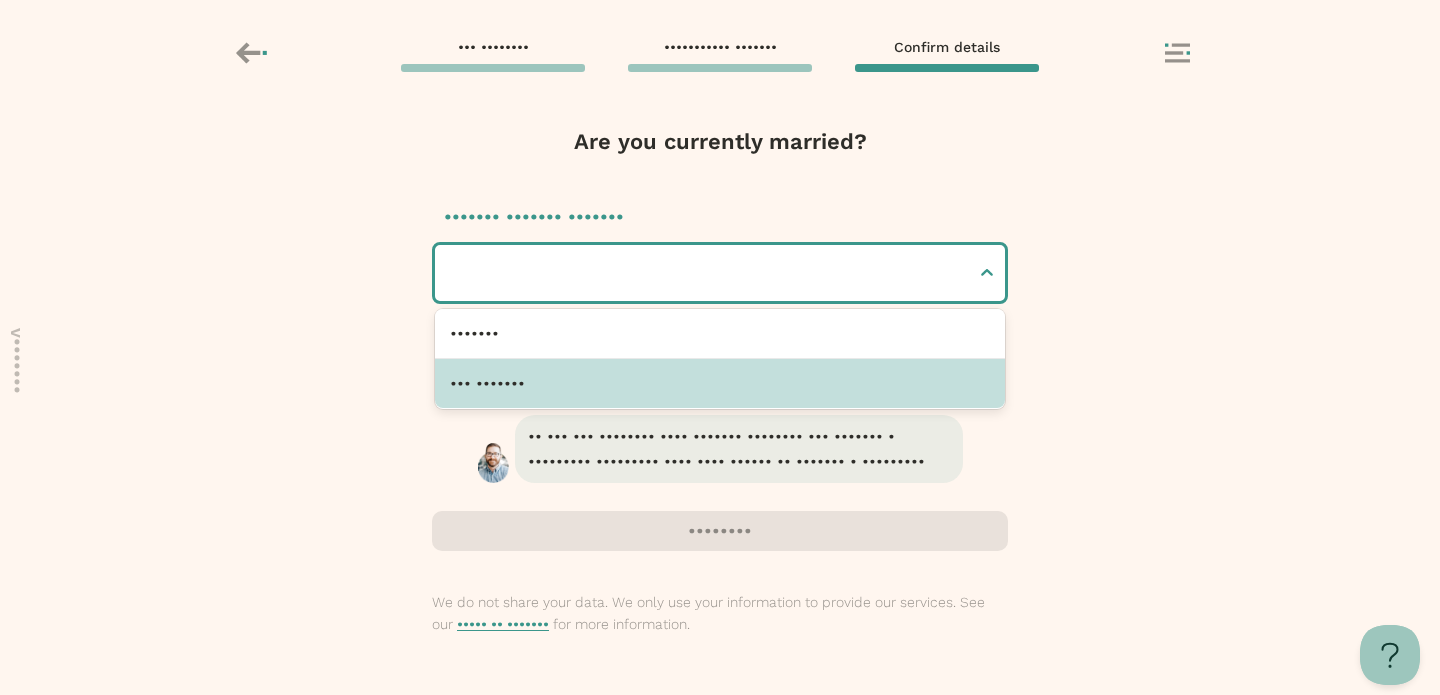 click on "••• •••••••" at bounding box center (720, 383) 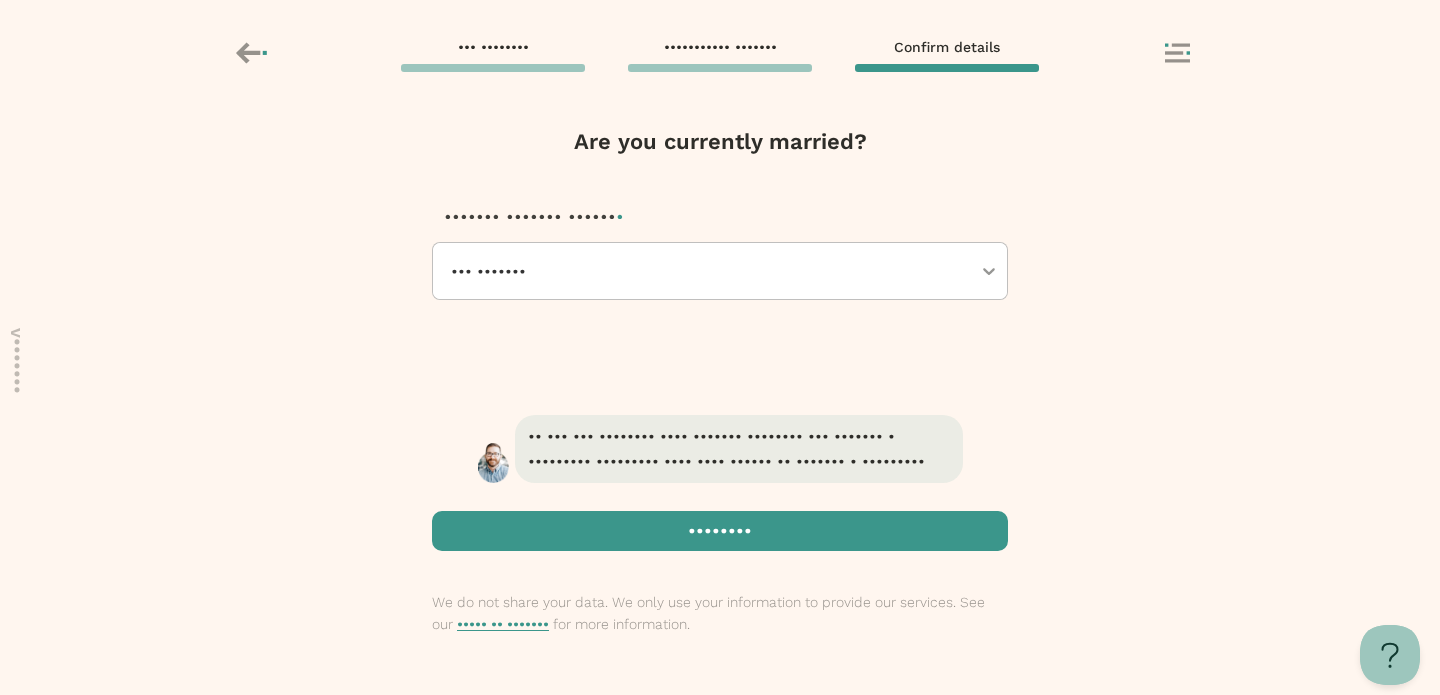 click at bounding box center (720, 531) 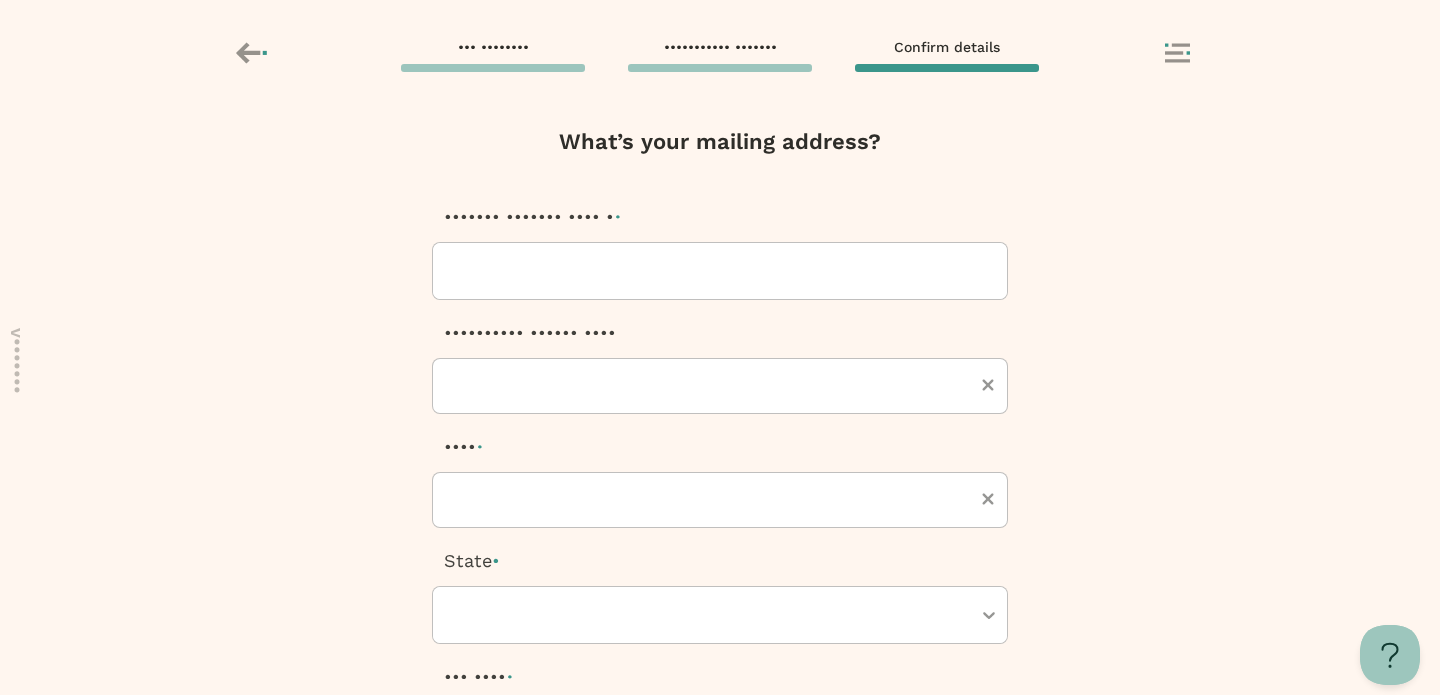 click at bounding box center [720, 271] 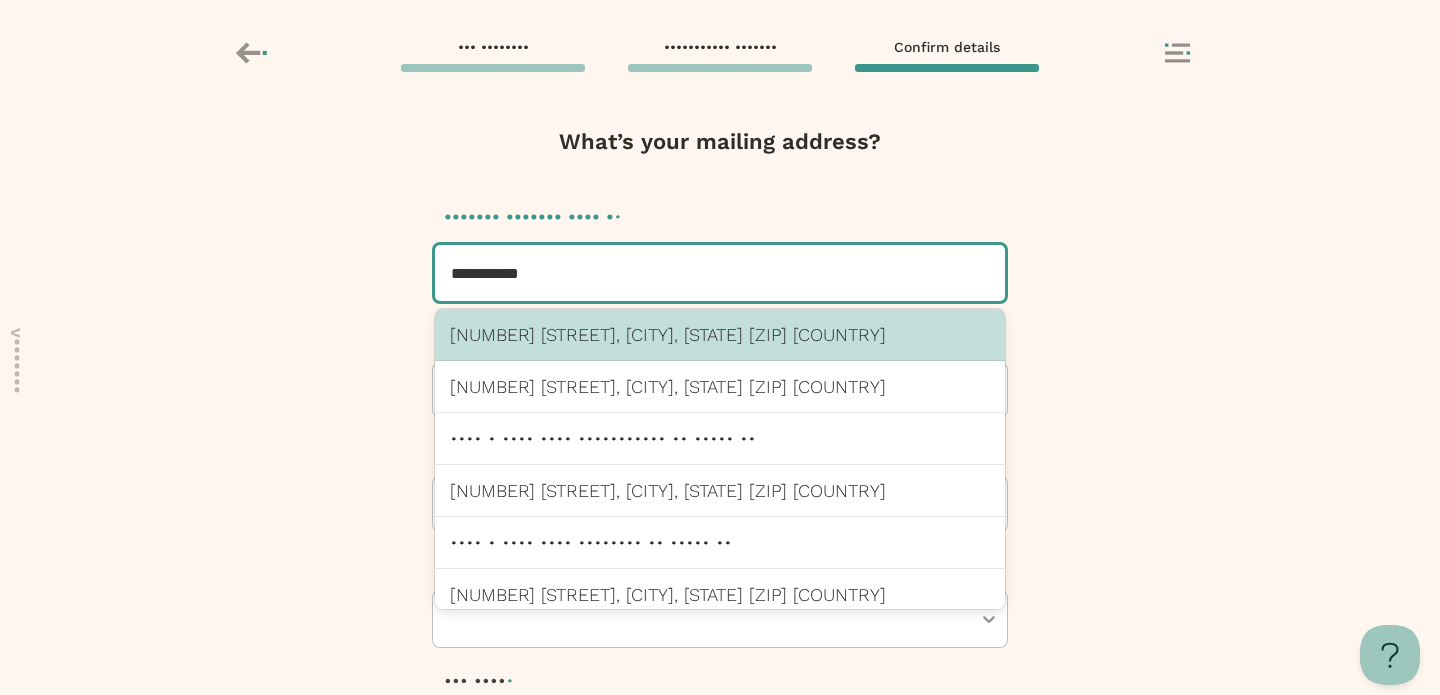 click on "[NUMBER] [STREET], [CITY], [STATE] [ZIP] [COUNTRY]" at bounding box center (720, 334) 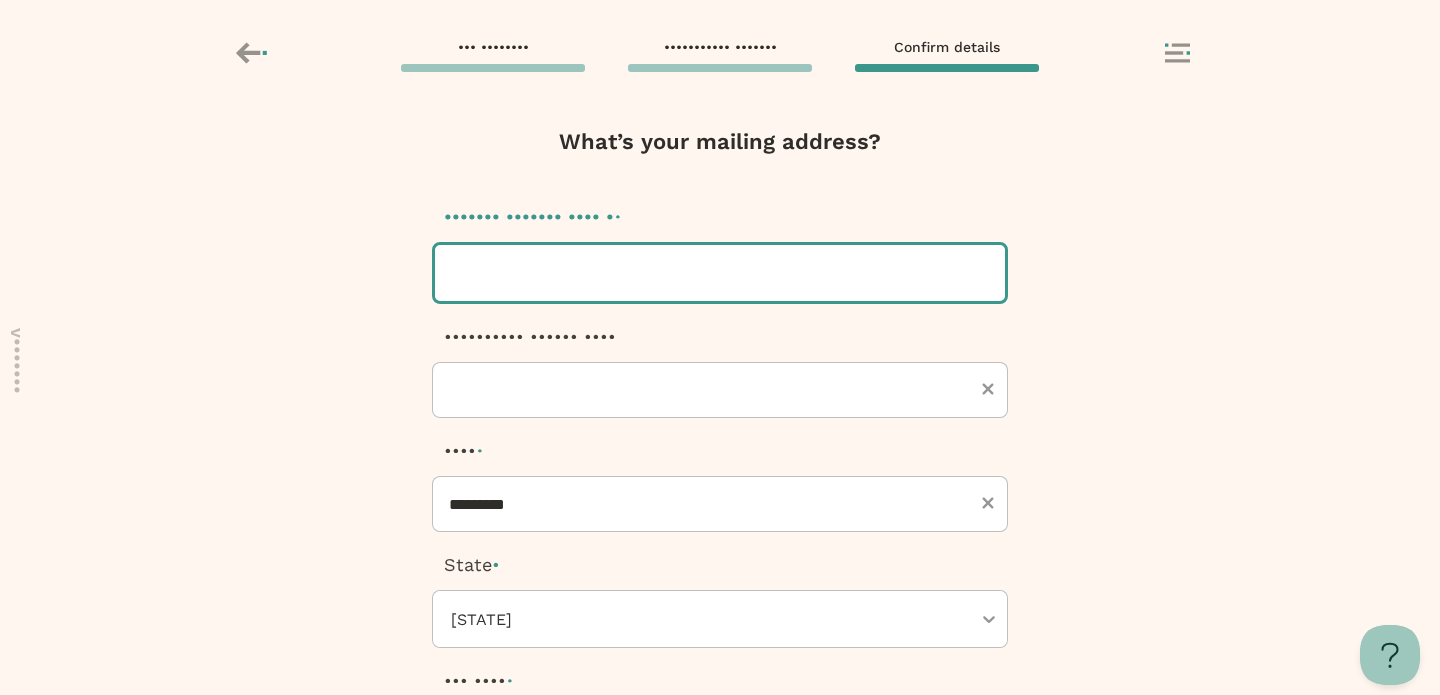 click at bounding box center [720, 273] 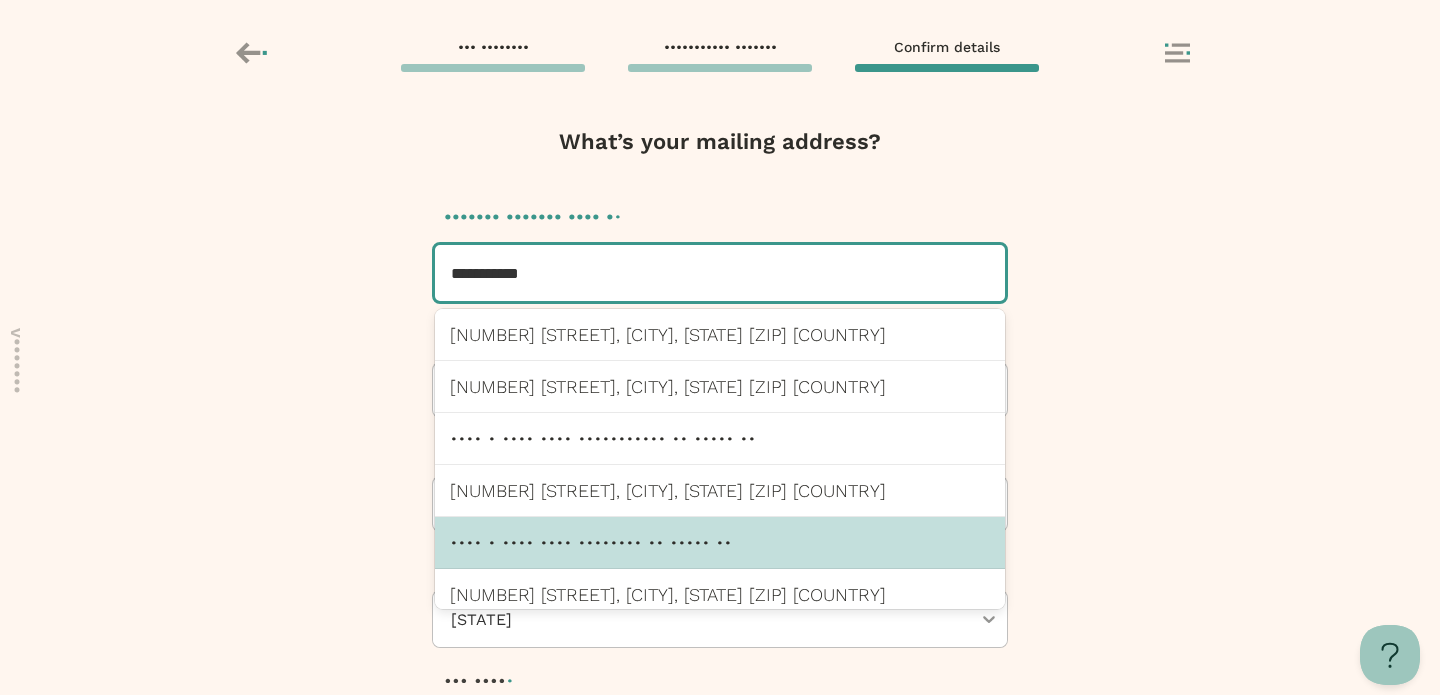 click on "•••• • •••• •••• •••••••• •• ••••• ••" at bounding box center (720, 542) 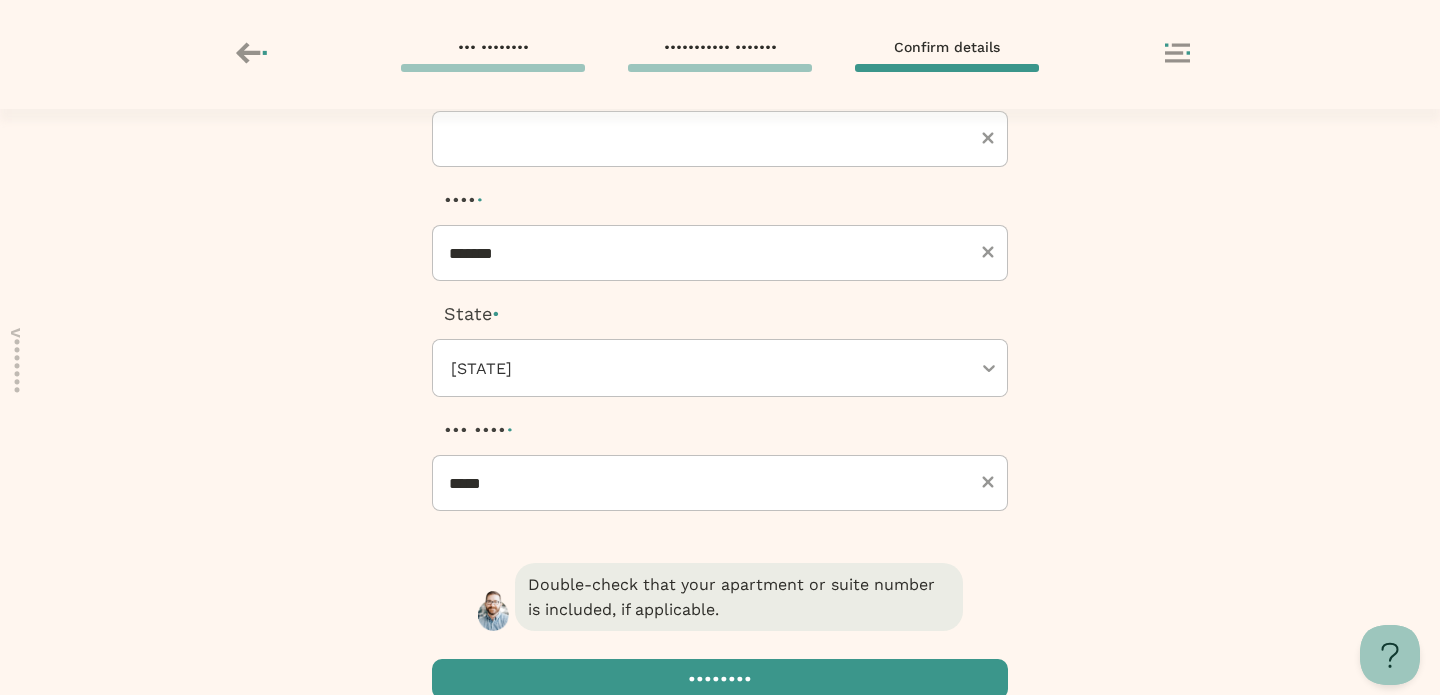 scroll, scrollTop: 395, scrollLeft: 0, axis: vertical 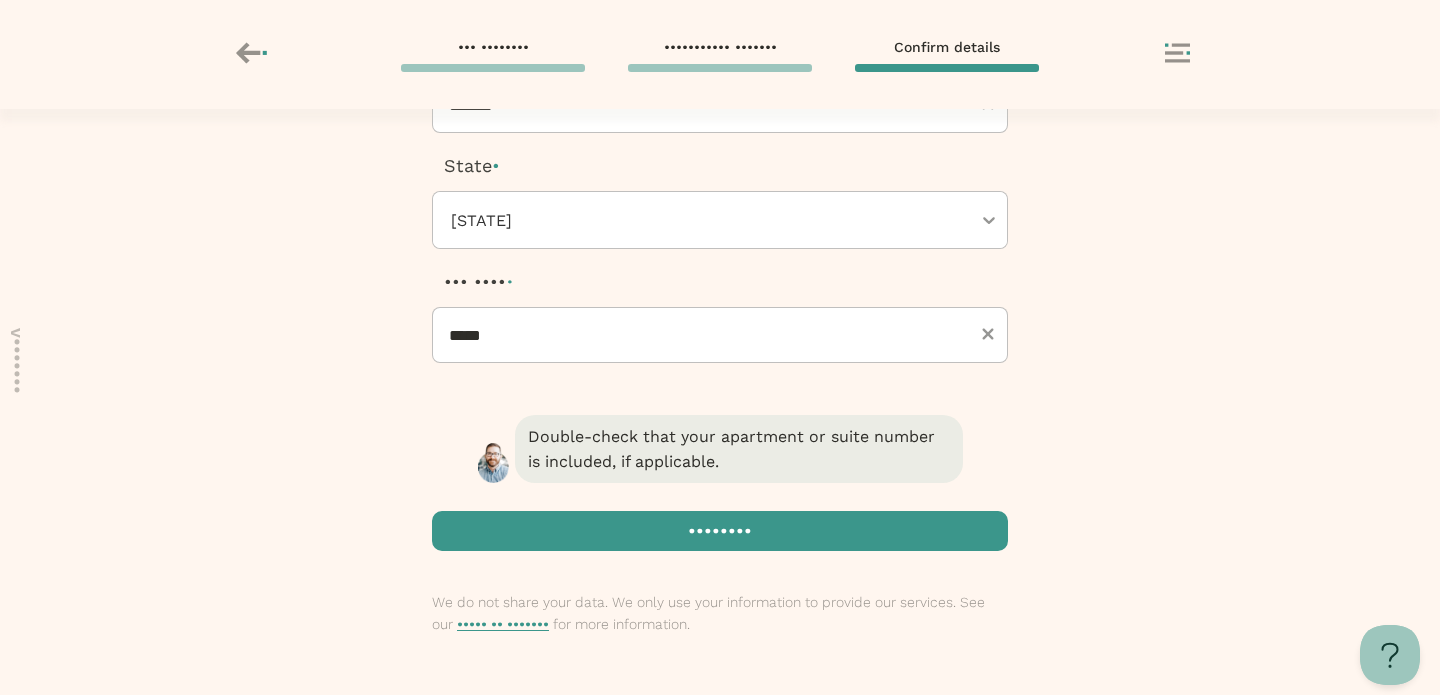 click at bounding box center (720, 531) 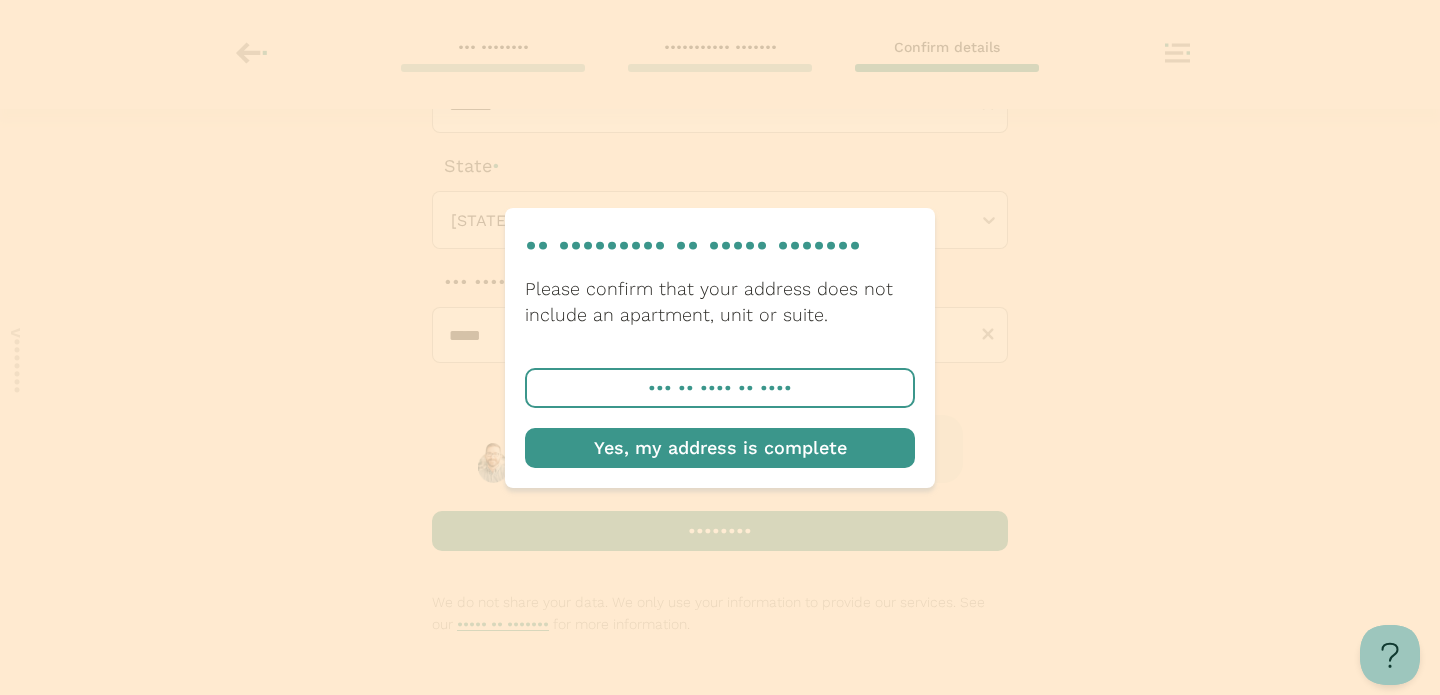 click at bounding box center [720, 448] 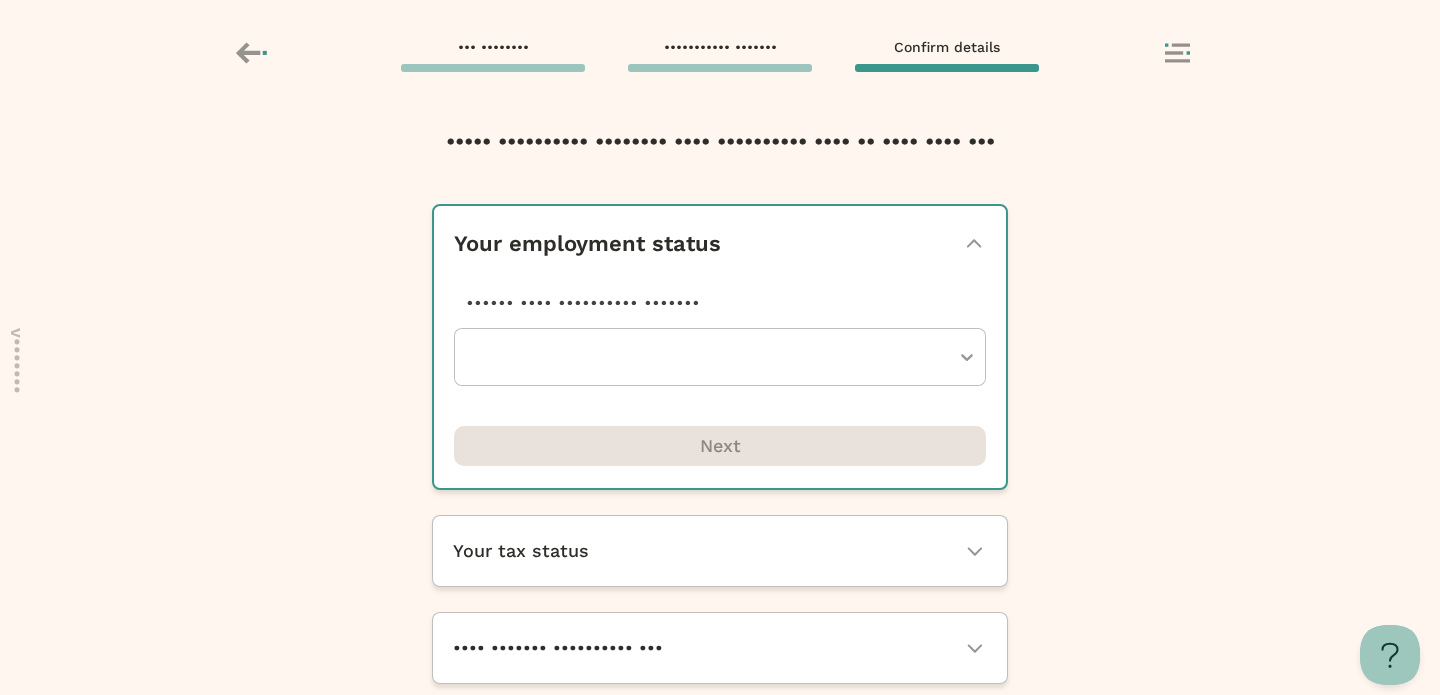 scroll, scrollTop: 0, scrollLeft: 0, axis: both 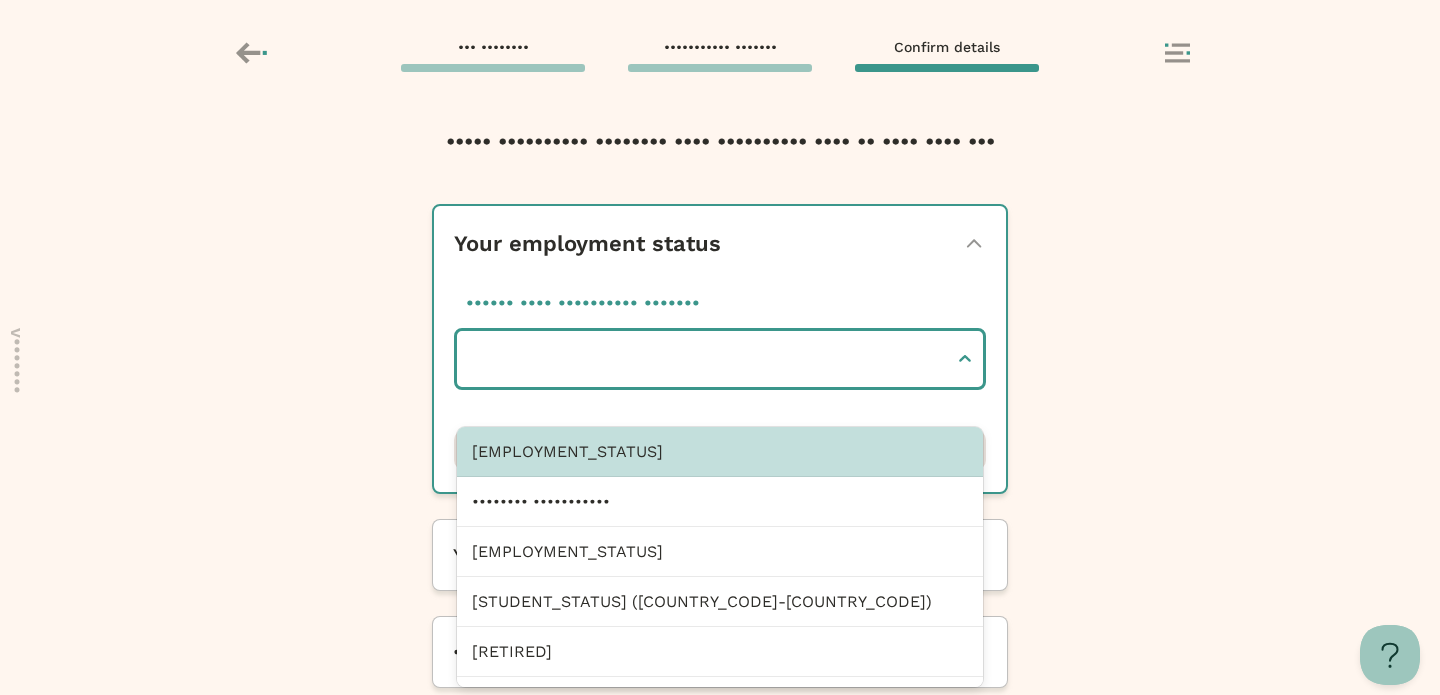 click at bounding box center [710, 359] 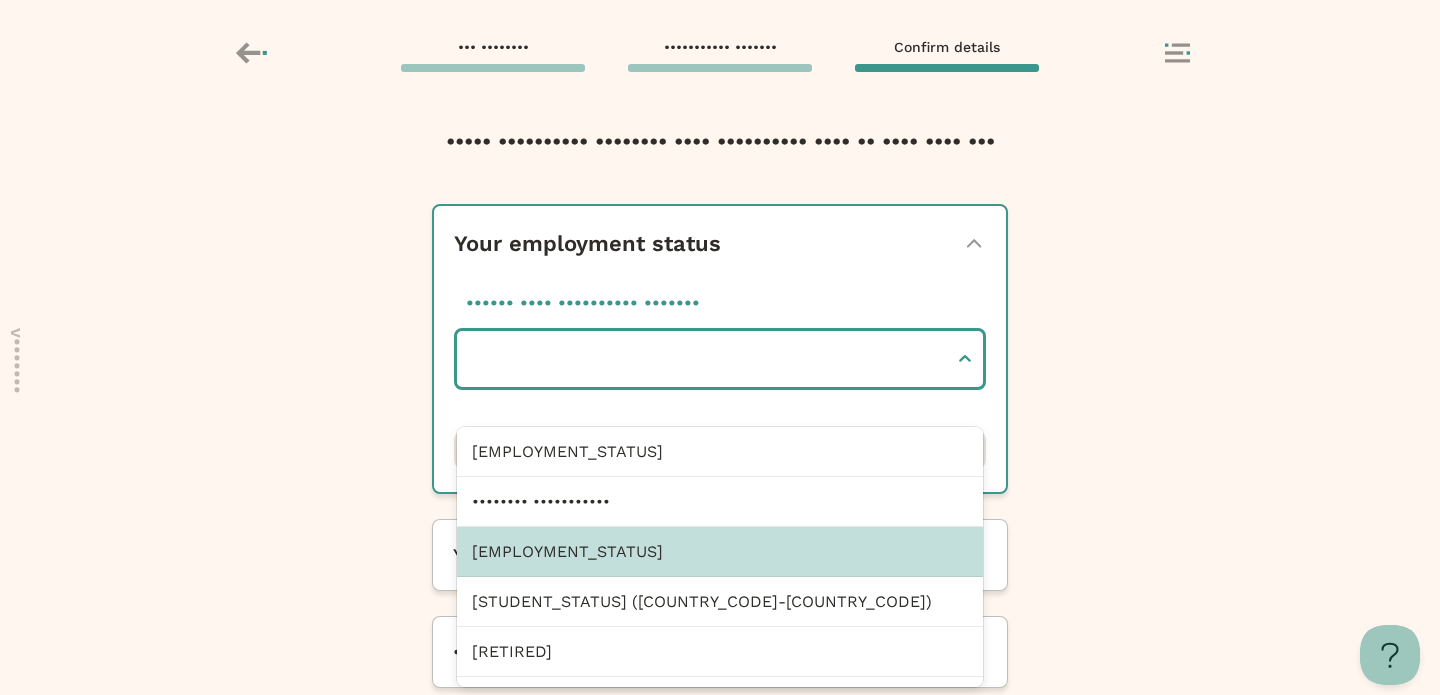 click on "[EMPLOYMENT_STATUS]" at bounding box center (720, 552) 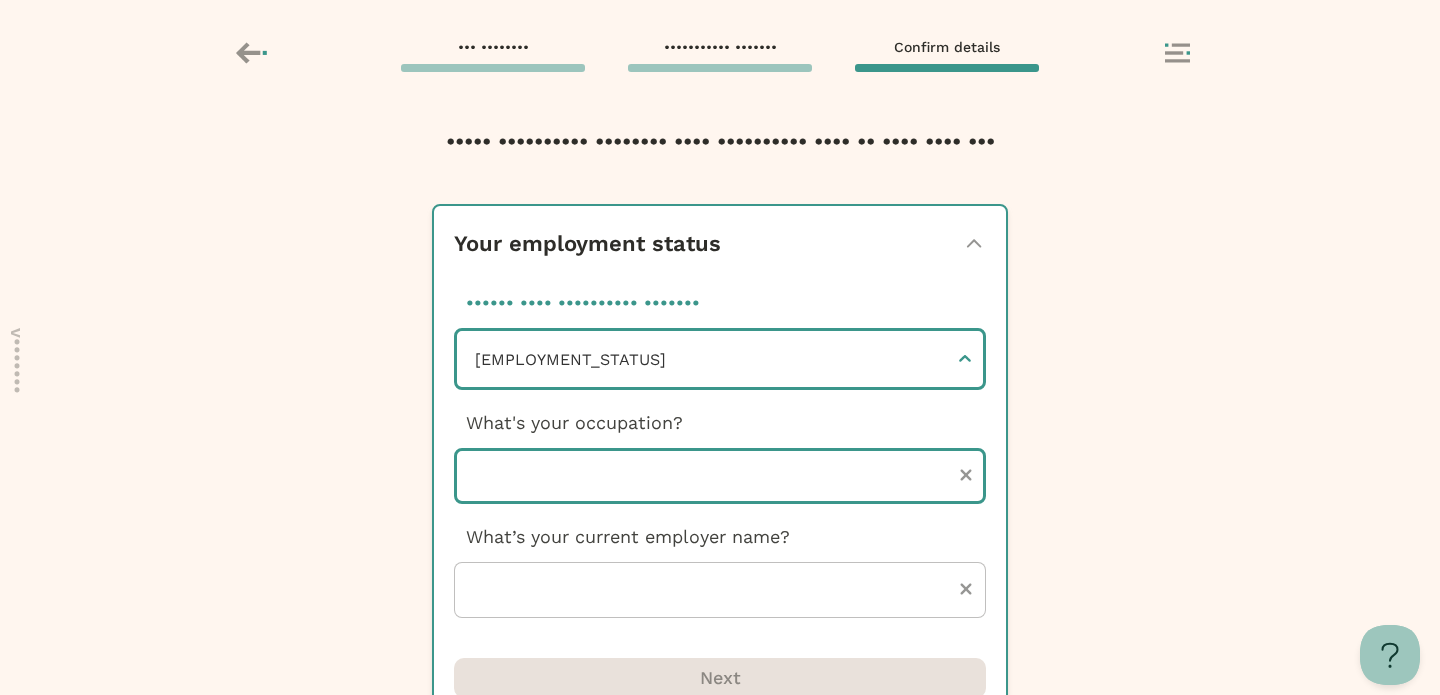 click at bounding box center (720, 476) 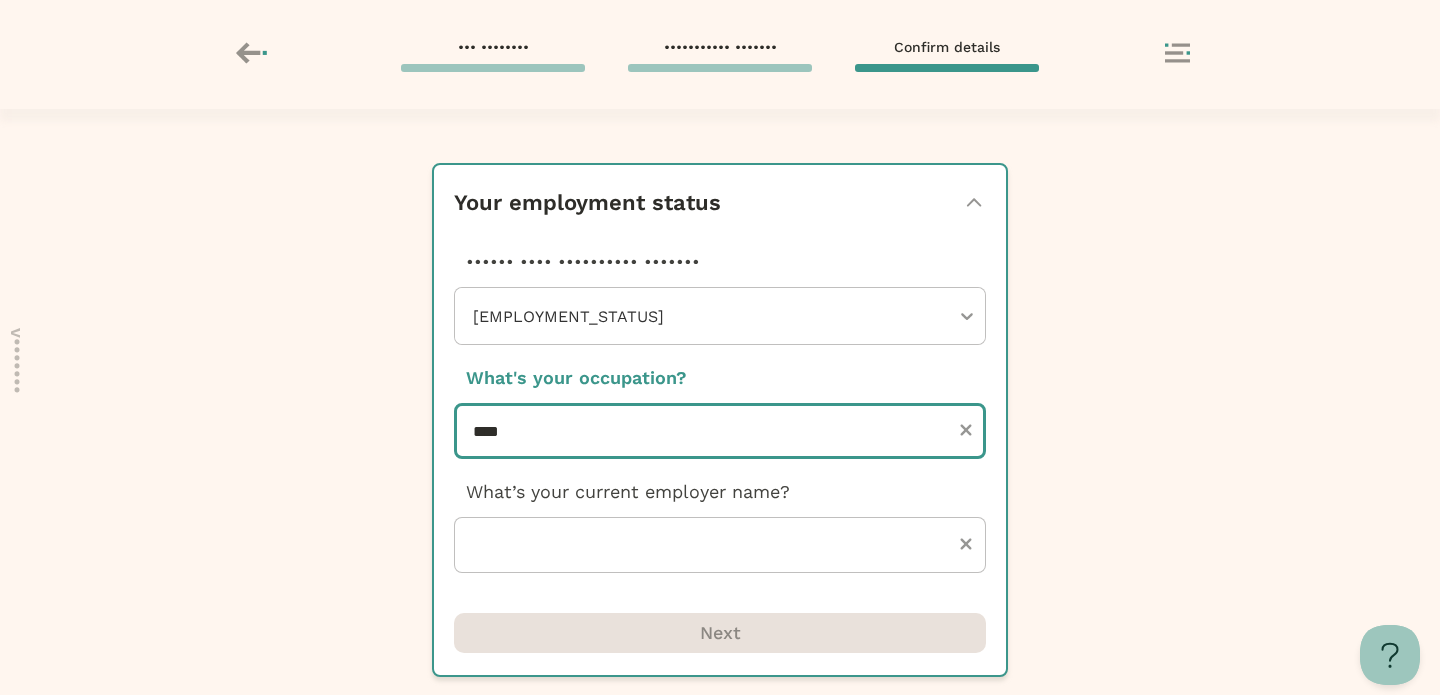 scroll, scrollTop: 121, scrollLeft: 0, axis: vertical 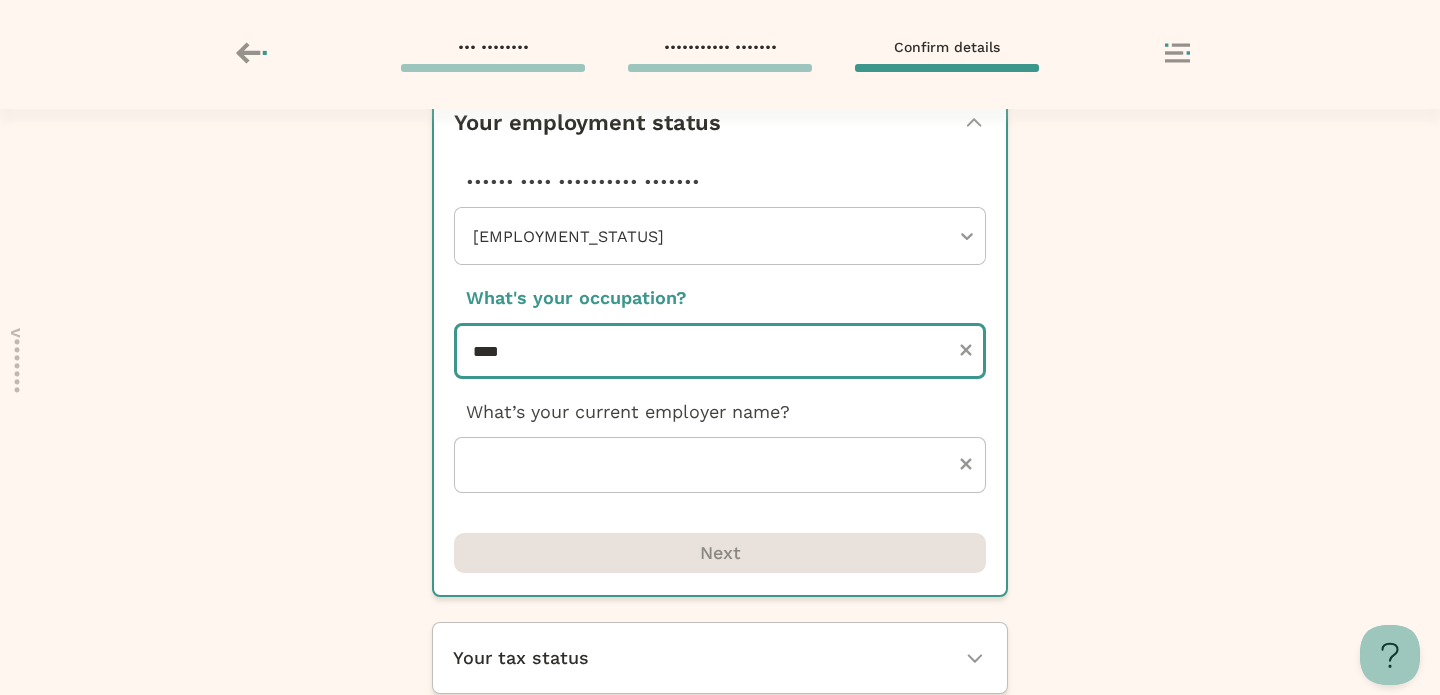 type on "****" 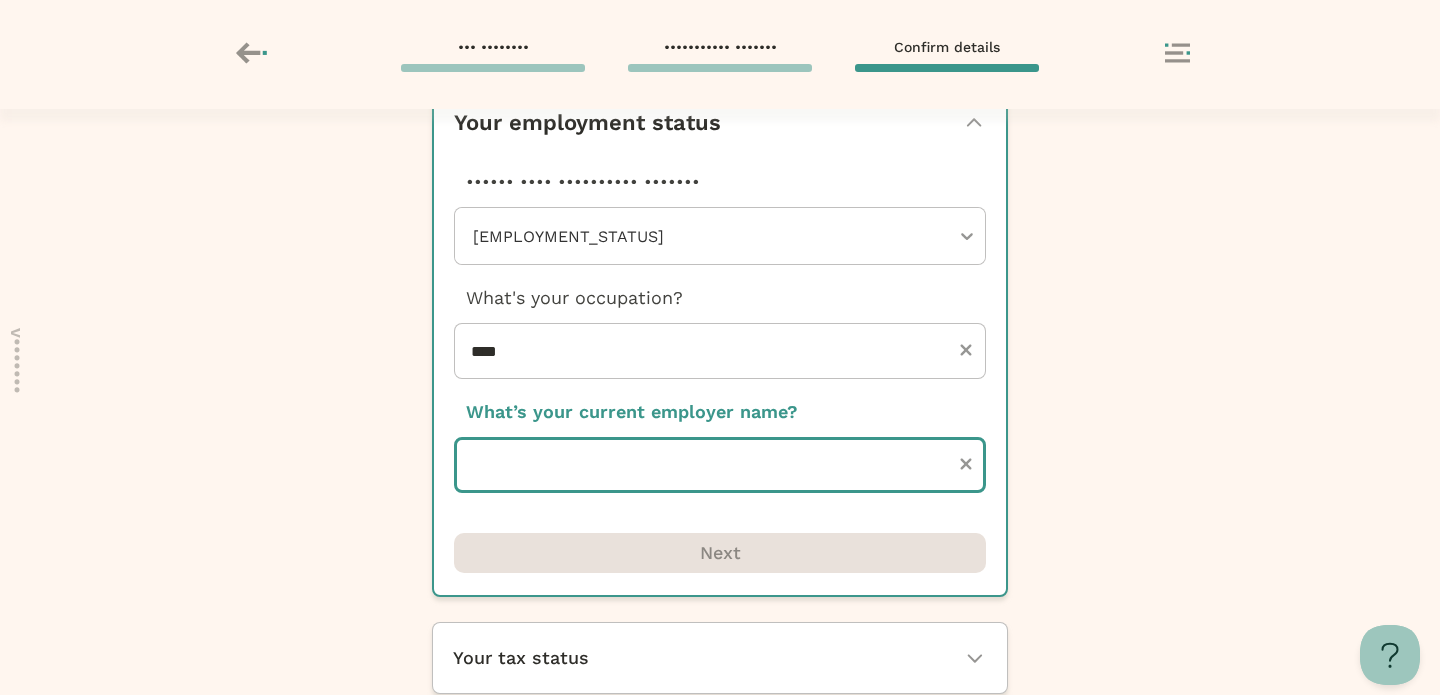 click at bounding box center [720, 465] 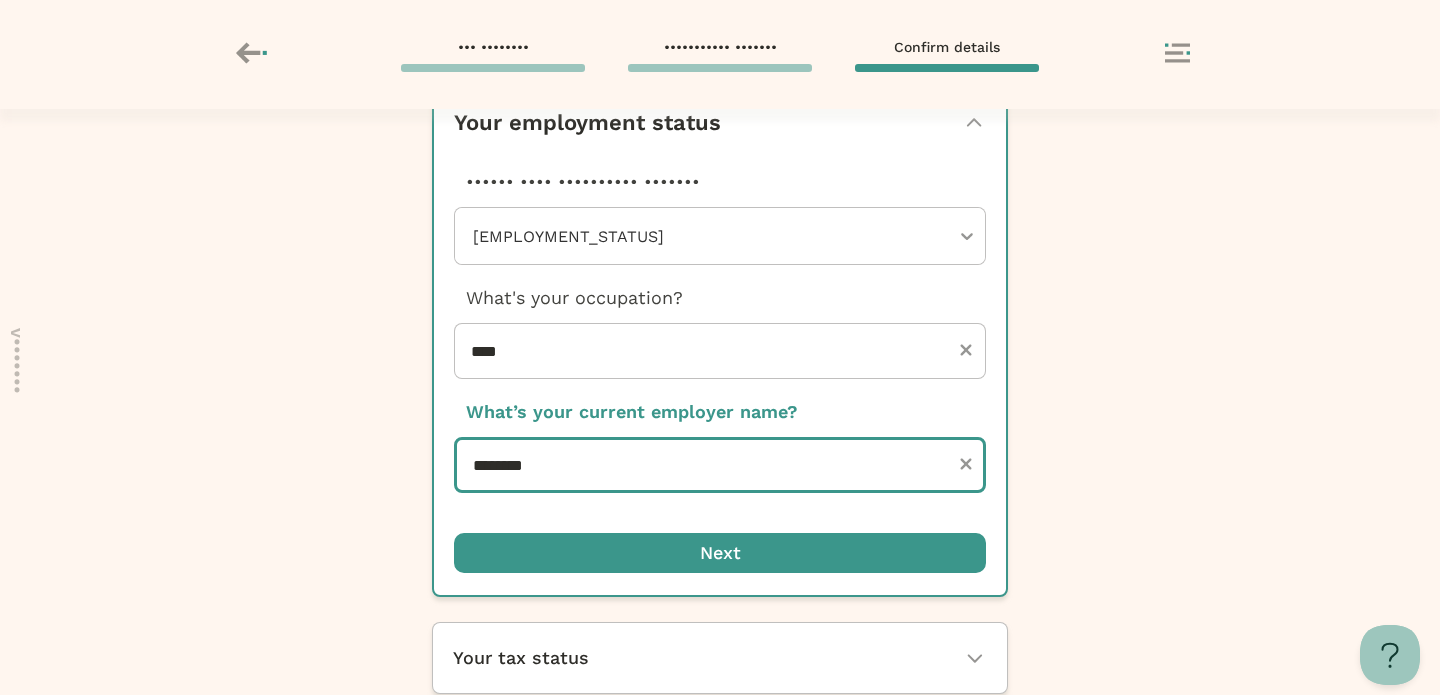 type on "**********" 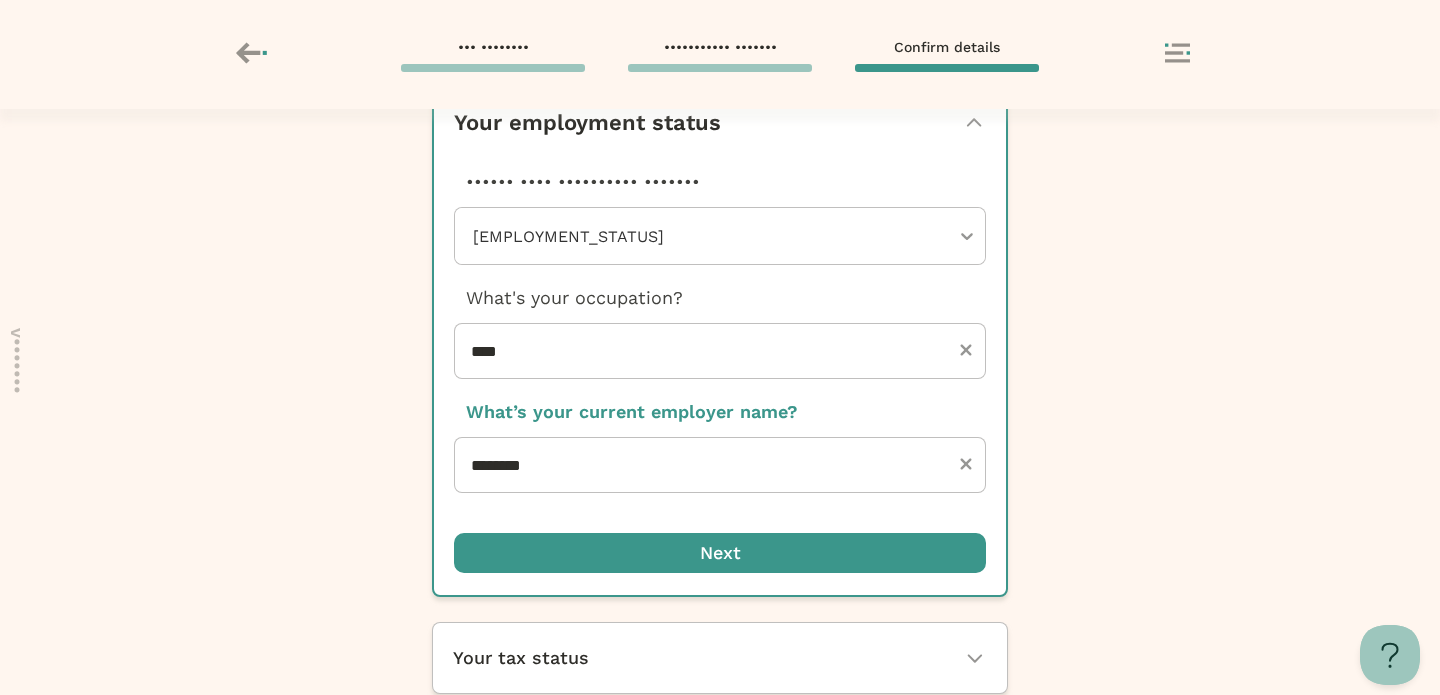 click at bounding box center (720, 553) 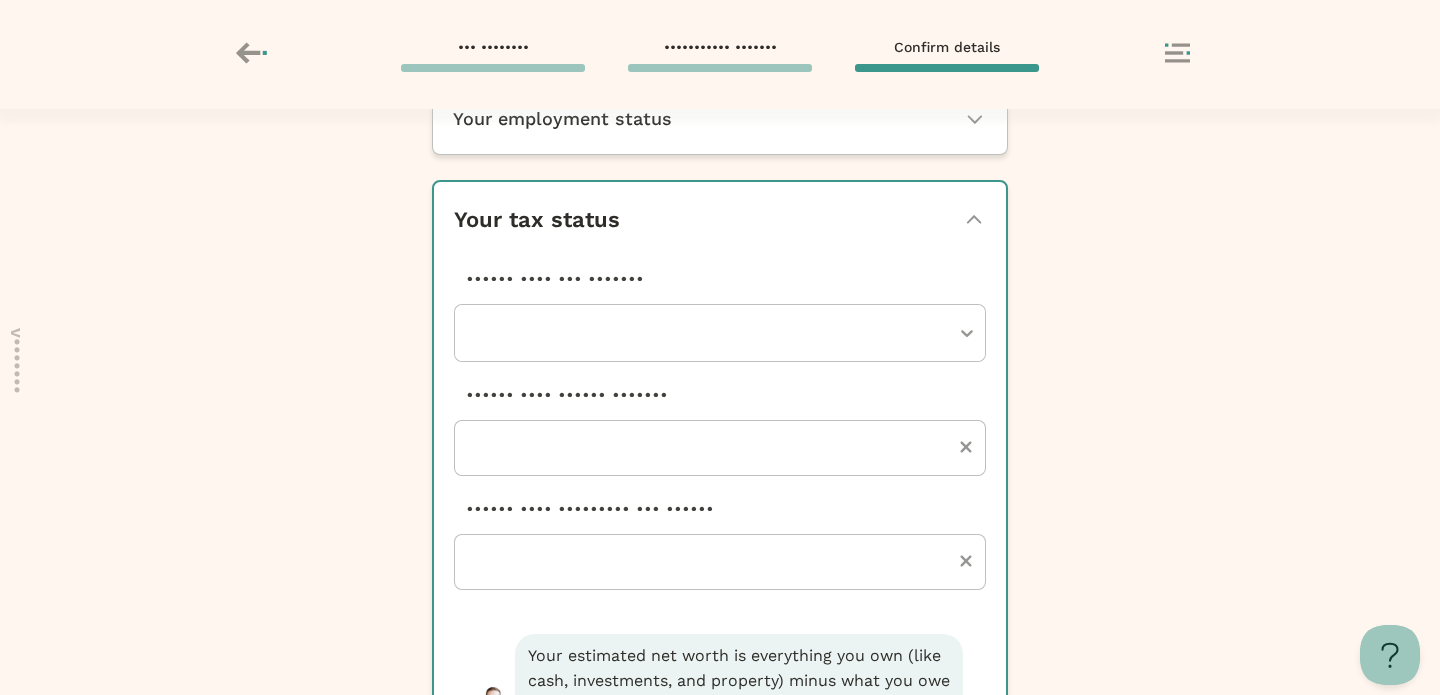 click at bounding box center (710, 333) 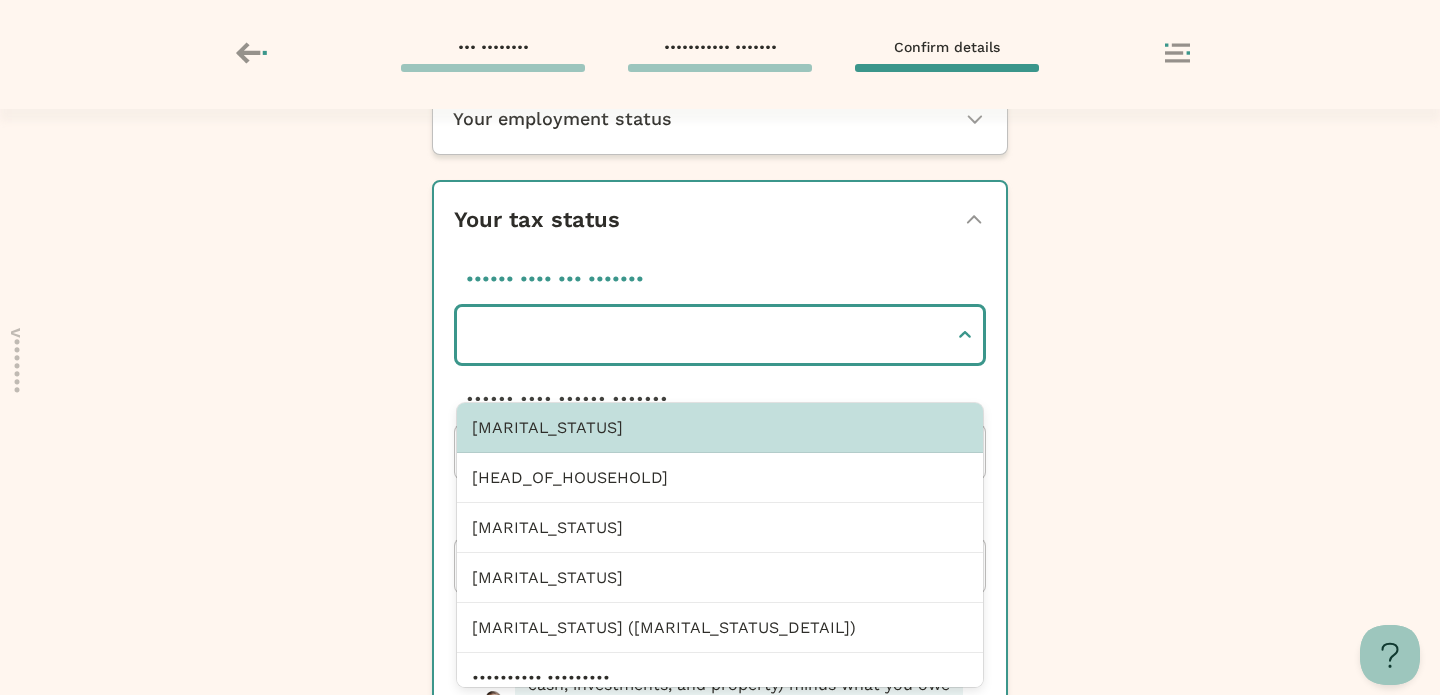 click on "[MARITAL_STATUS]" at bounding box center (720, 428) 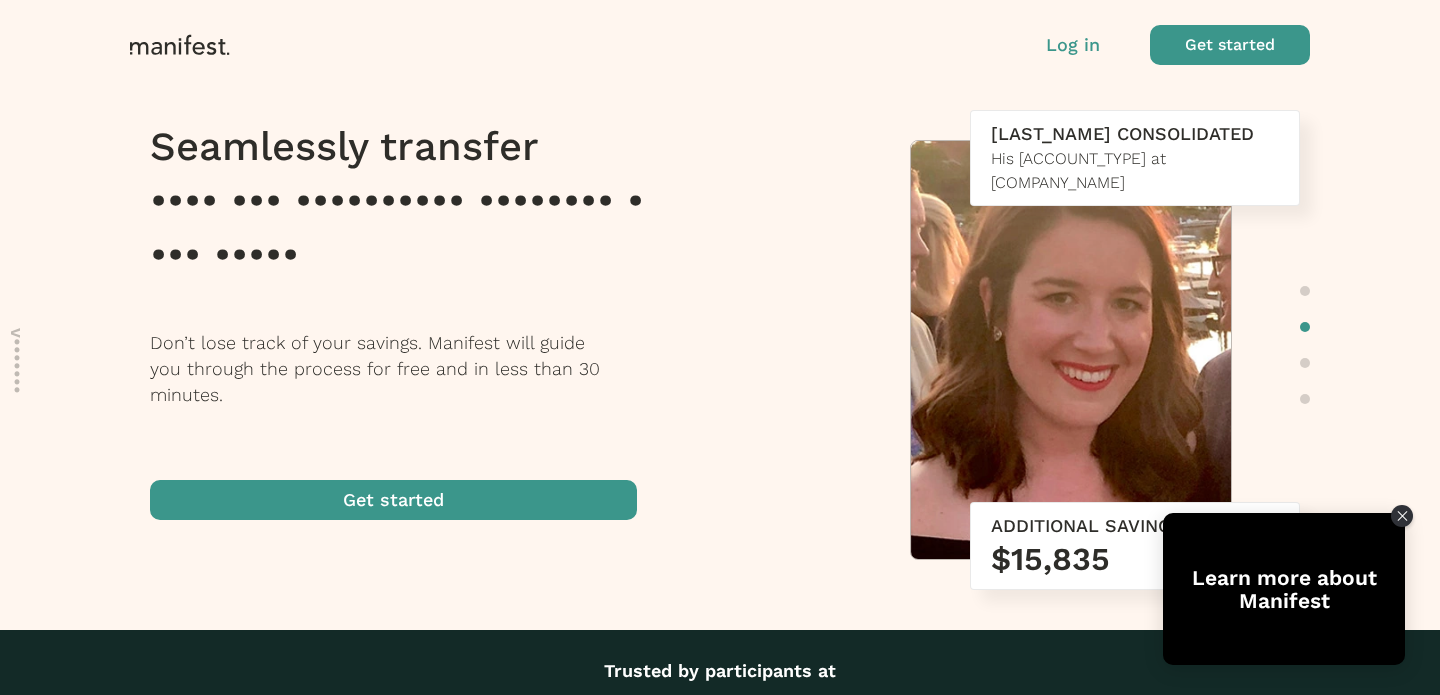 click on "Log in" at bounding box center [1073, 45] 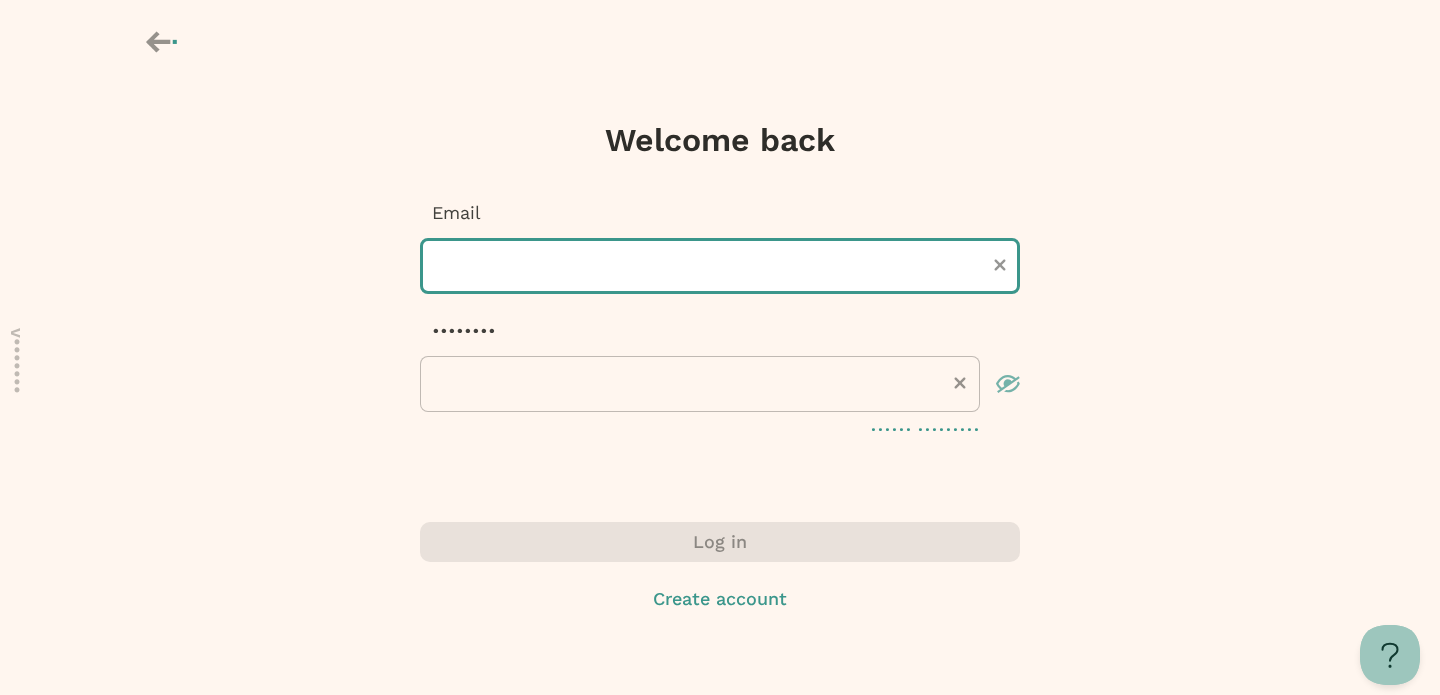 click at bounding box center [720, 266] 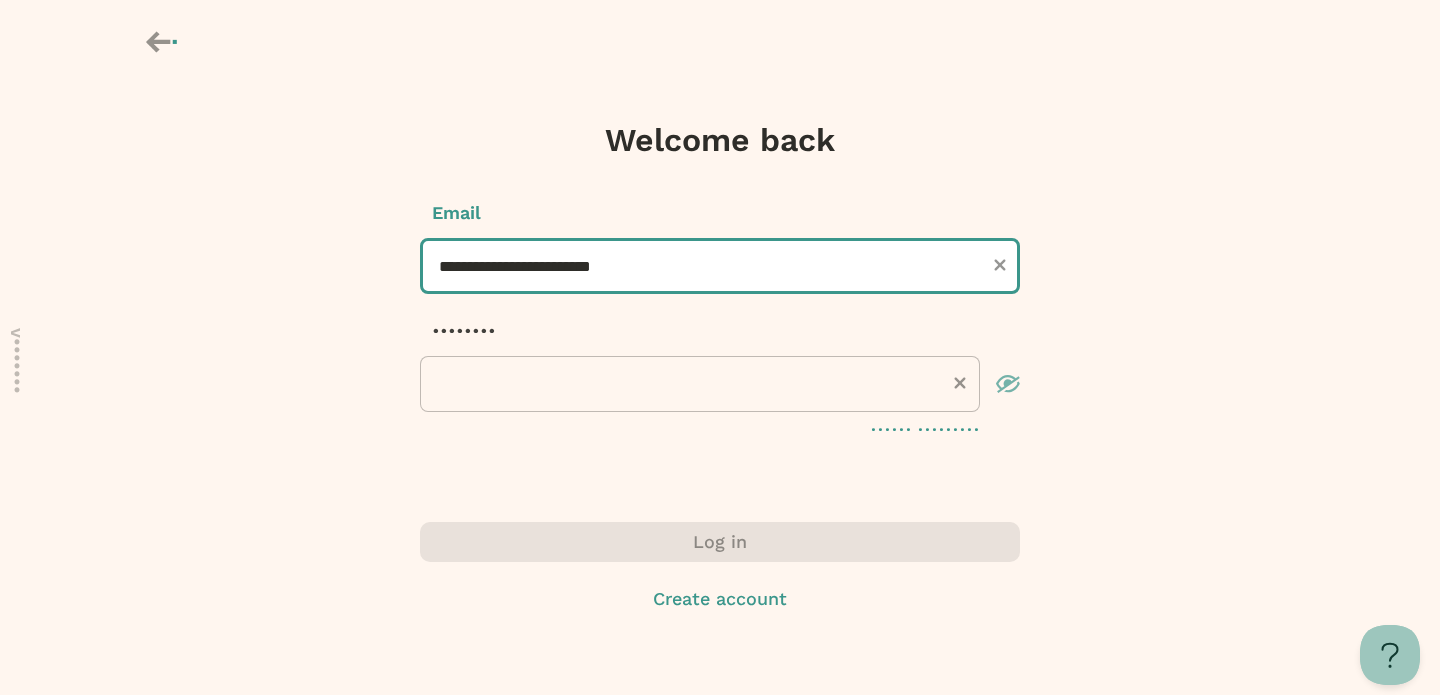 type on "•••••••••••••••••••••••••" 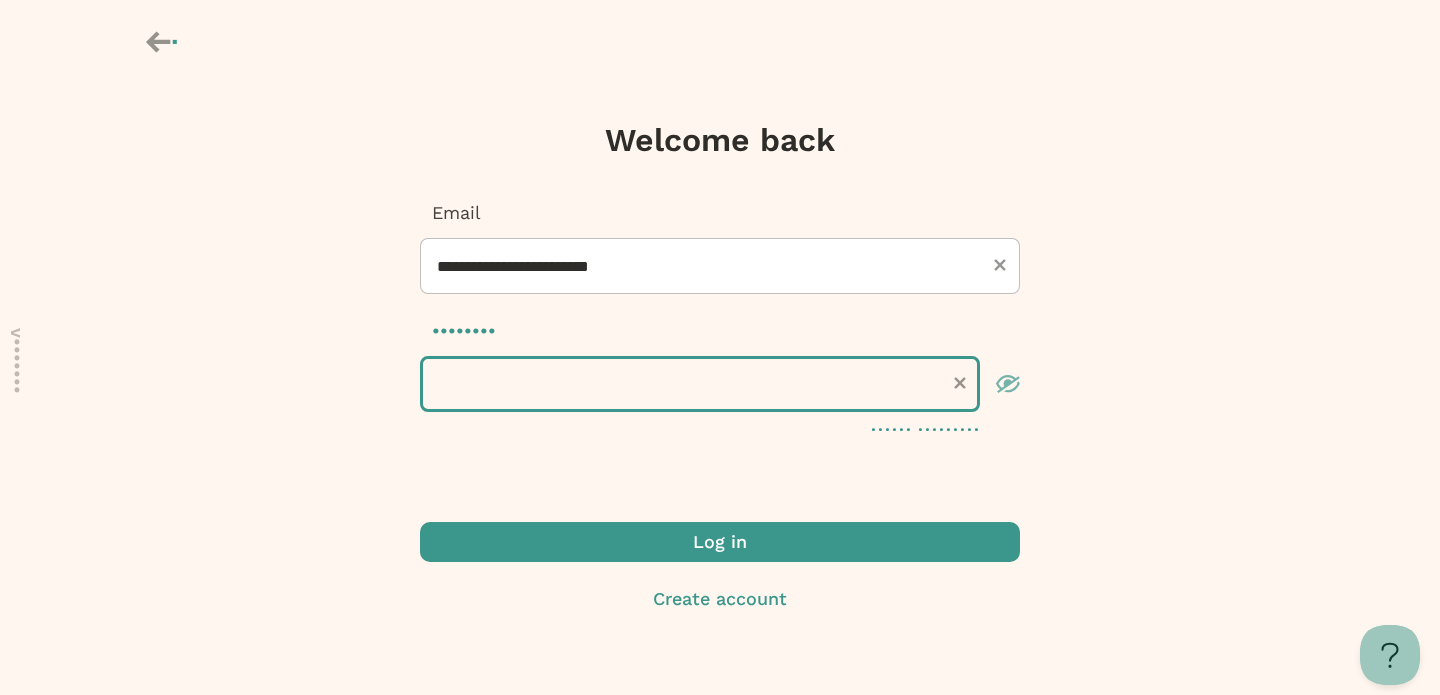 click on "Log in" at bounding box center [720, 542] 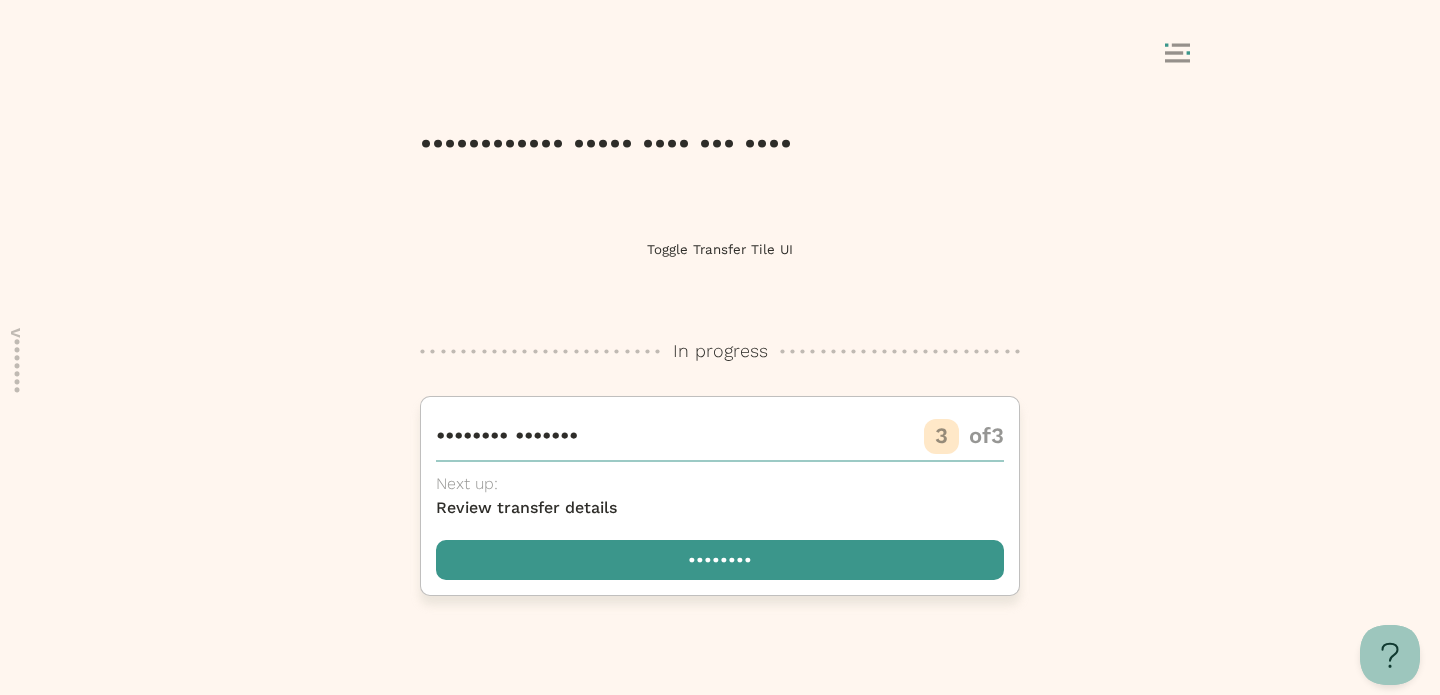 click at bounding box center [720, 560] 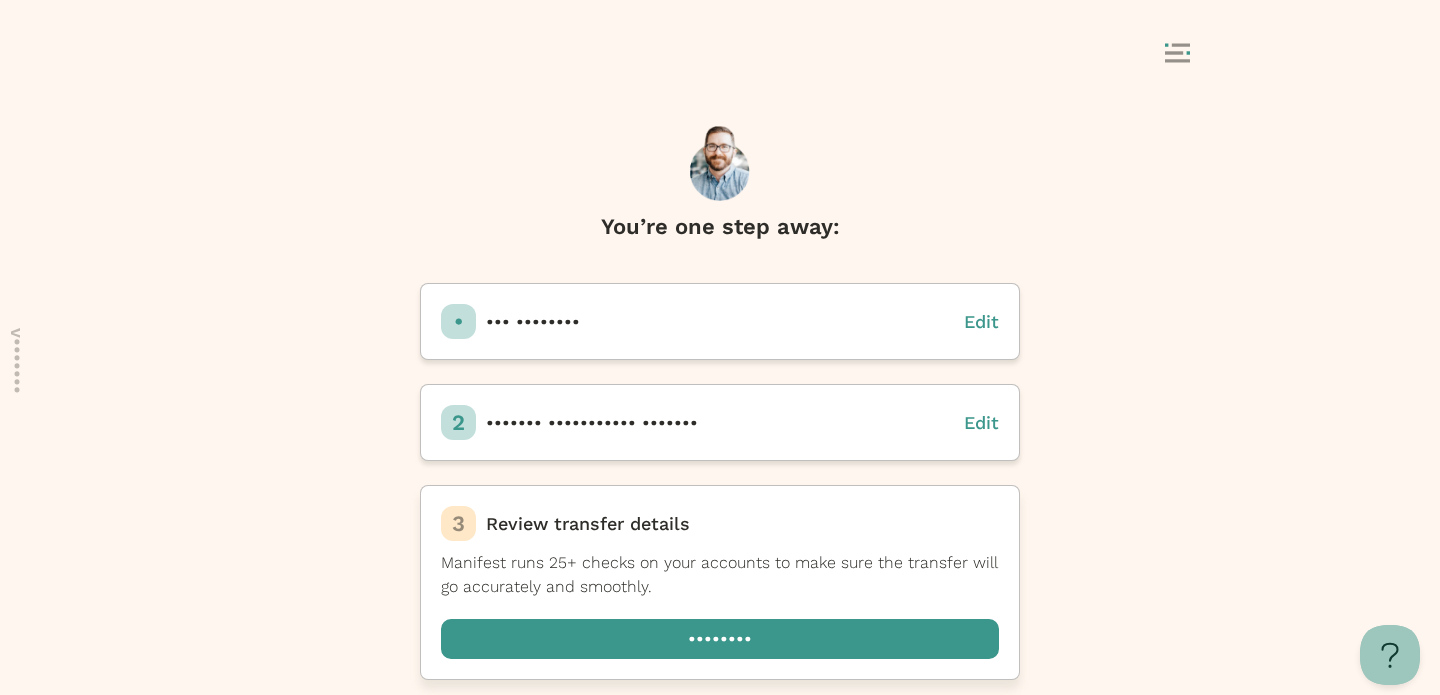 click at bounding box center (720, 639) 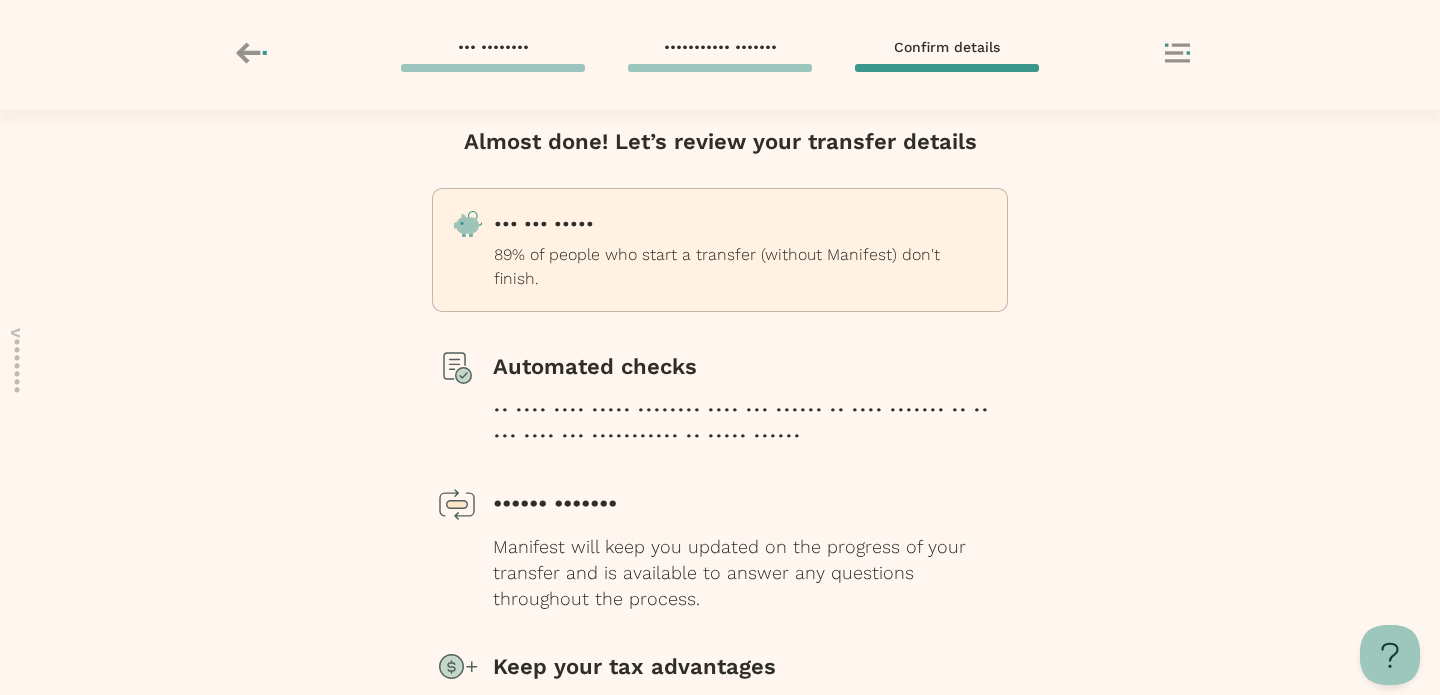 scroll, scrollTop: 228, scrollLeft: 0, axis: vertical 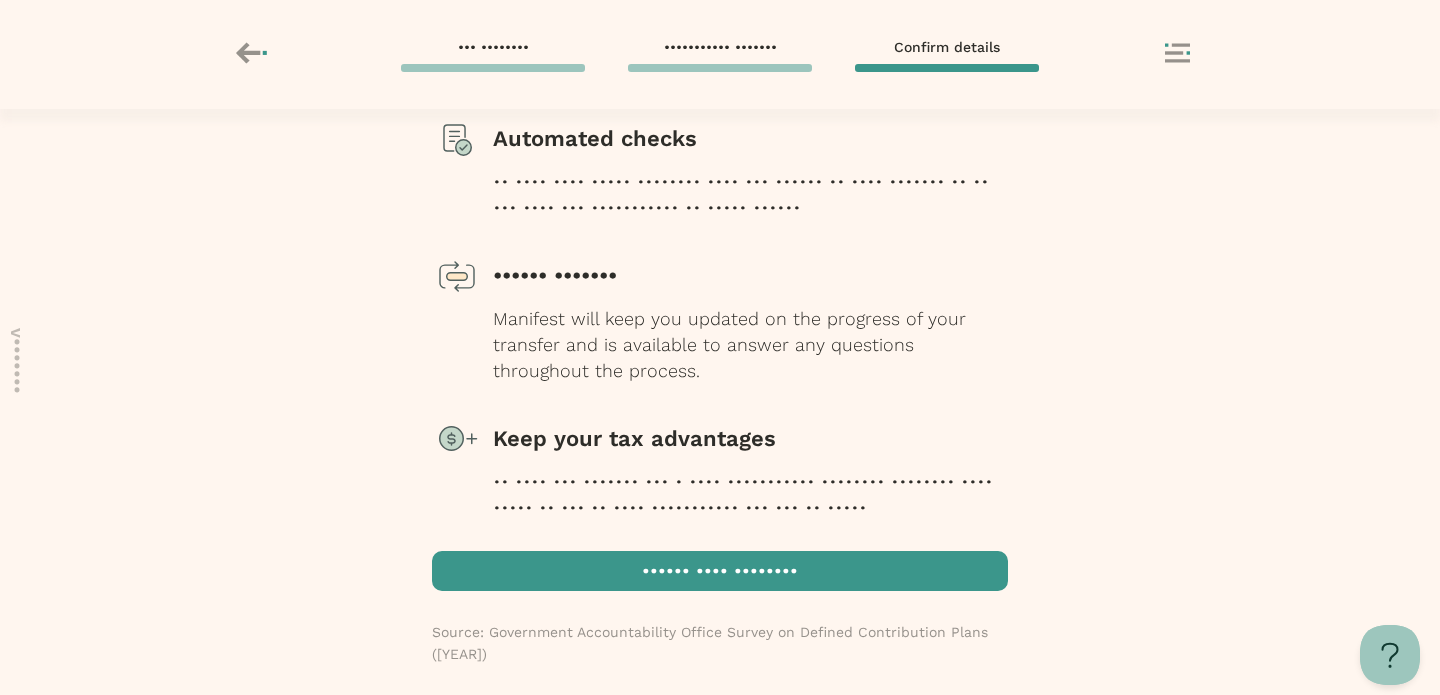 click at bounding box center [720, 571] 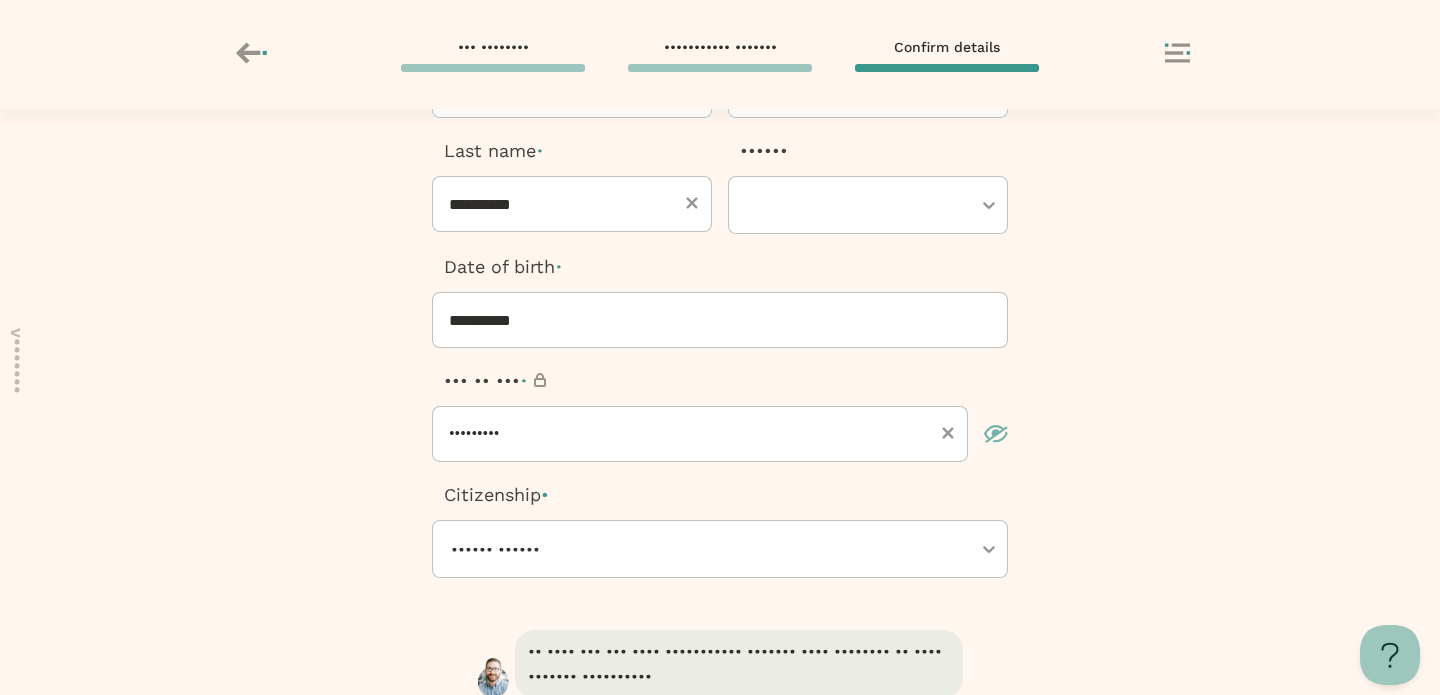 scroll, scrollTop: 395, scrollLeft: 0, axis: vertical 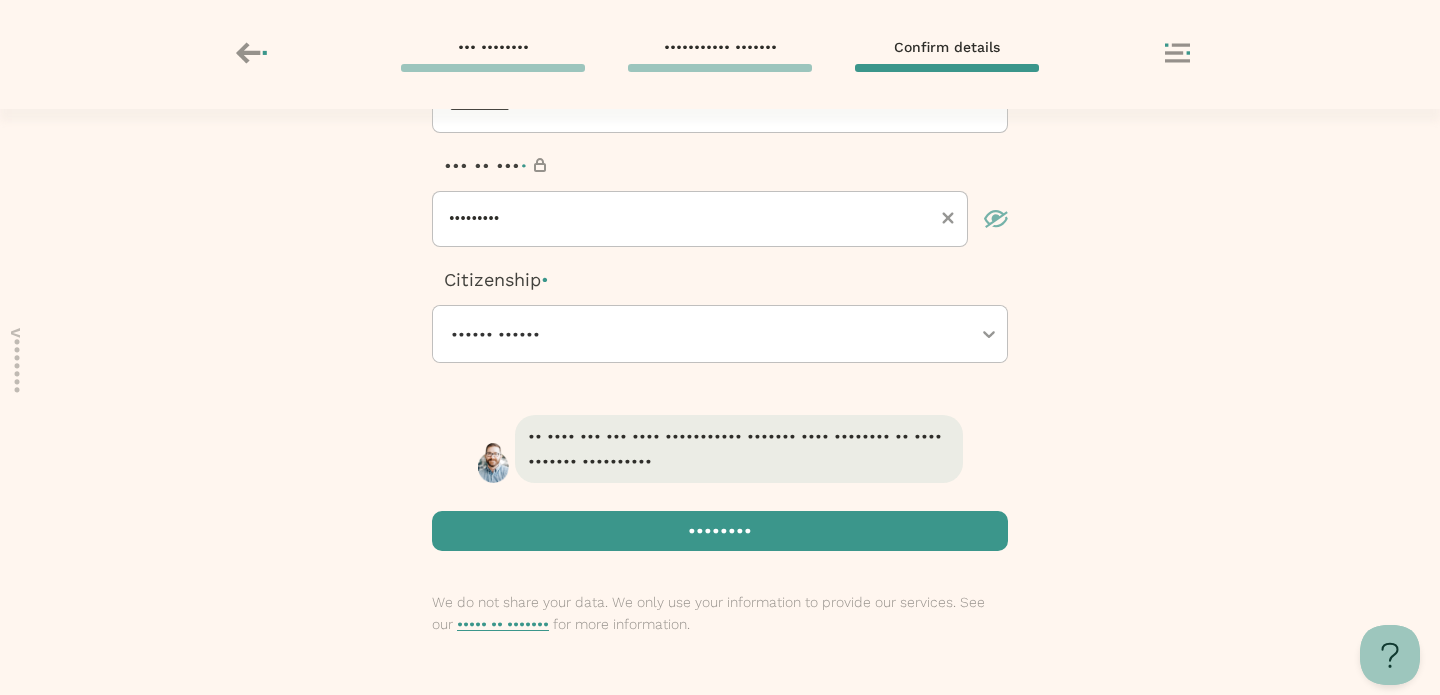 click at bounding box center (720, 531) 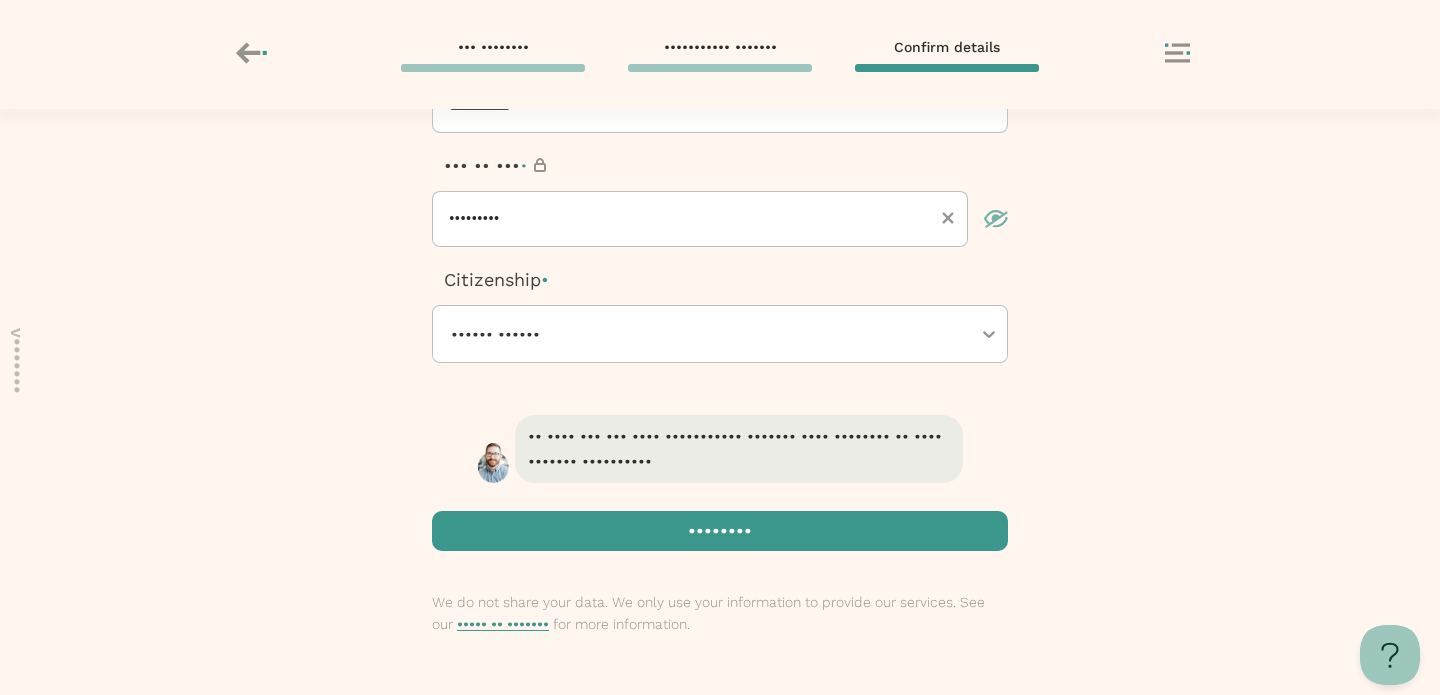 scroll, scrollTop: 0, scrollLeft: 0, axis: both 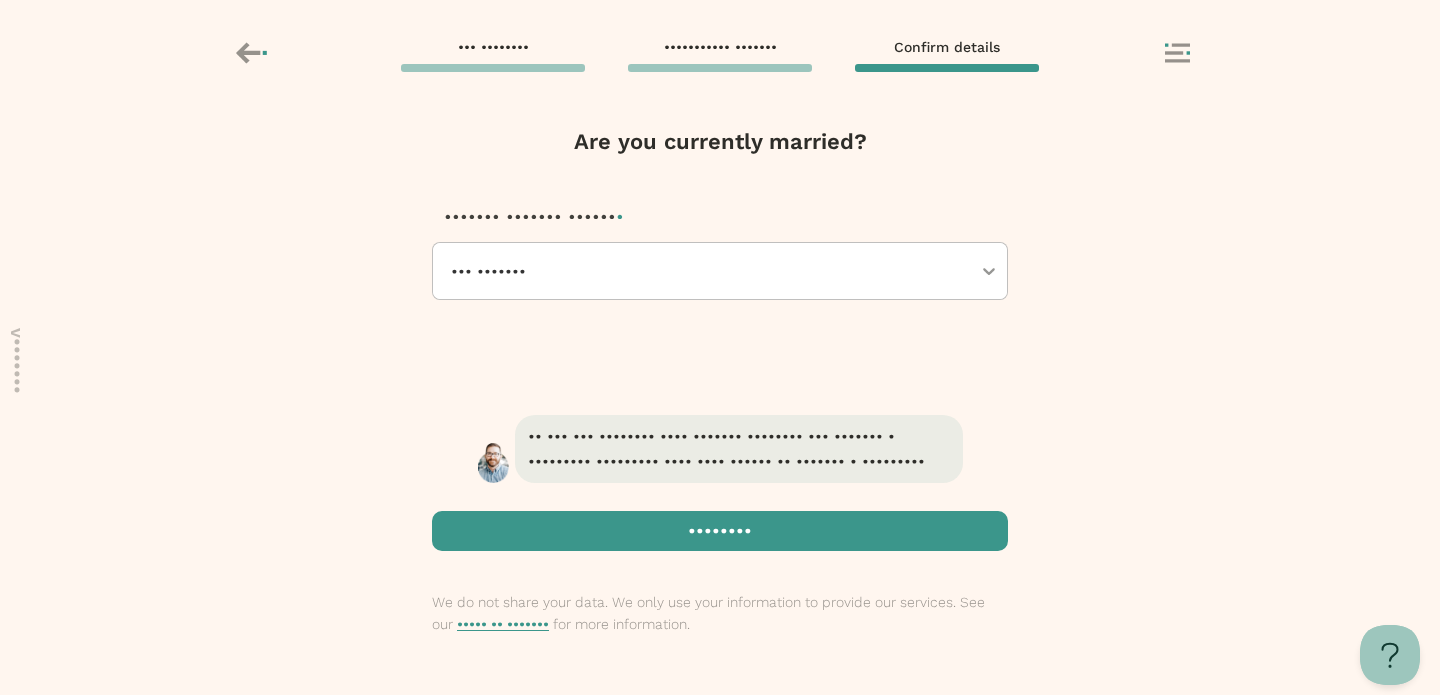 click at bounding box center [720, 531] 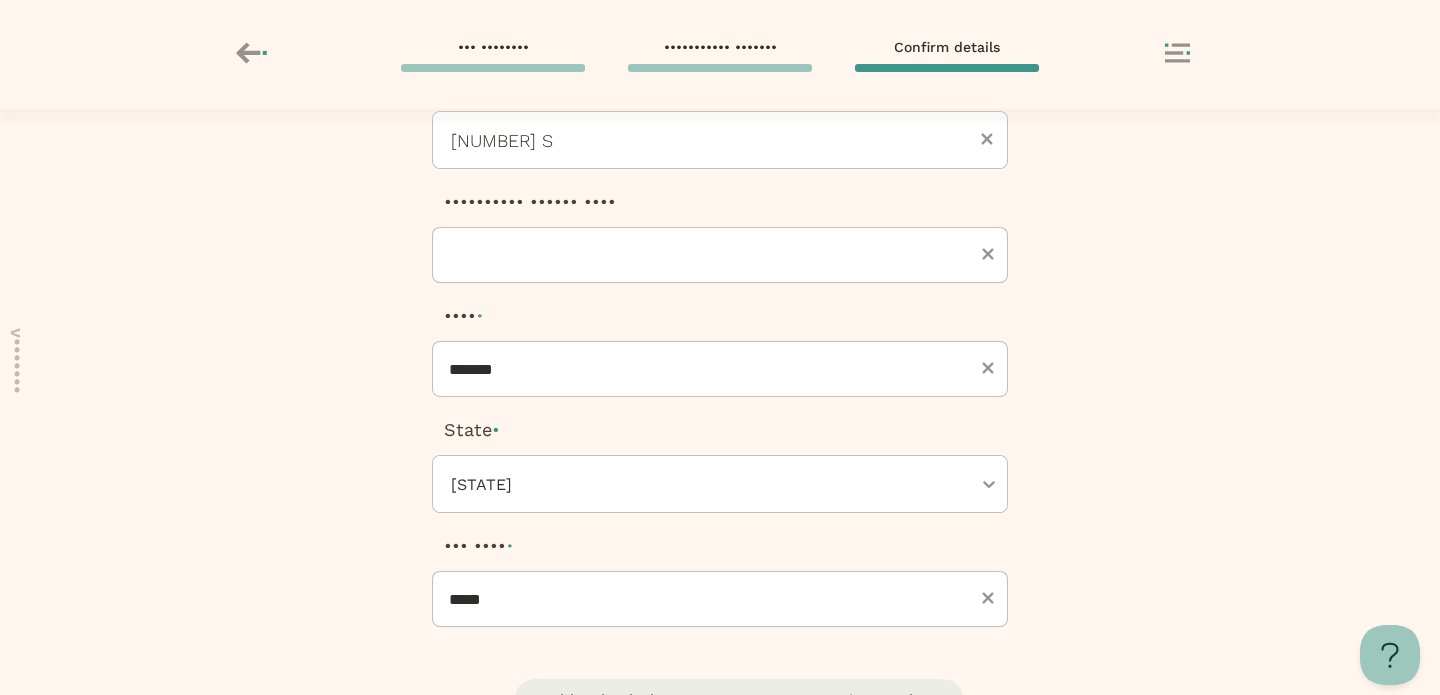 scroll, scrollTop: 395, scrollLeft: 0, axis: vertical 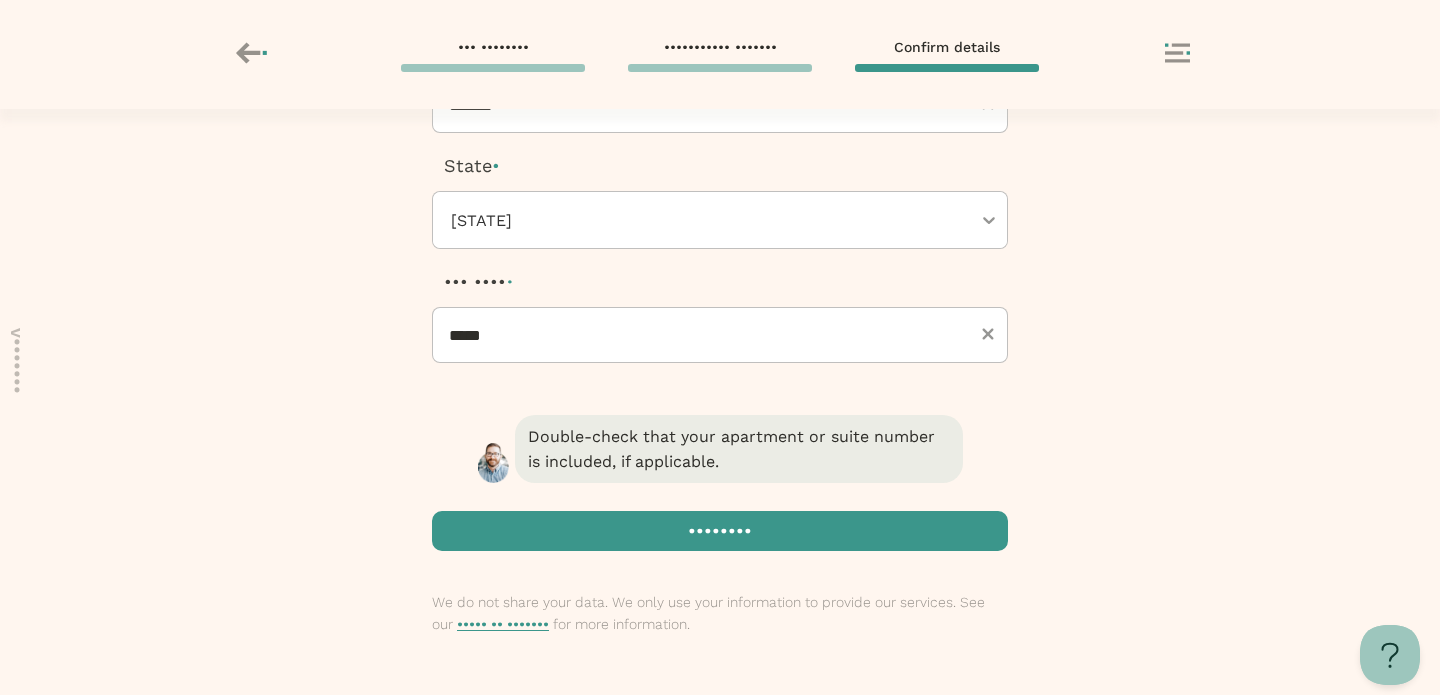 click at bounding box center [720, 531] 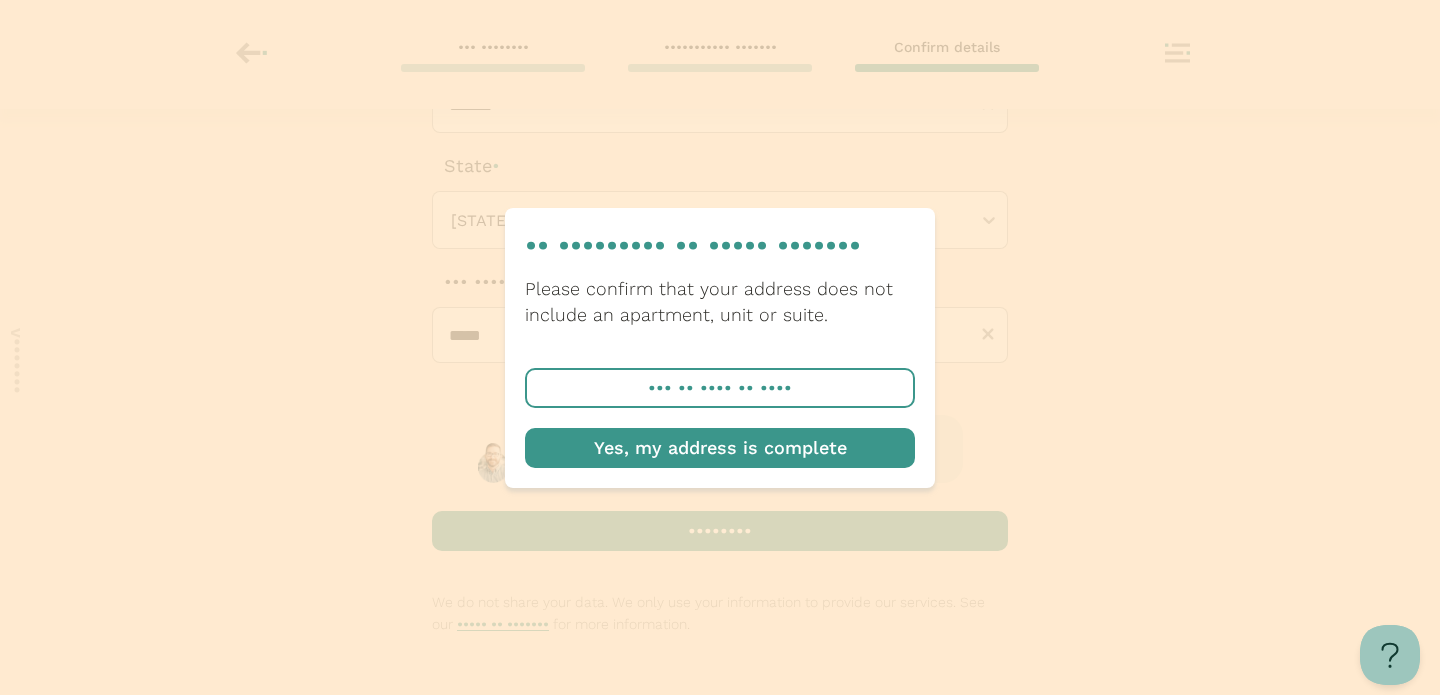 click at bounding box center (720, 448) 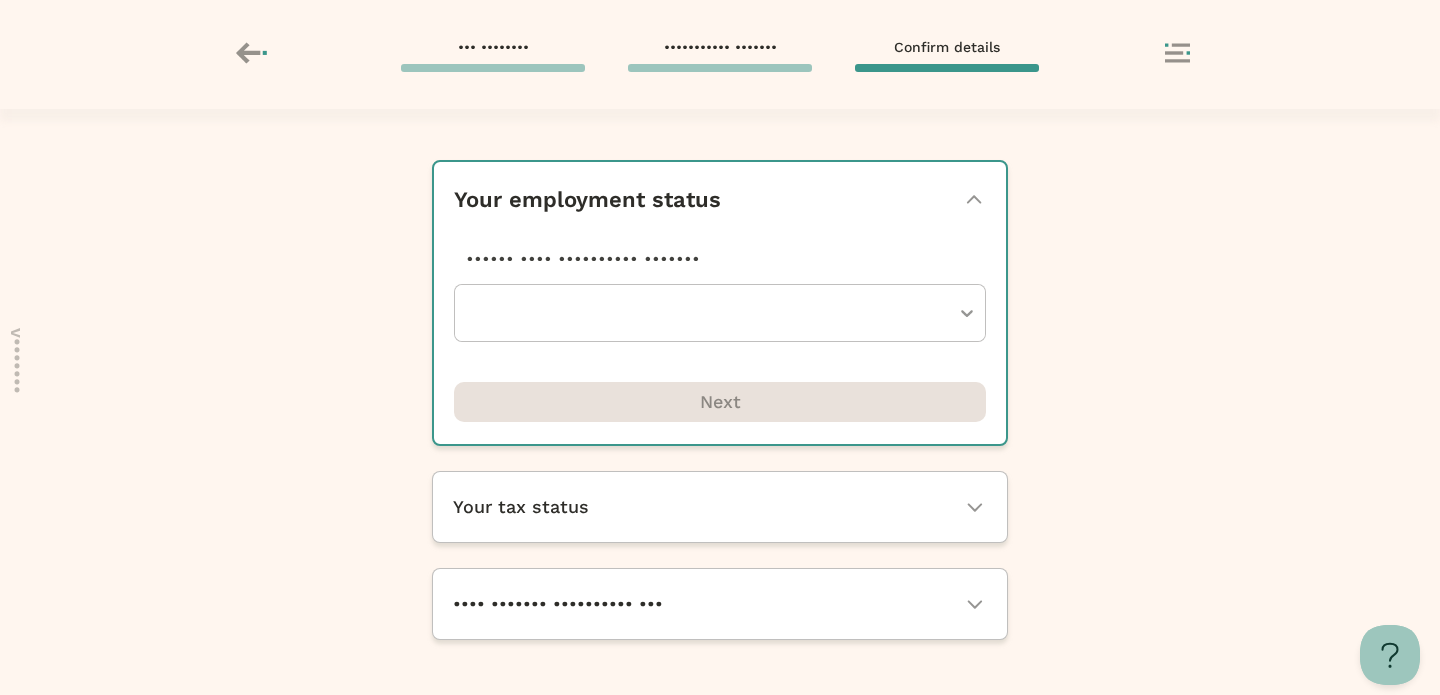 scroll, scrollTop: 0, scrollLeft: 0, axis: both 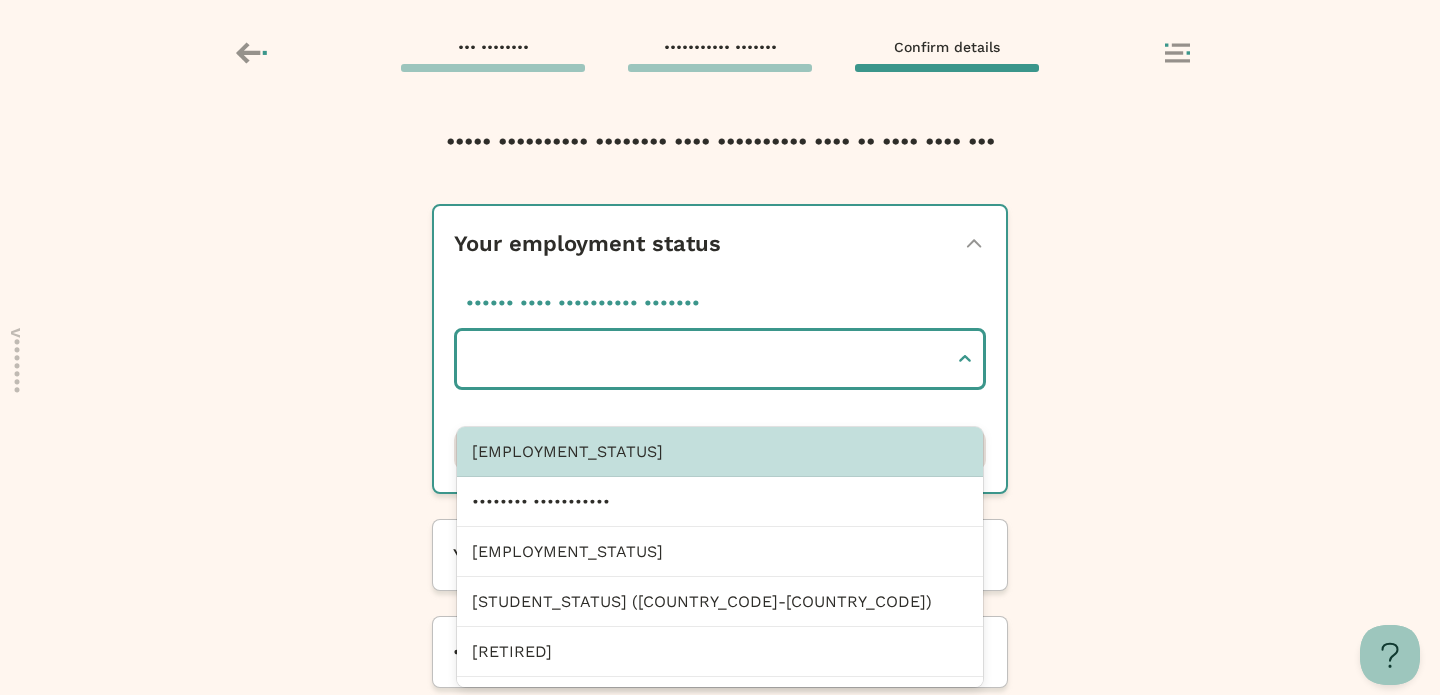 click at bounding box center (710, 359) 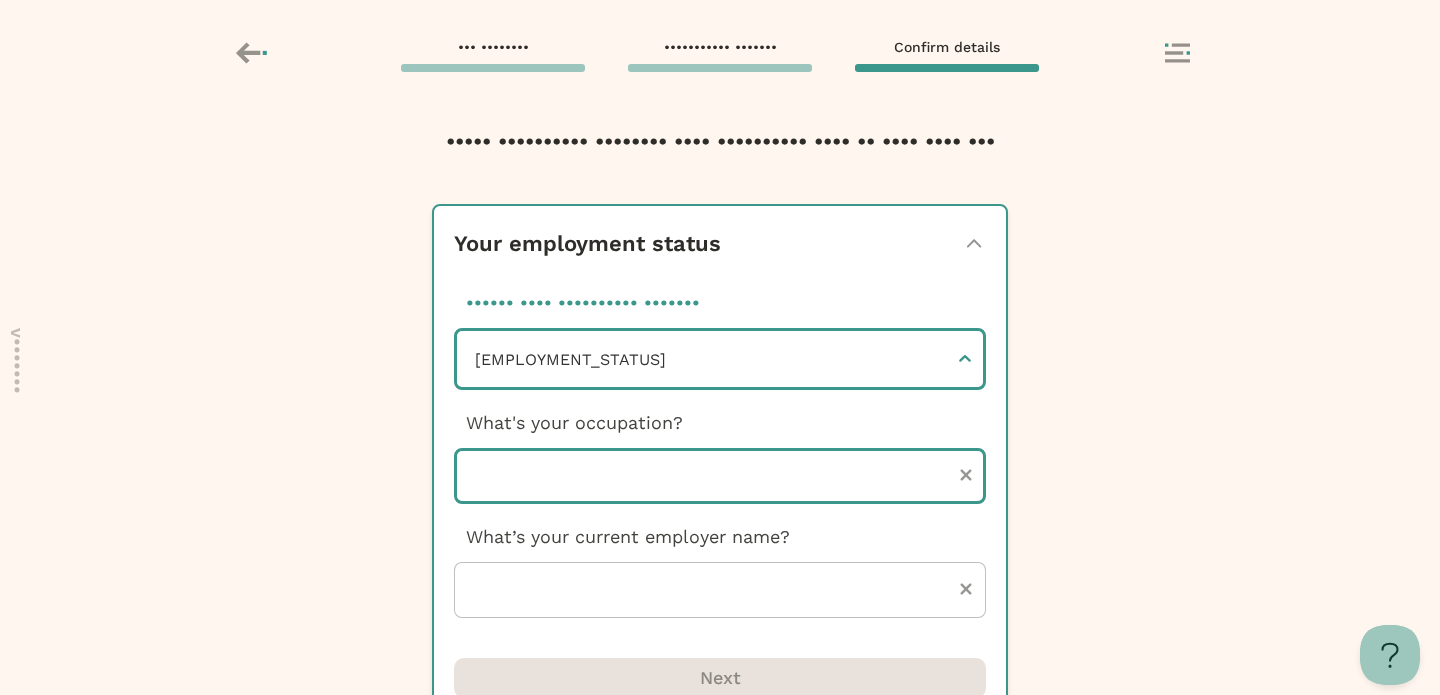click at bounding box center [720, 476] 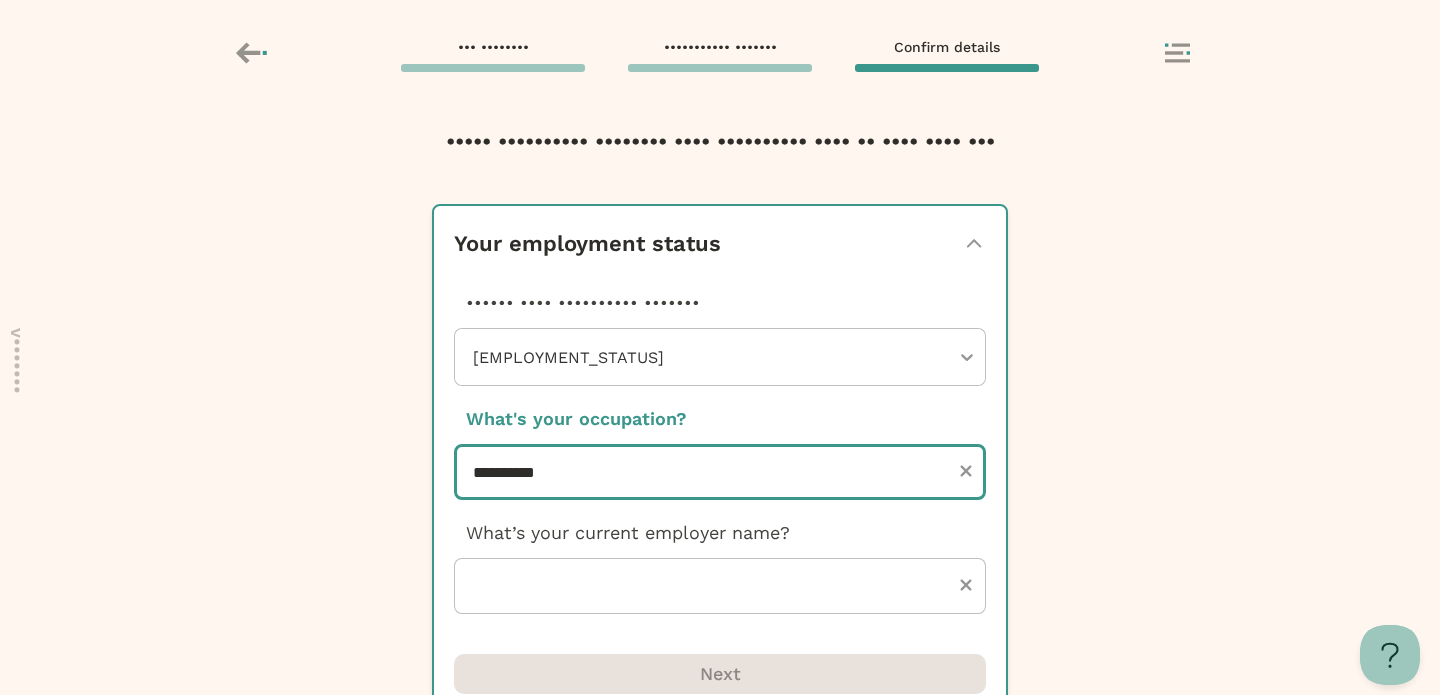 type on "**********" 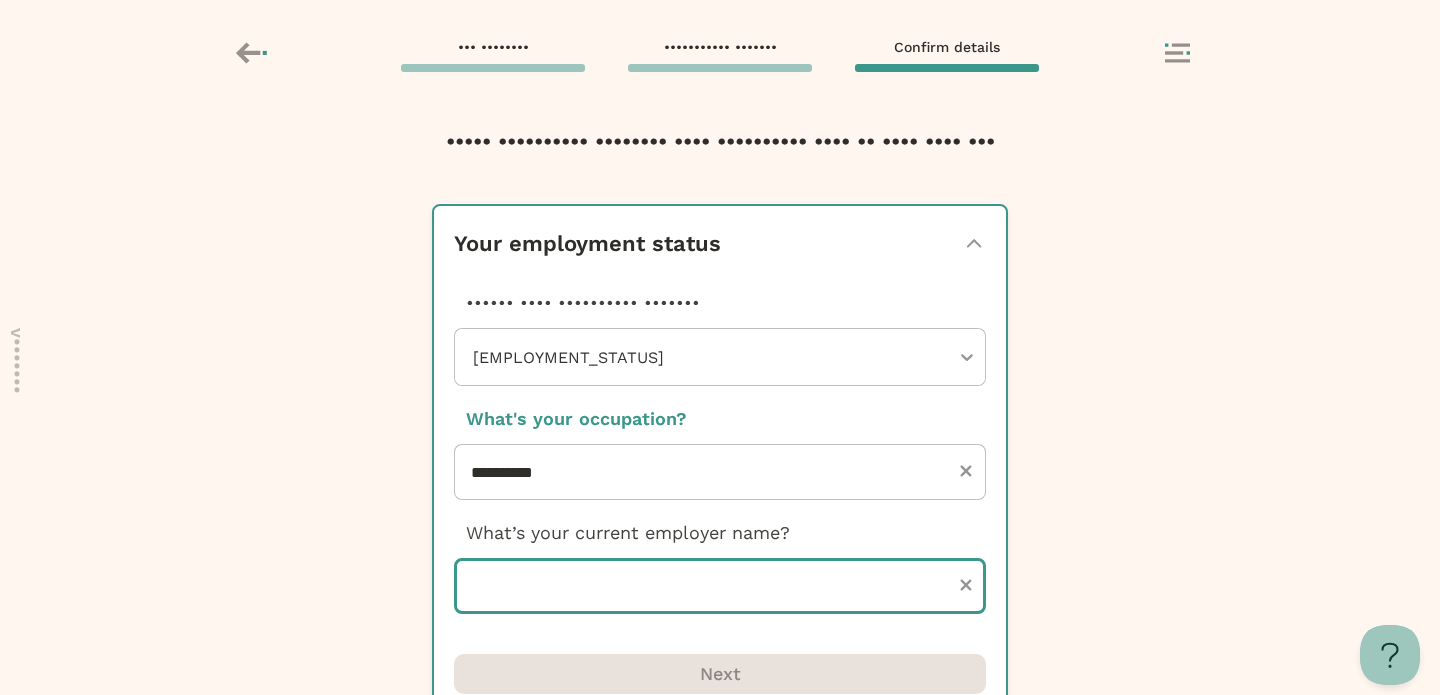 click at bounding box center [720, 586] 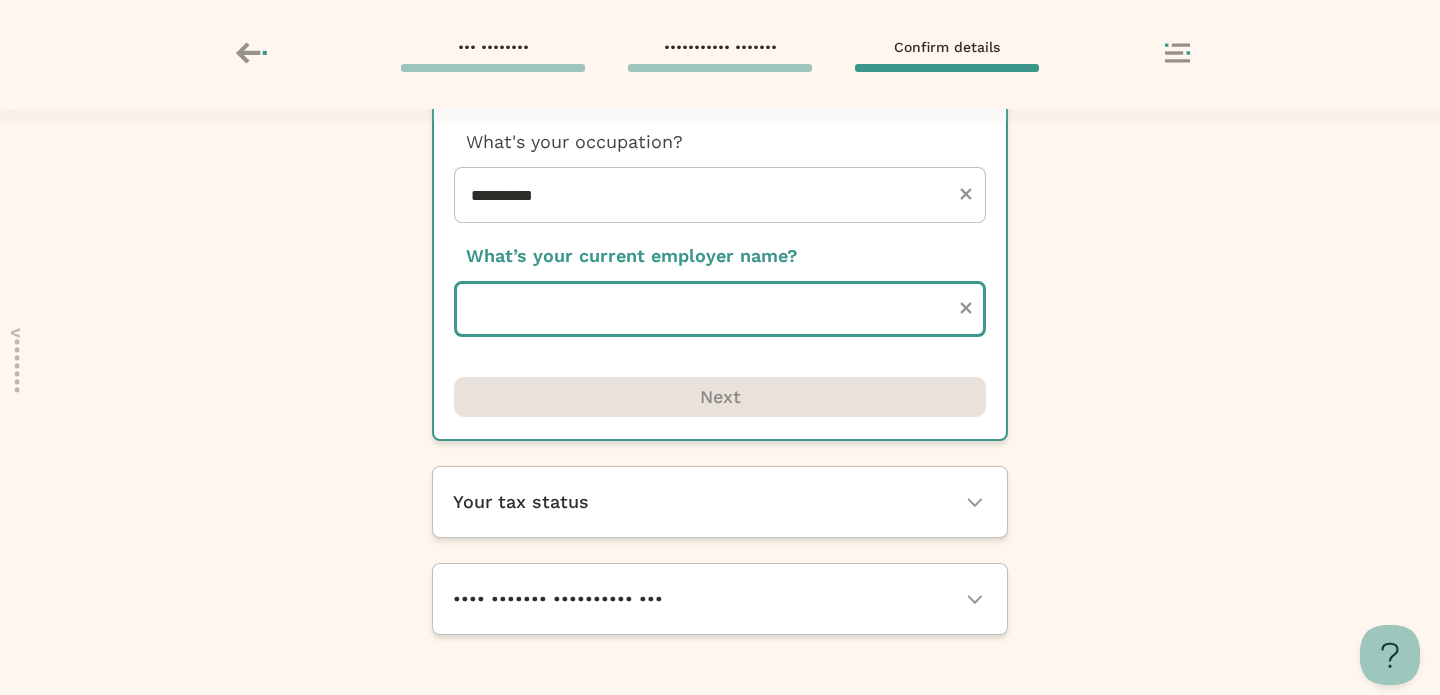 scroll, scrollTop: 309, scrollLeft: 0, axis: vertical 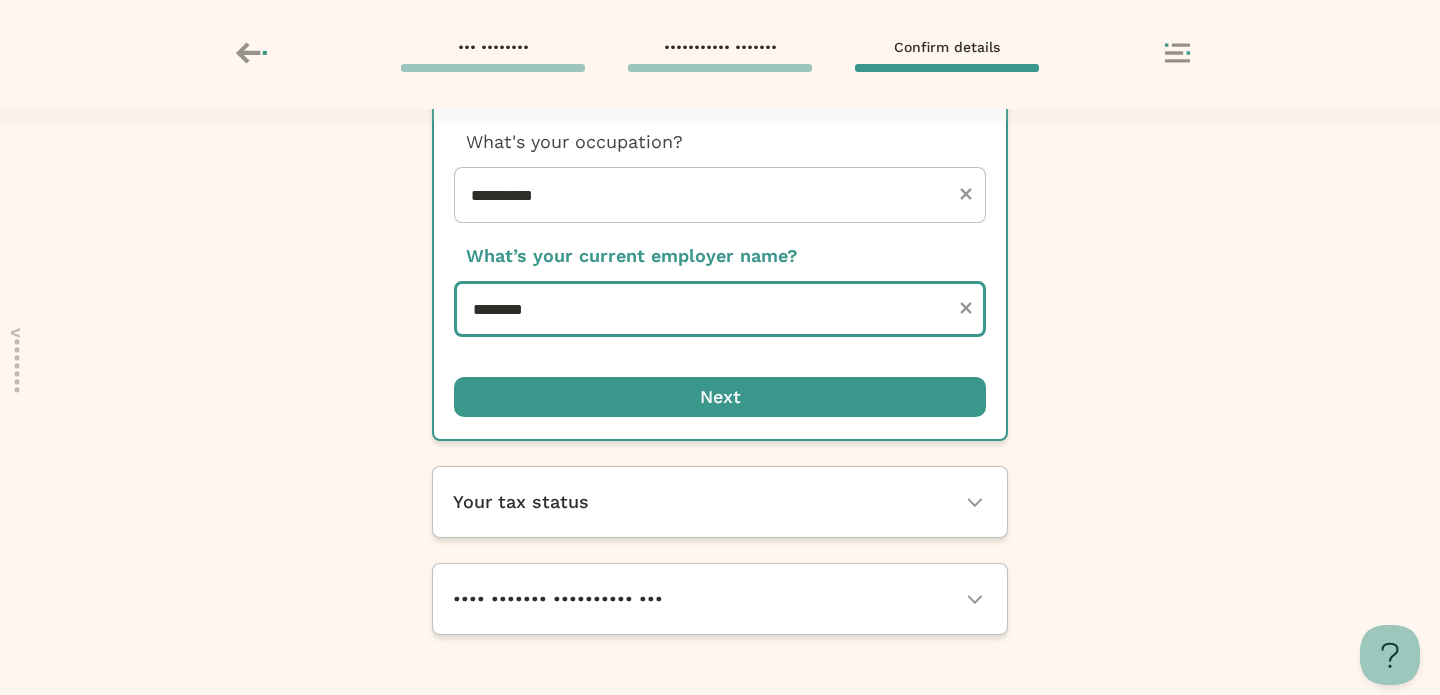 type on "**********" 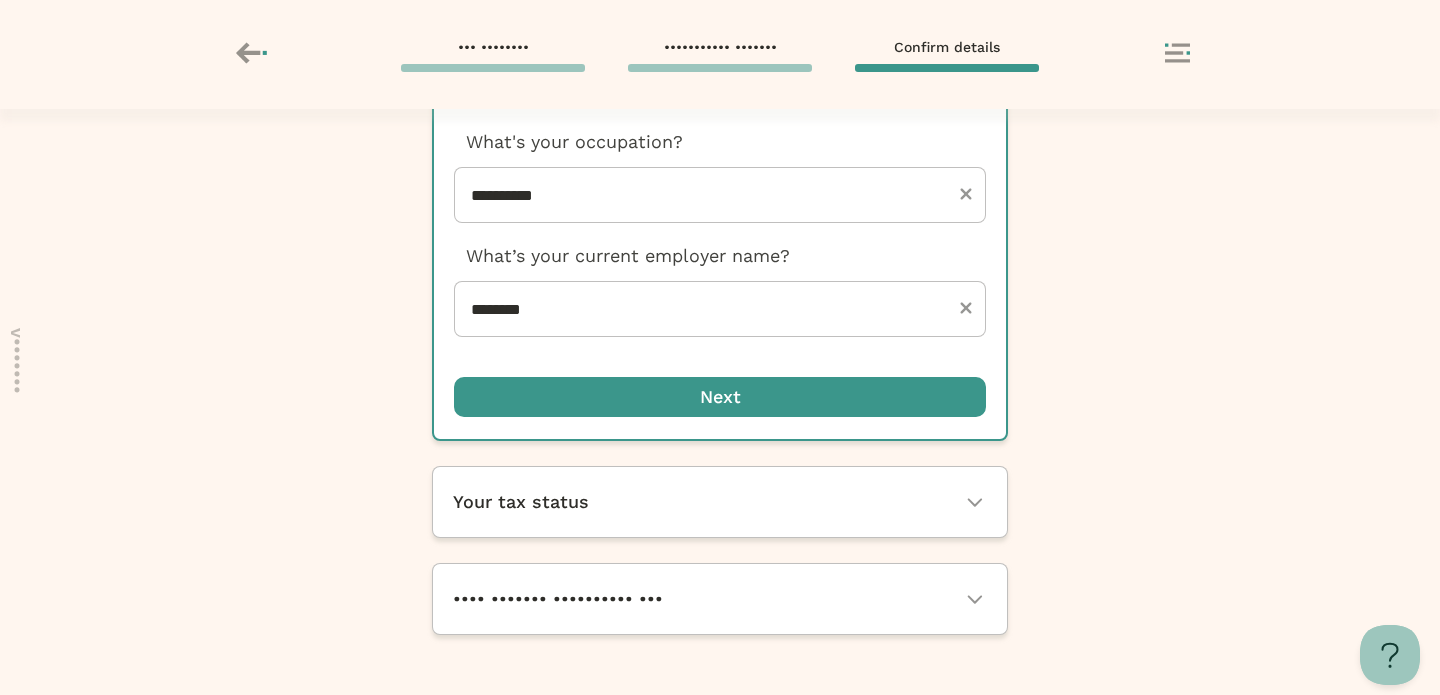 click at bounding box center (720, 397) 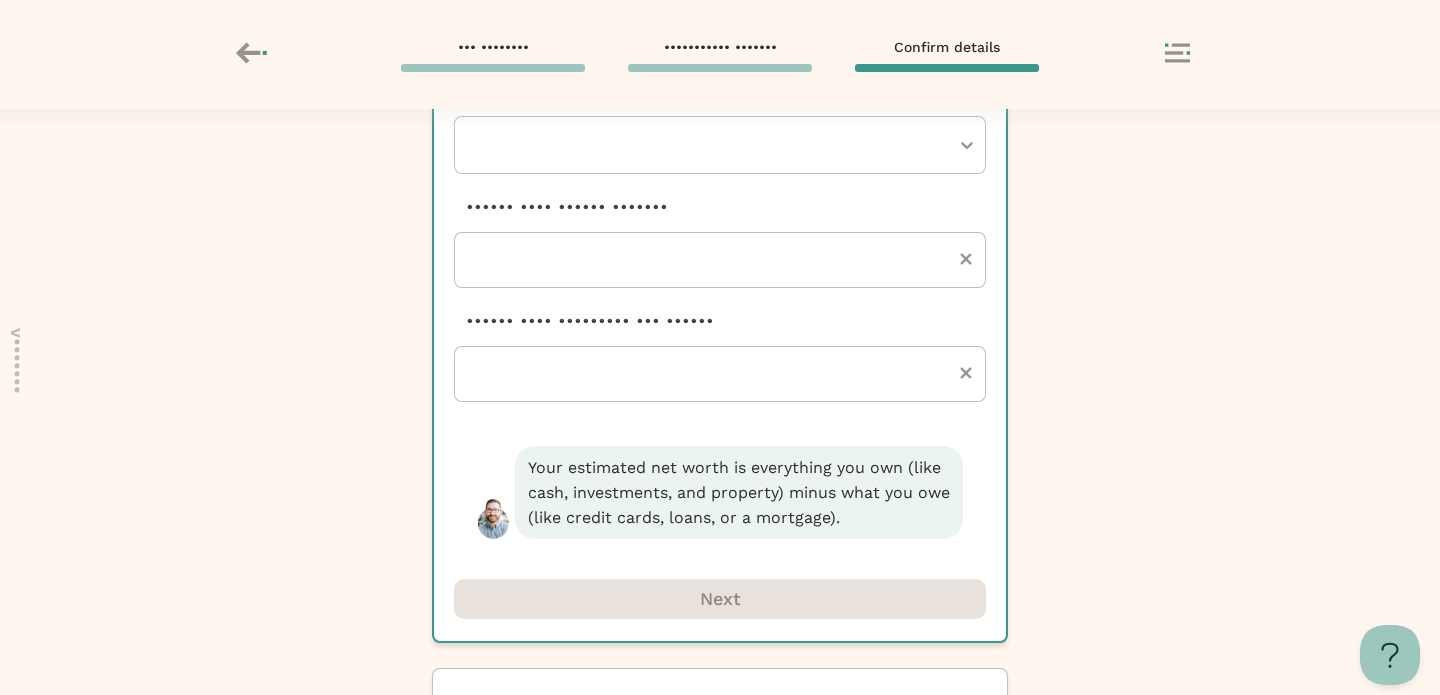 click at bounding box center (710, 145) 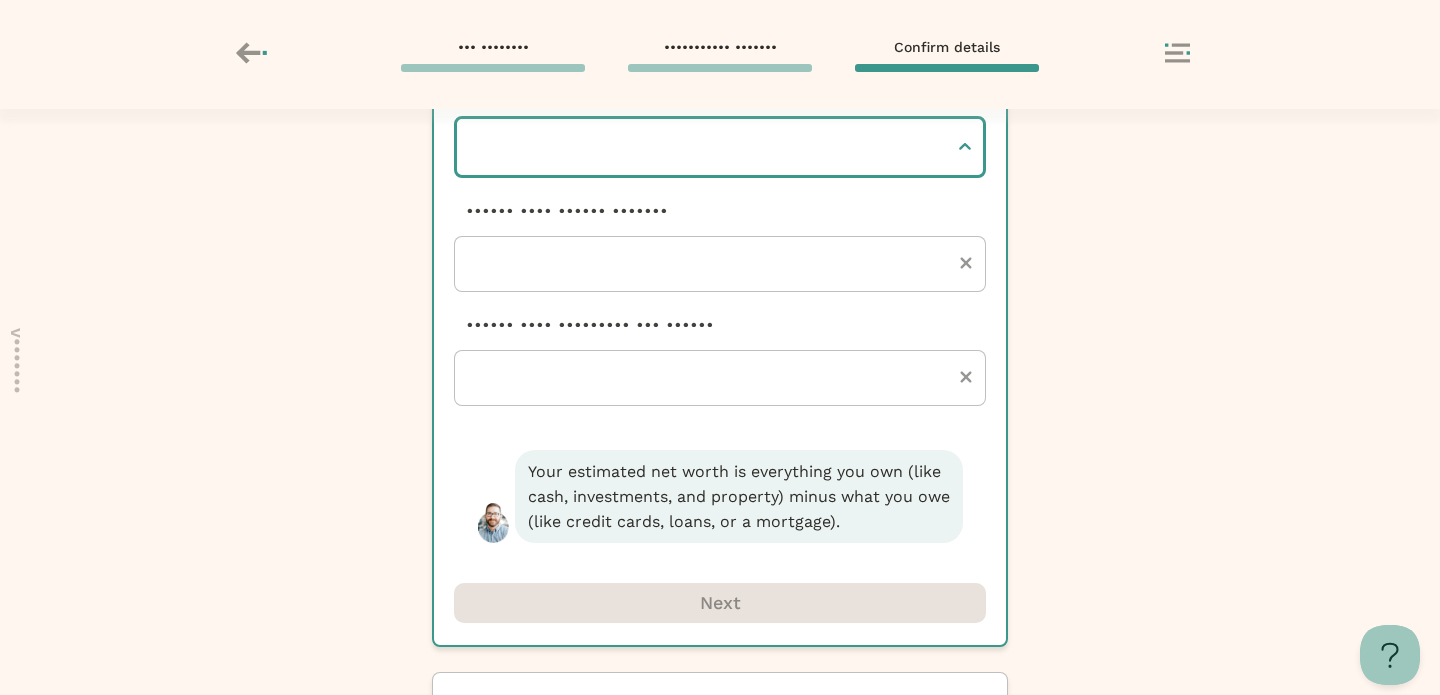 click on "[MARITAL_STATUS]" at bounding box center (720, 728) 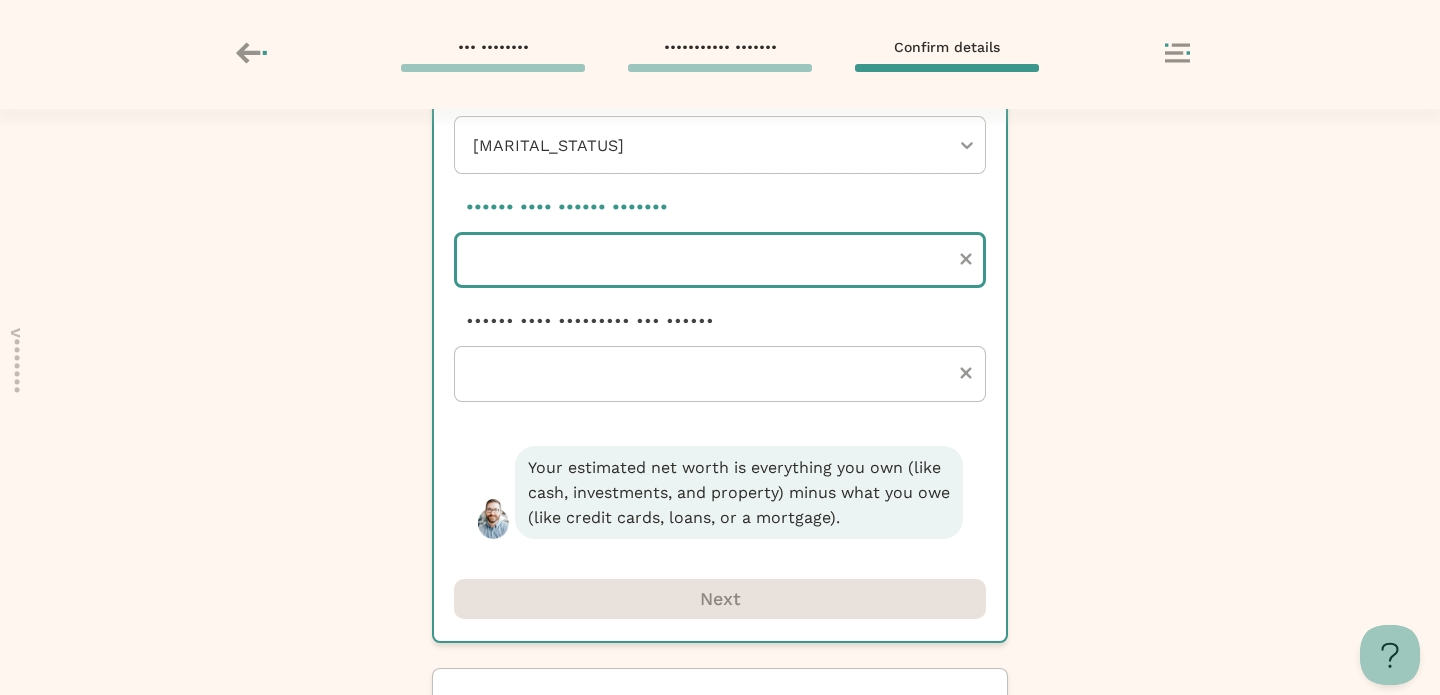 click at bounding box center [720, 260] 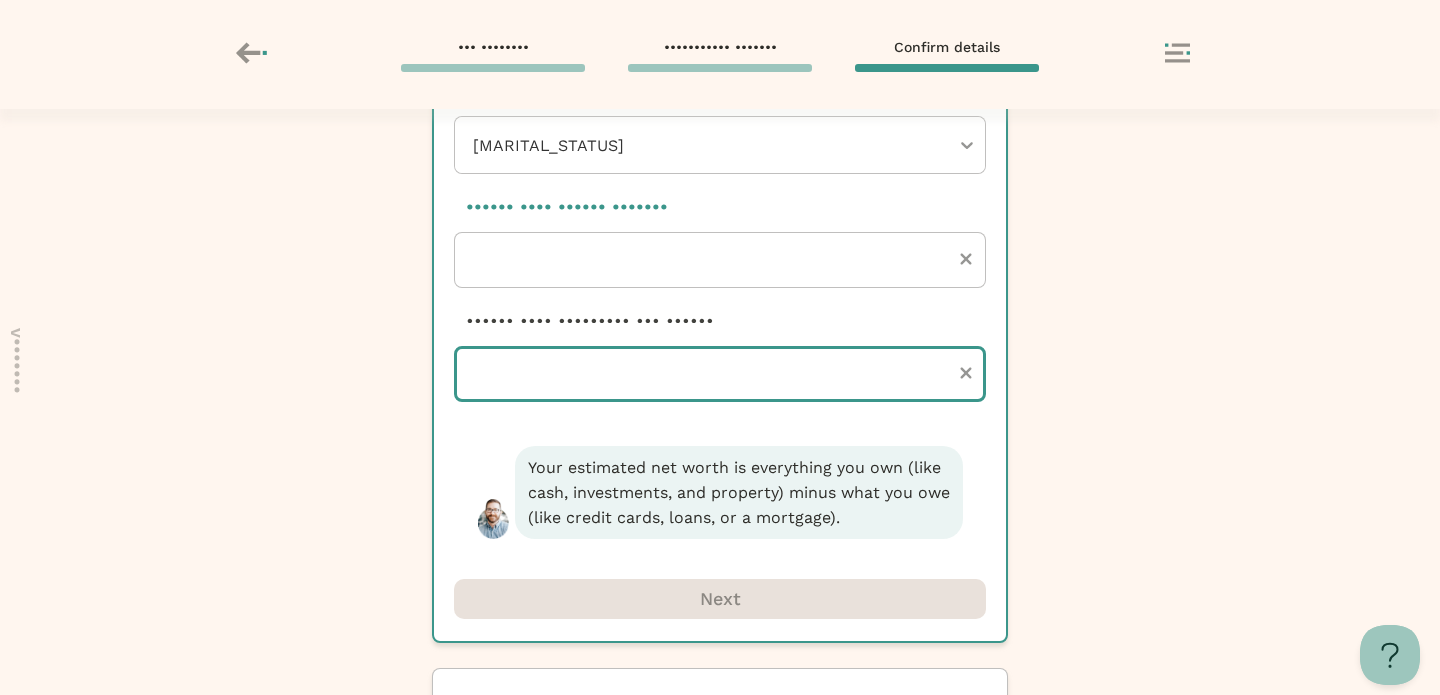 click at bounding box center (720, 374) 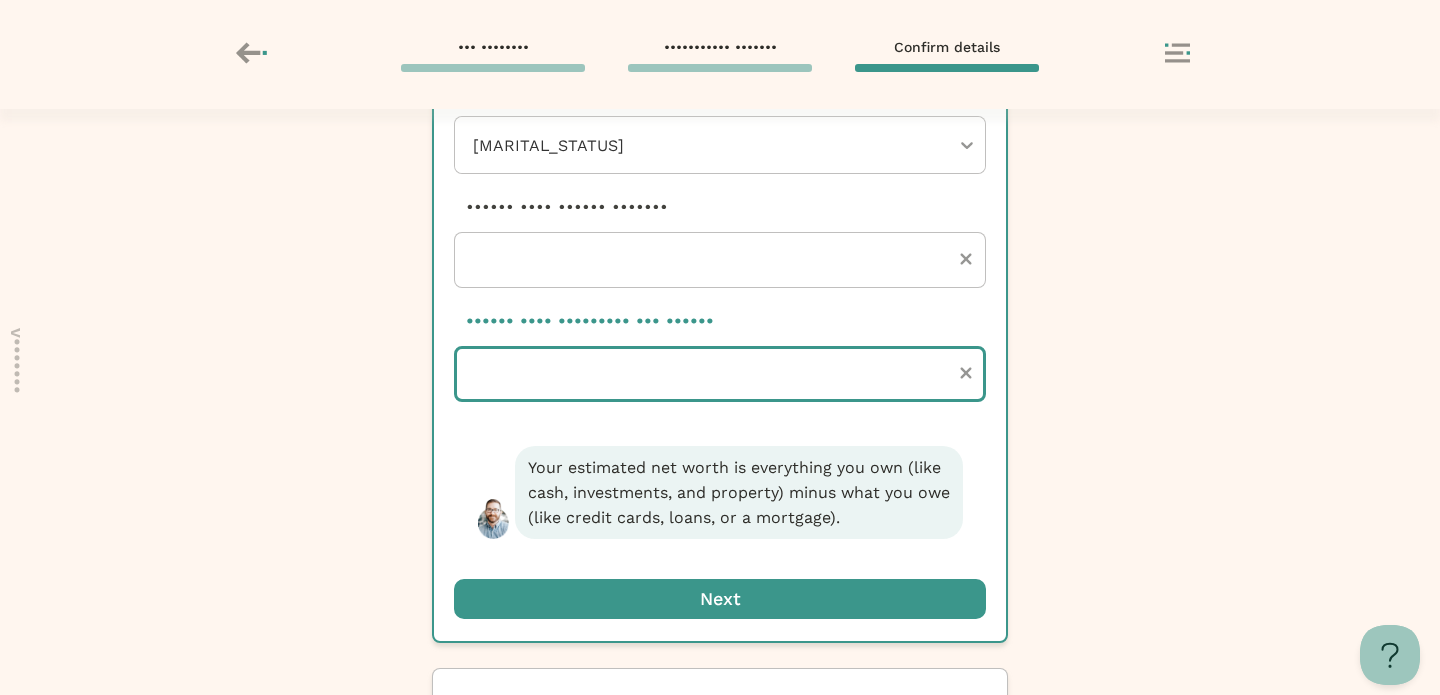 type on "••••••" 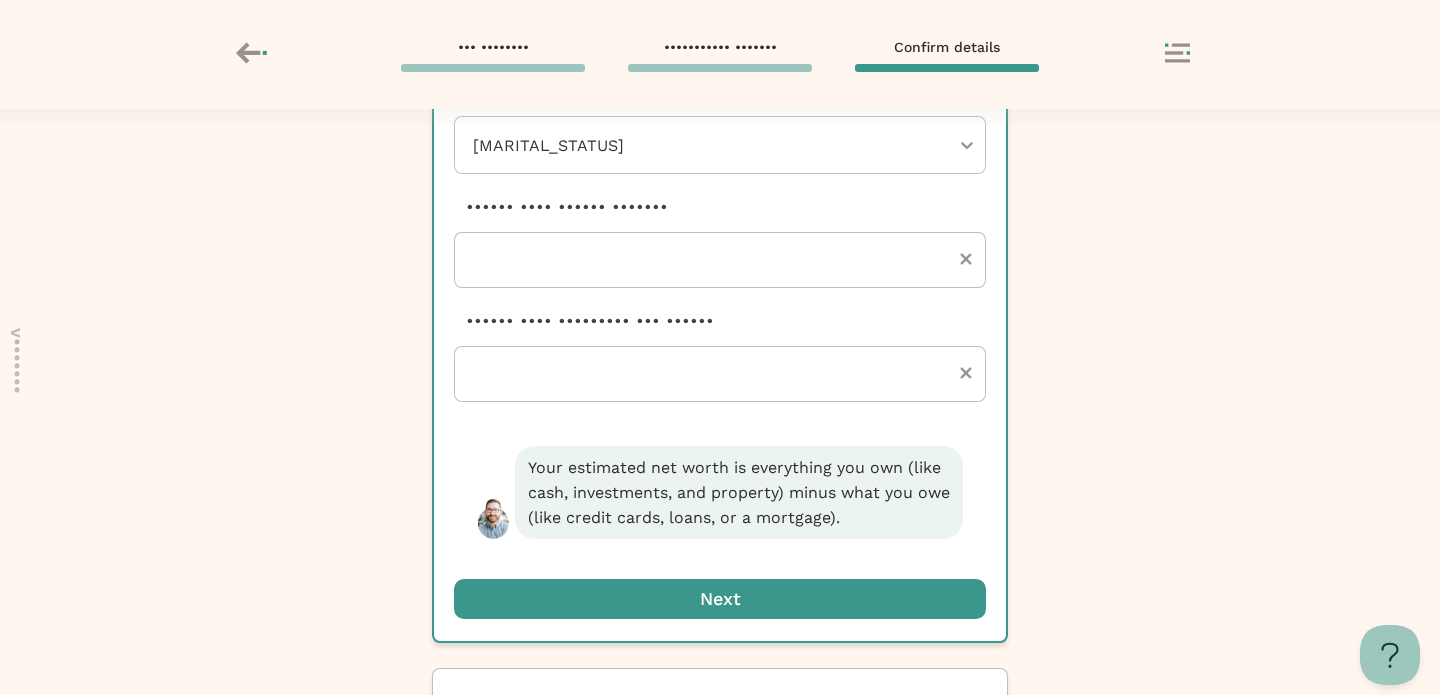 click at bounding box center [720, 599] 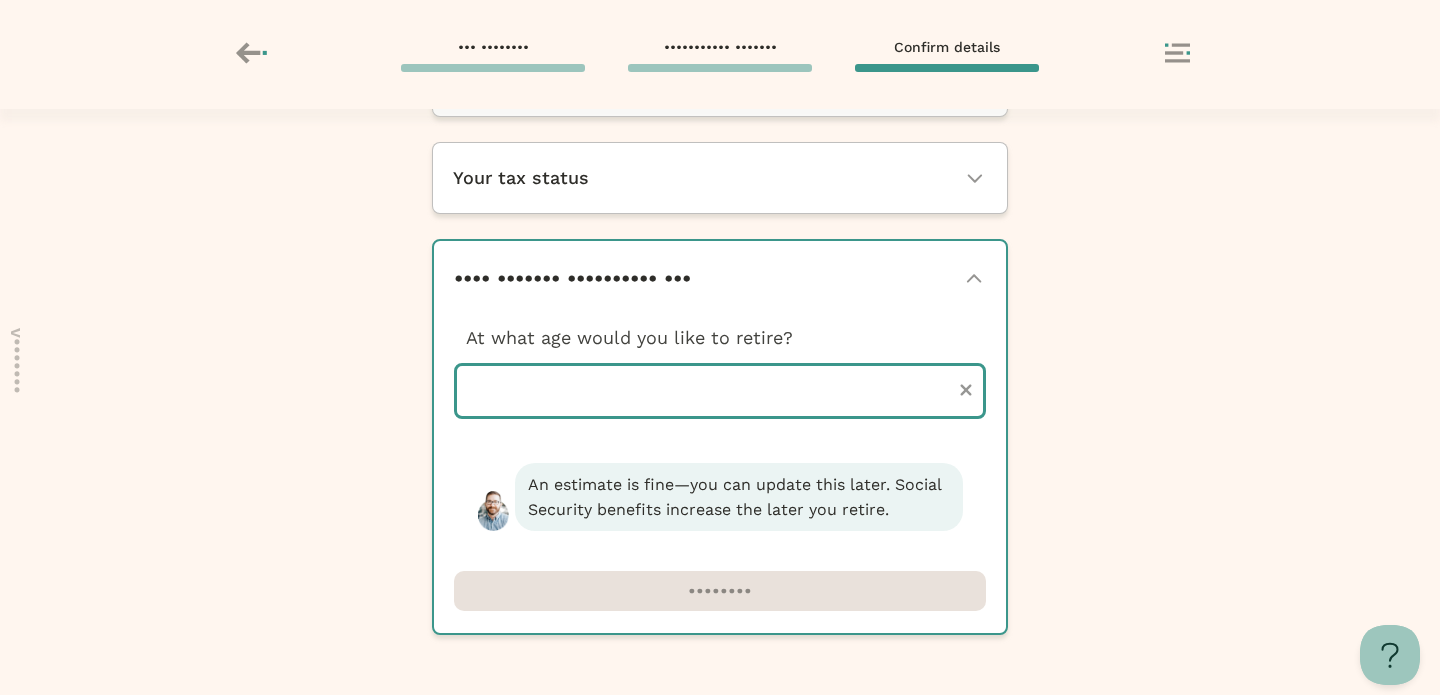 click at bounding box center (720, 391) 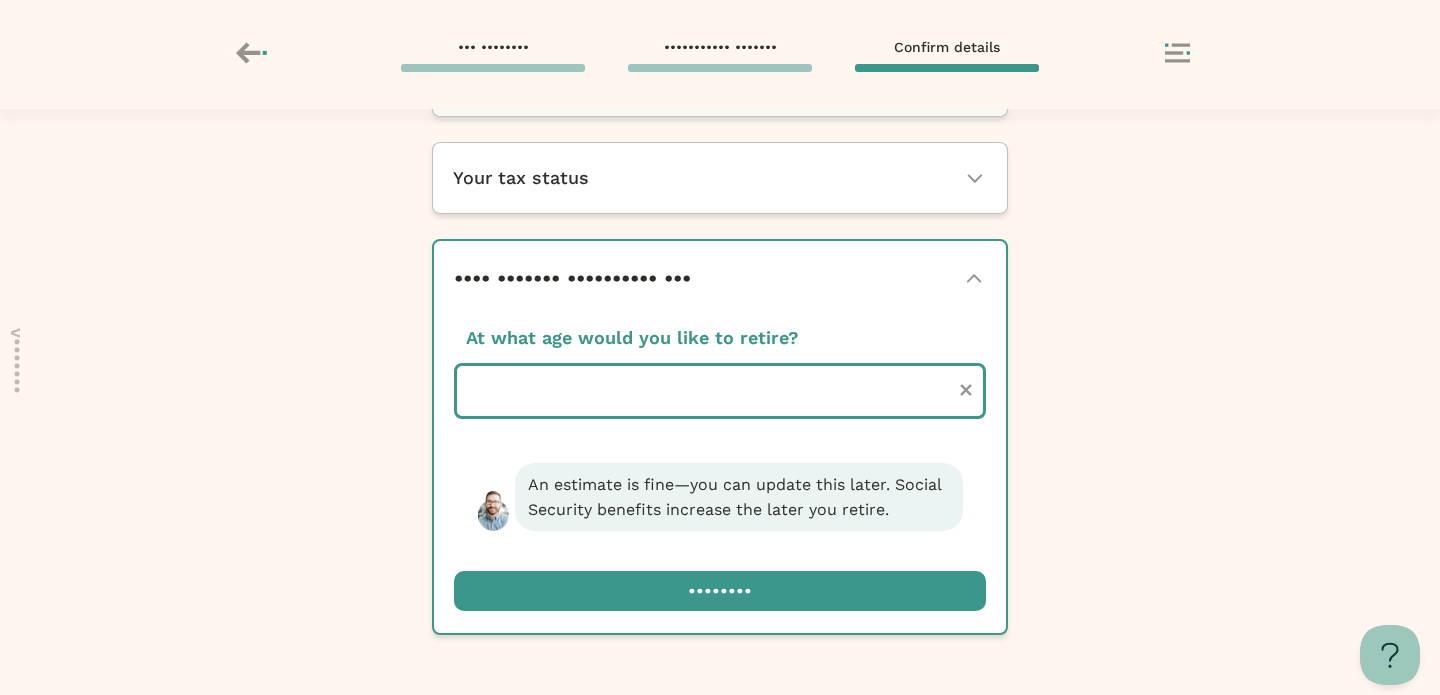 type on "**" 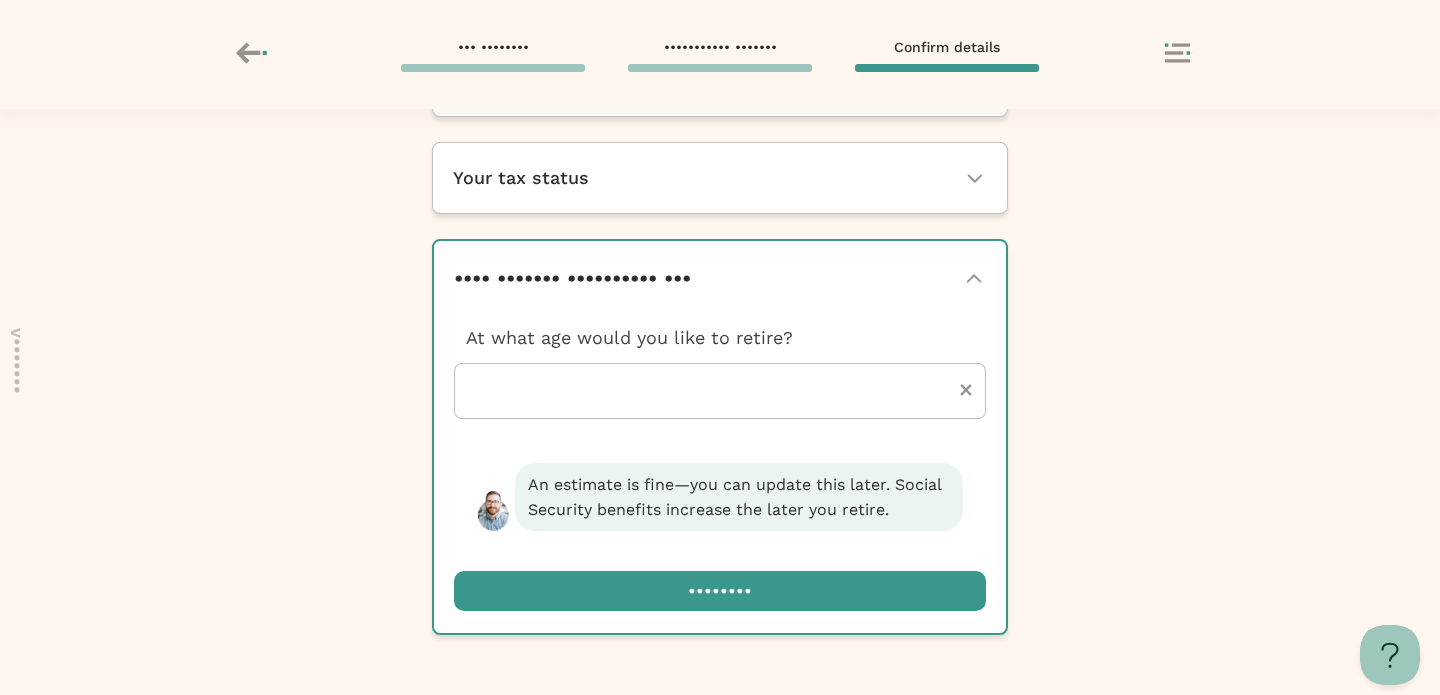 click at bounding box center [720, 591] 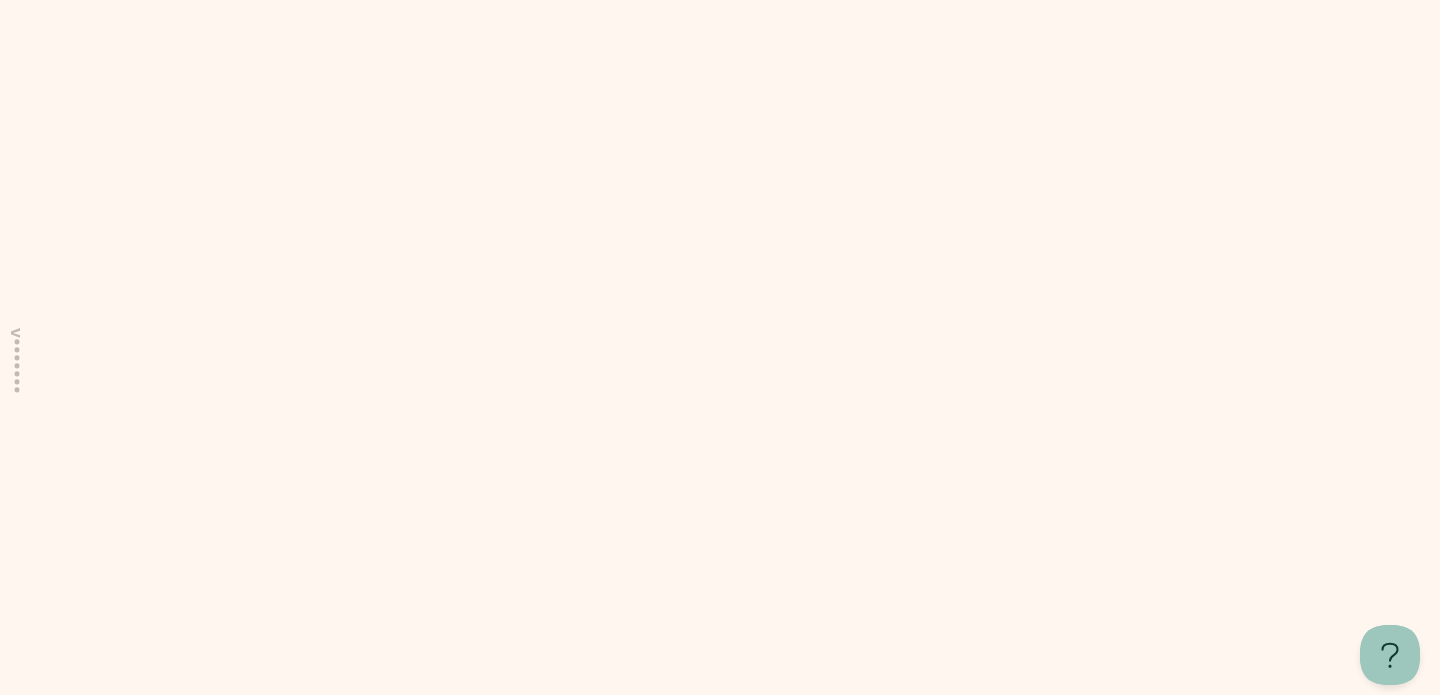 scroll, scrollTop: 0, scrollLeft: 0, axis: both 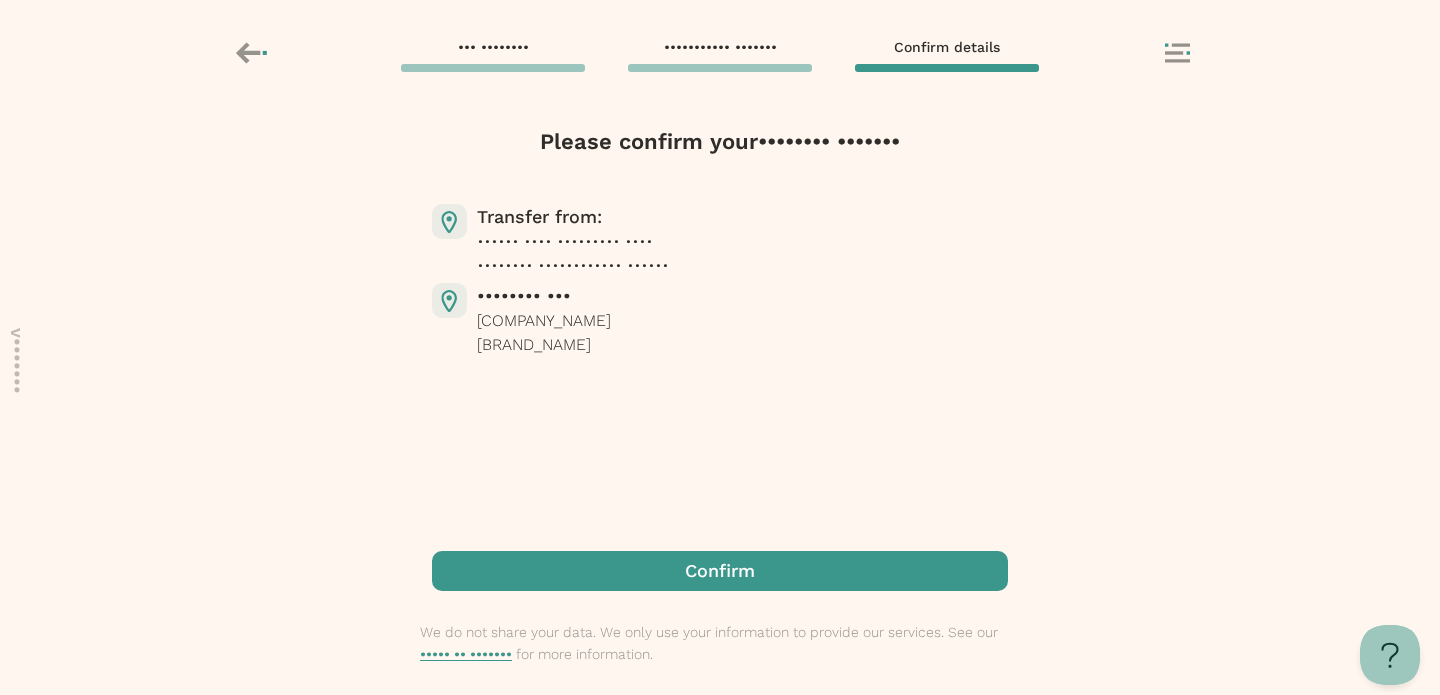 click at bounding box center [720, 571] 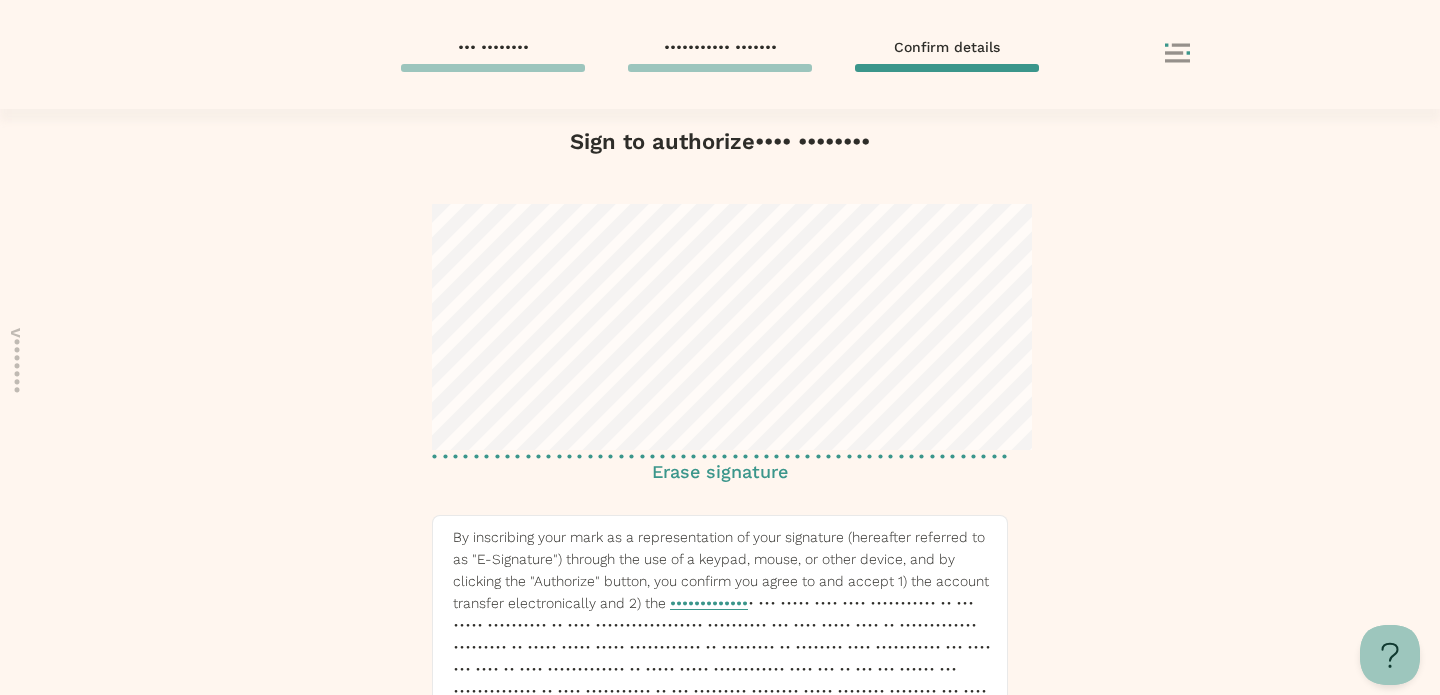 scroll, scrollTop: 208, scrollLeft: 0, axis: vertical 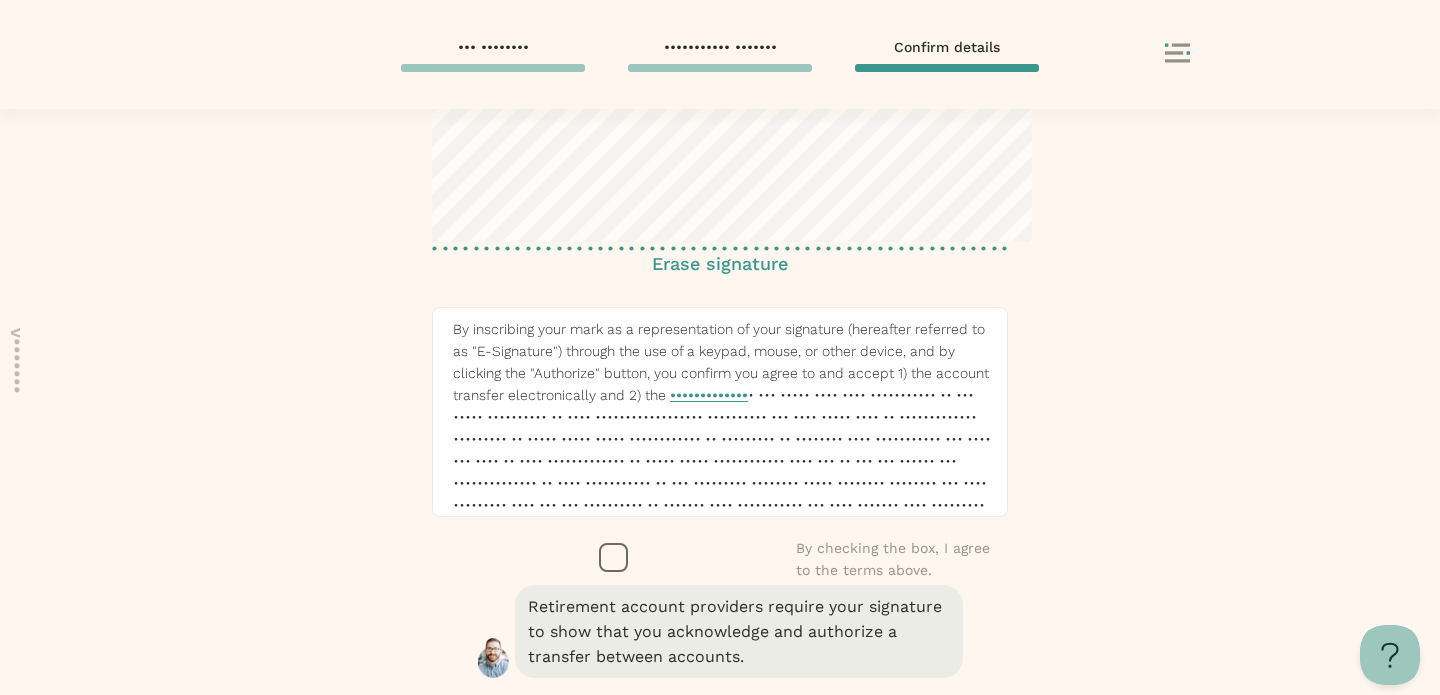 click at bounding box center [614, 558] 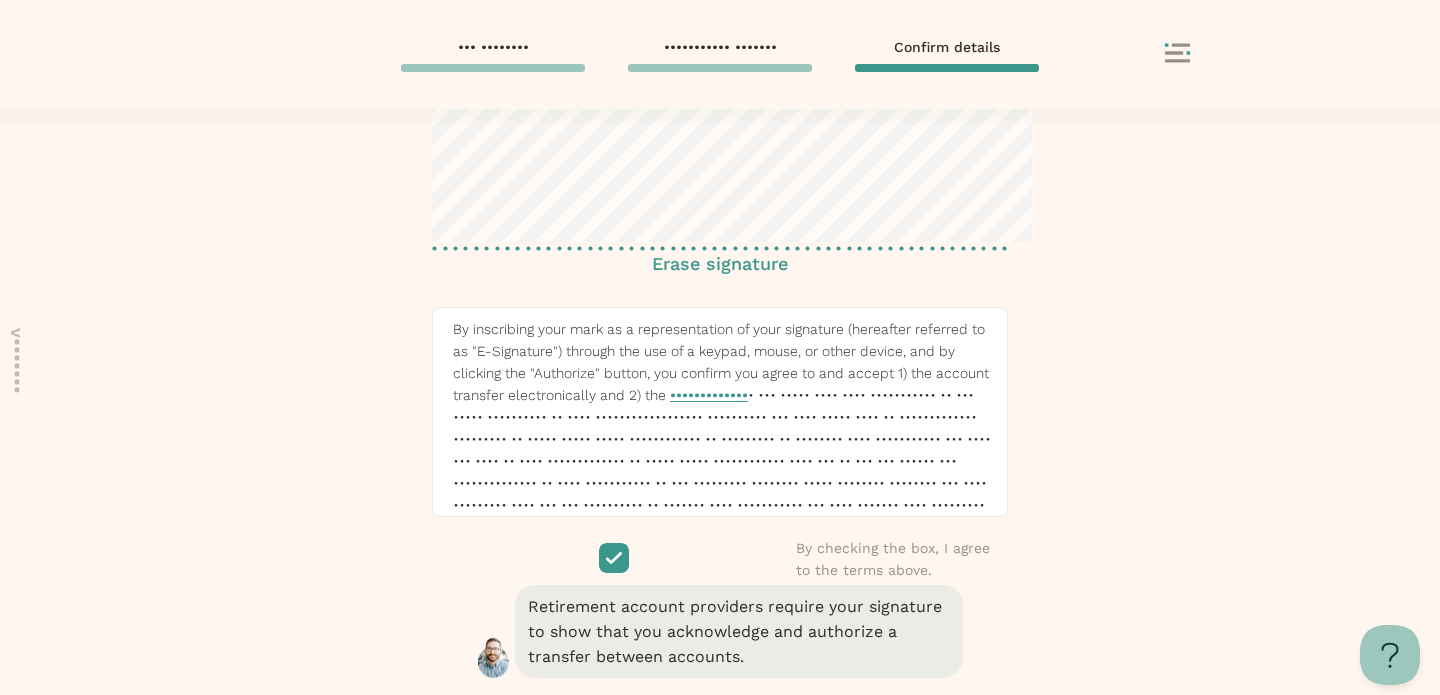 click at bounding box center (720, 726) 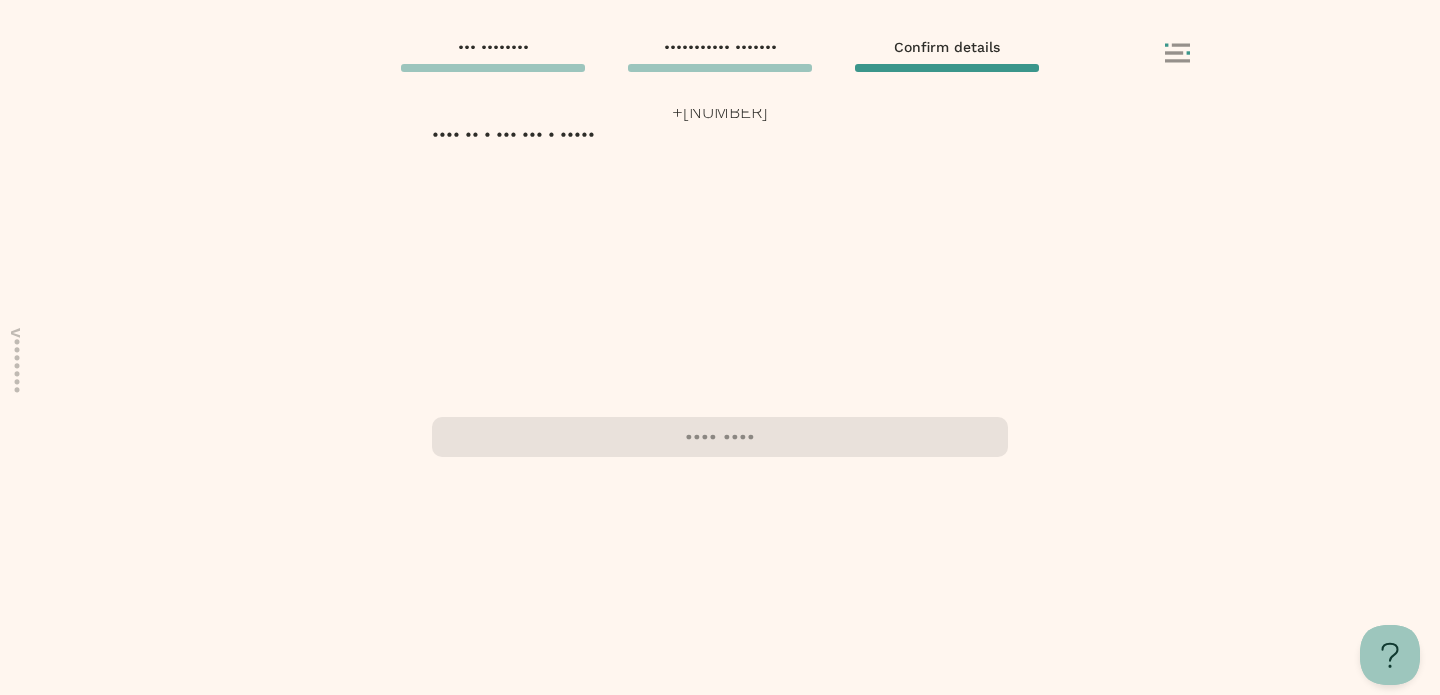scroll, scrollTop: 0, scrollLeft: 0, axis: both 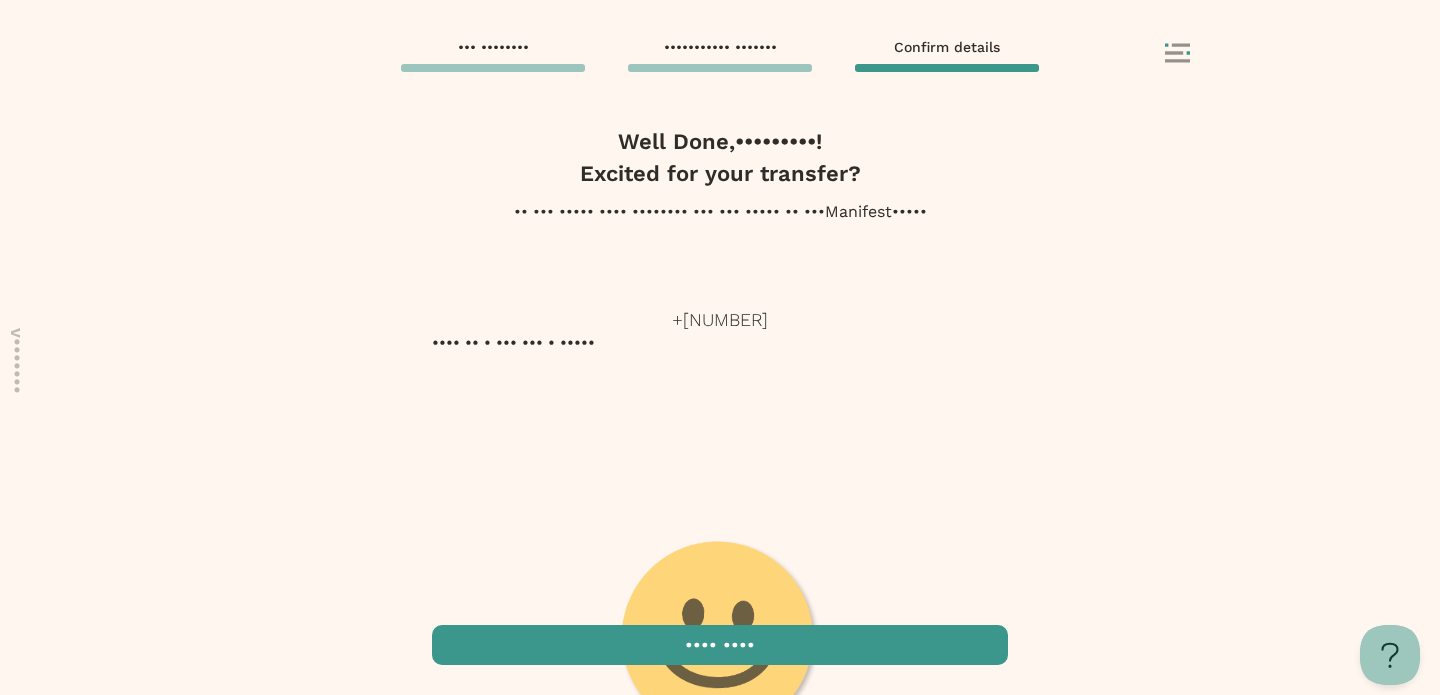 click at bounding box center (720, 640) 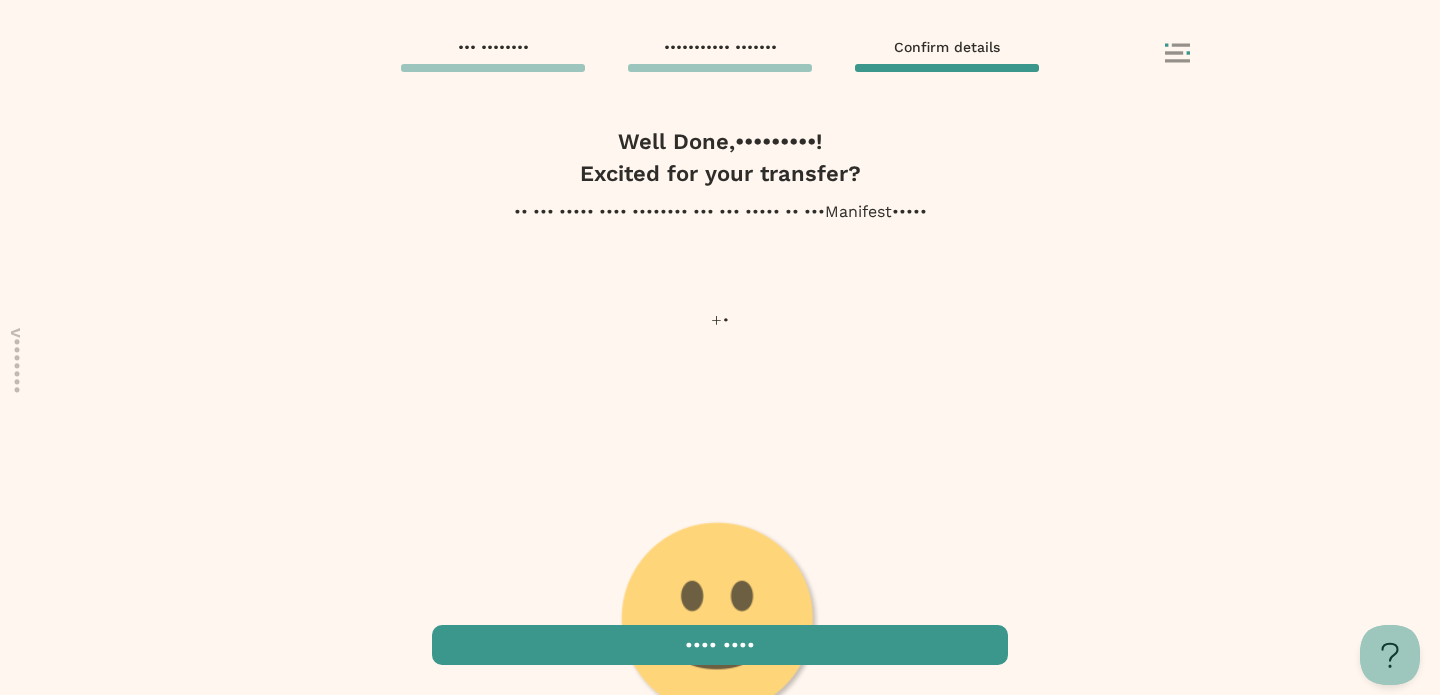 click at bounding box center (720, 621) 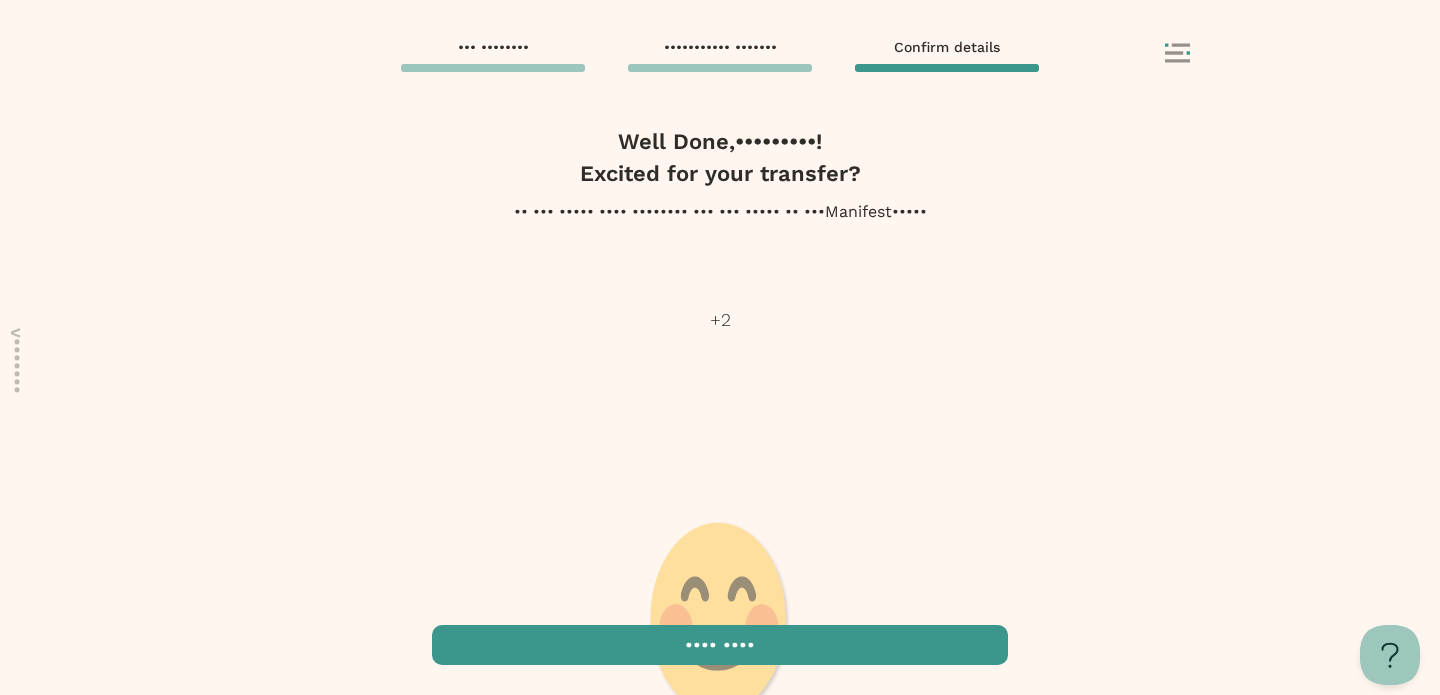 click at bounding box center (719, 621) 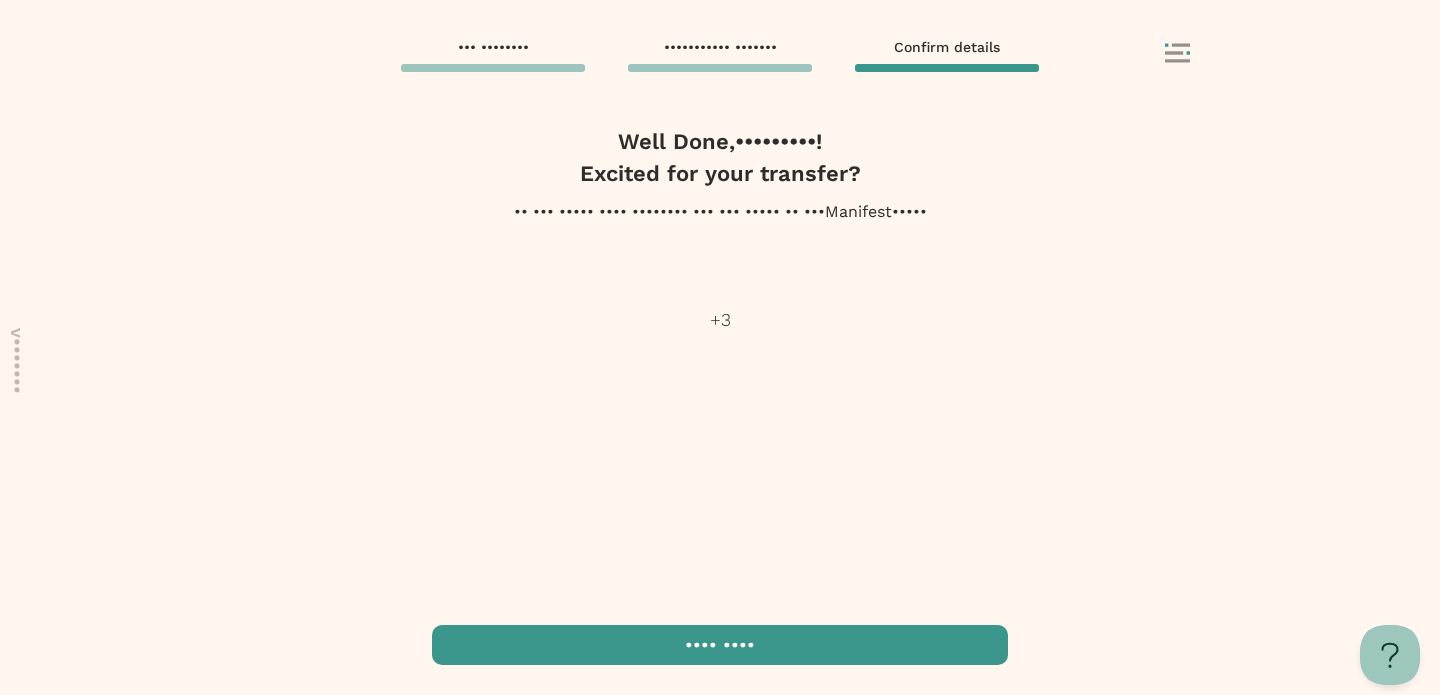click at bounding box center [720, 621] 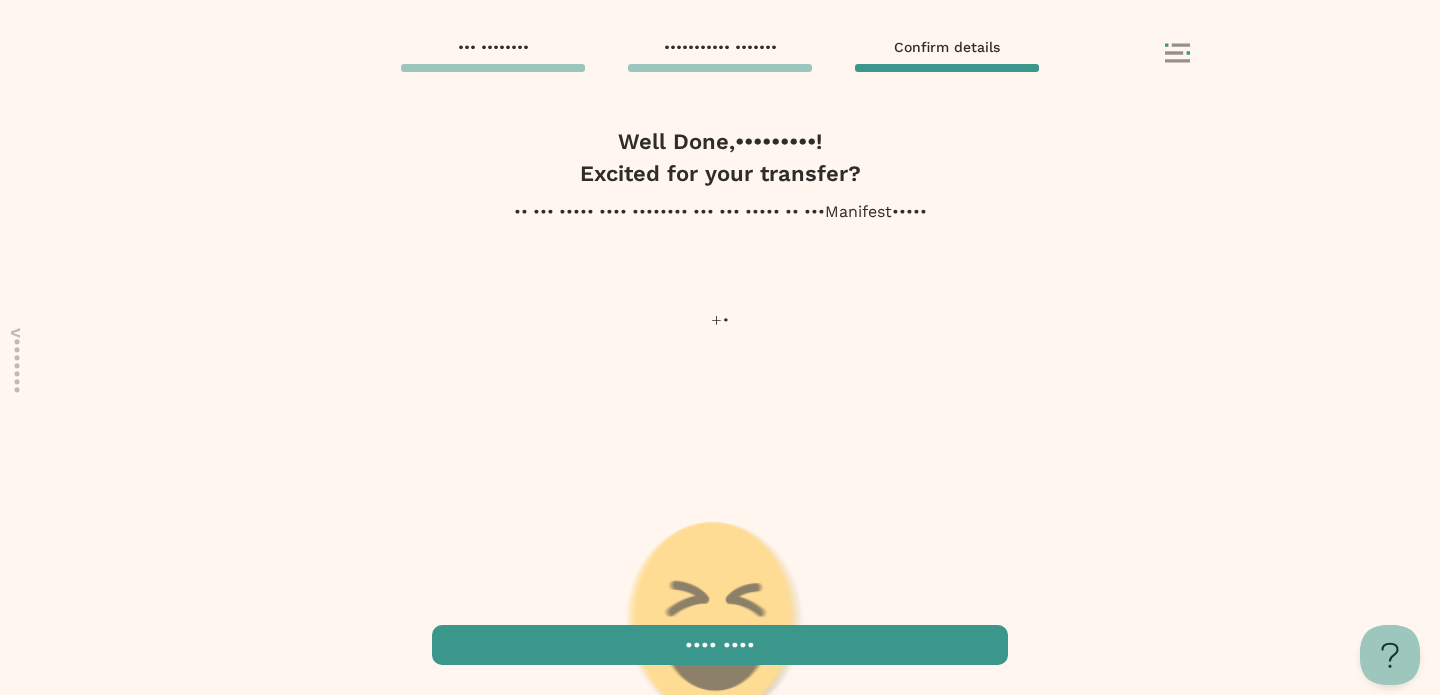 click at bounding box center [720, 621] 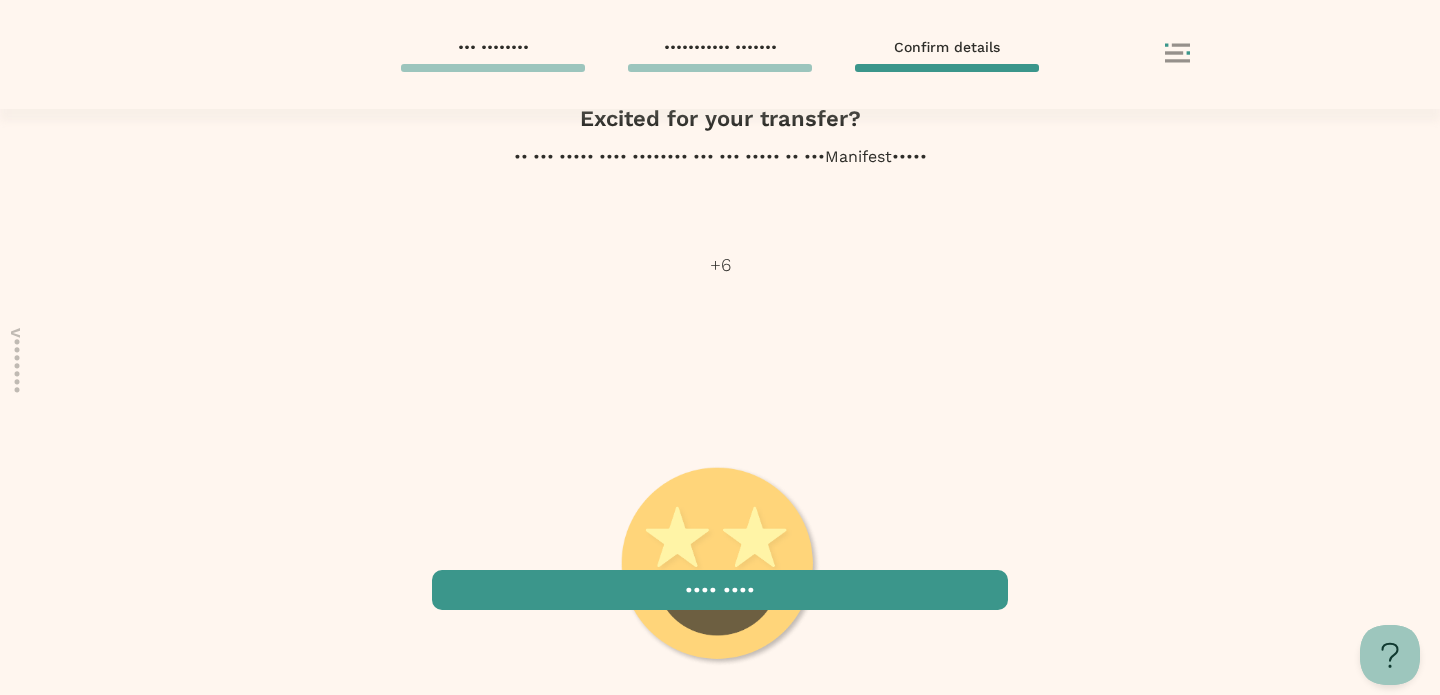 scroll, scrollTop: 119, scrollLeft: 0, axis: vertical 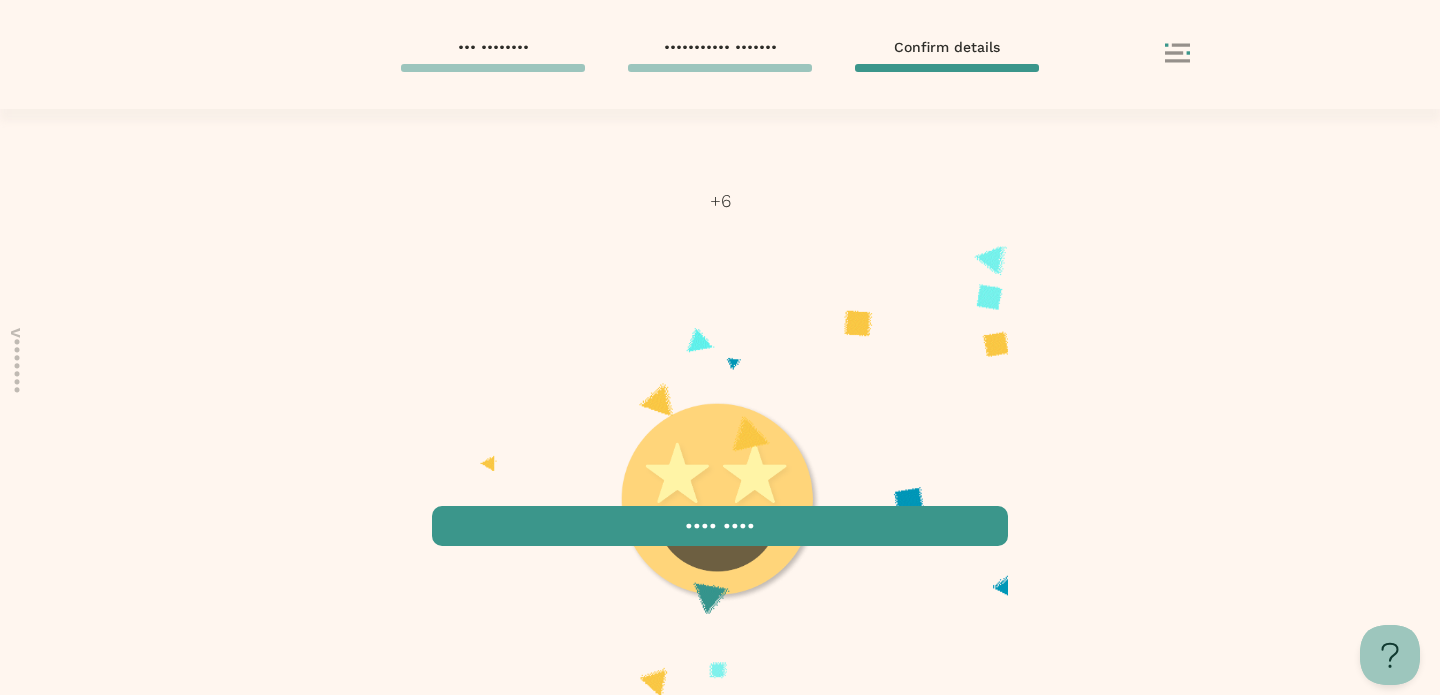 click at bounding box center [720, 526] 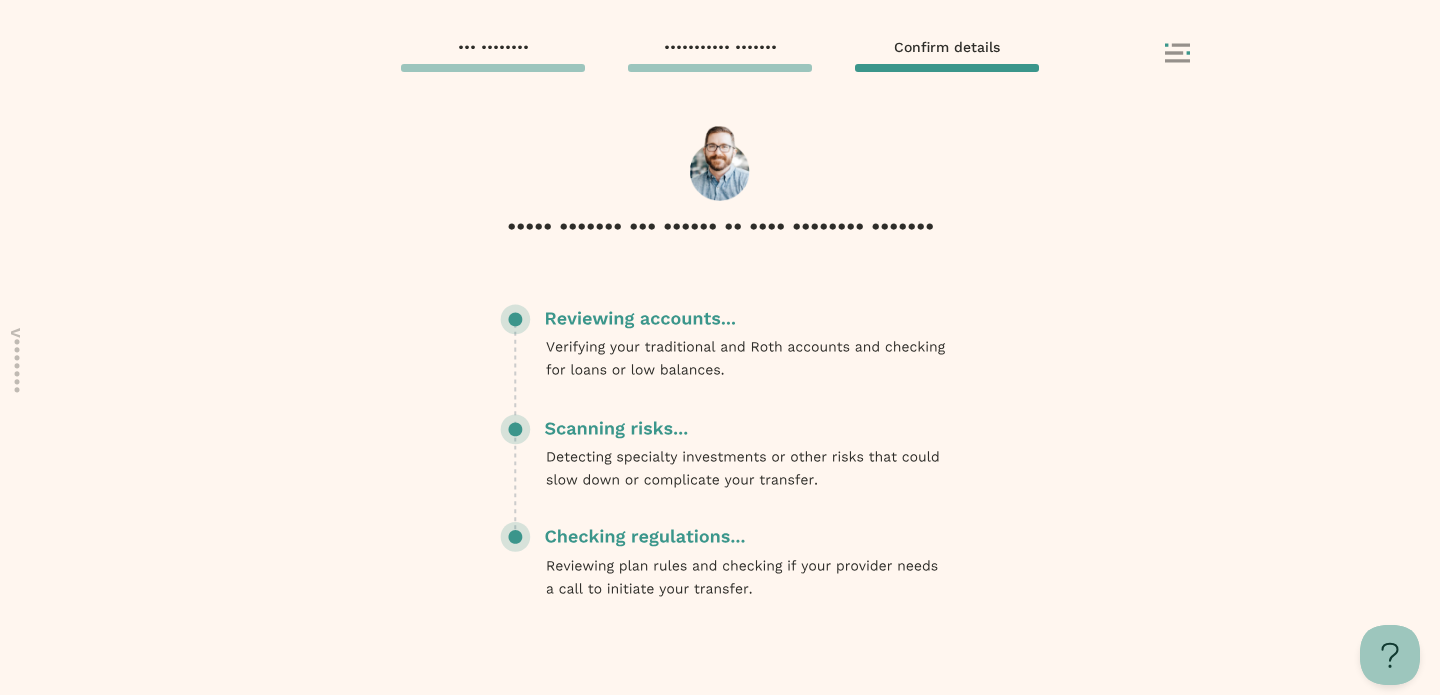 scroll, scrollTop: 3, scrollLeft: 0, axis: vertical 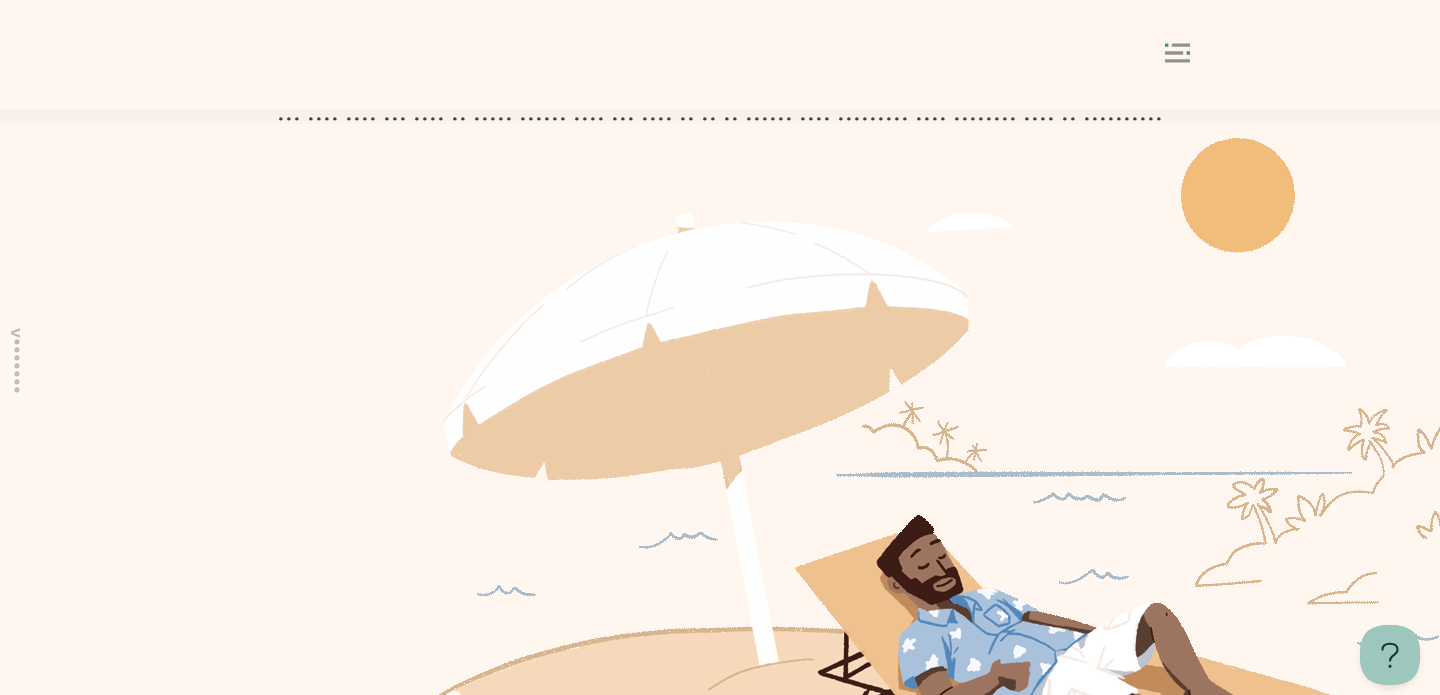 click at bounding box center (720, 945) 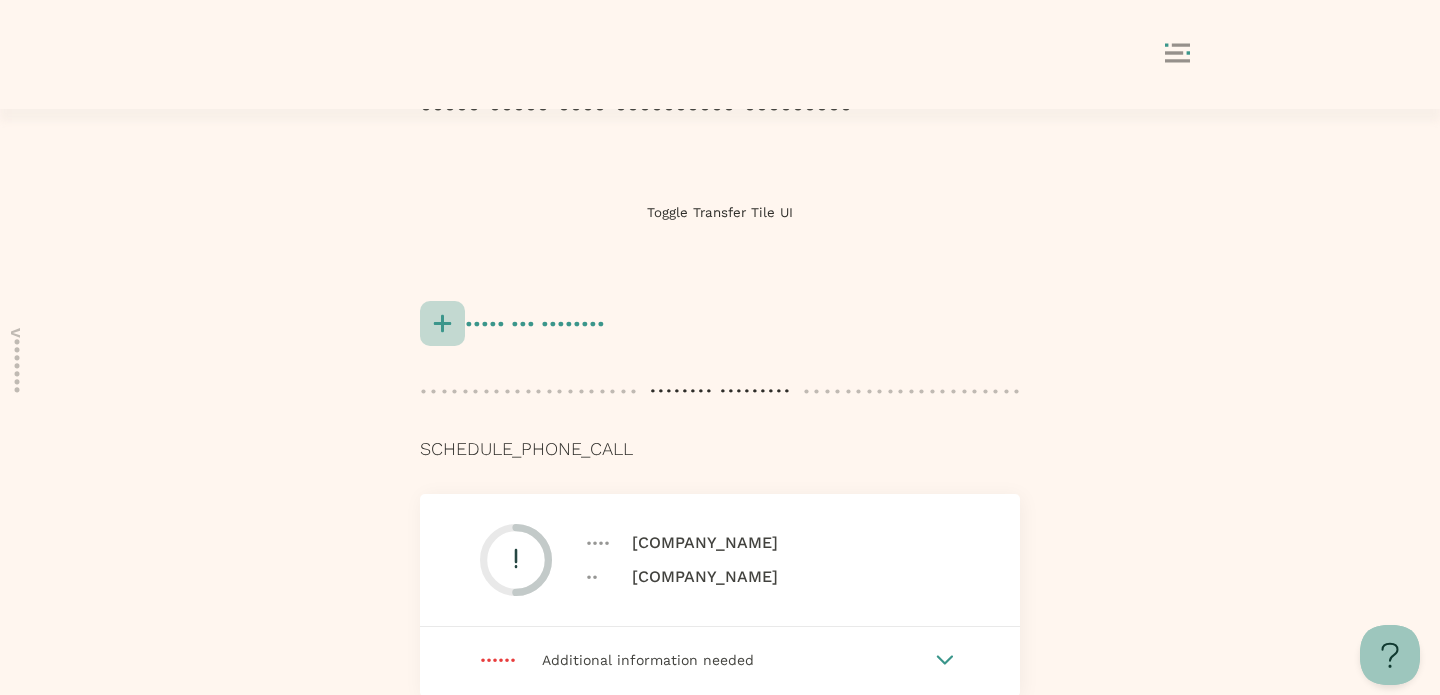 scroll, scrollTop: 0, scrollLeft: 0, axis: both 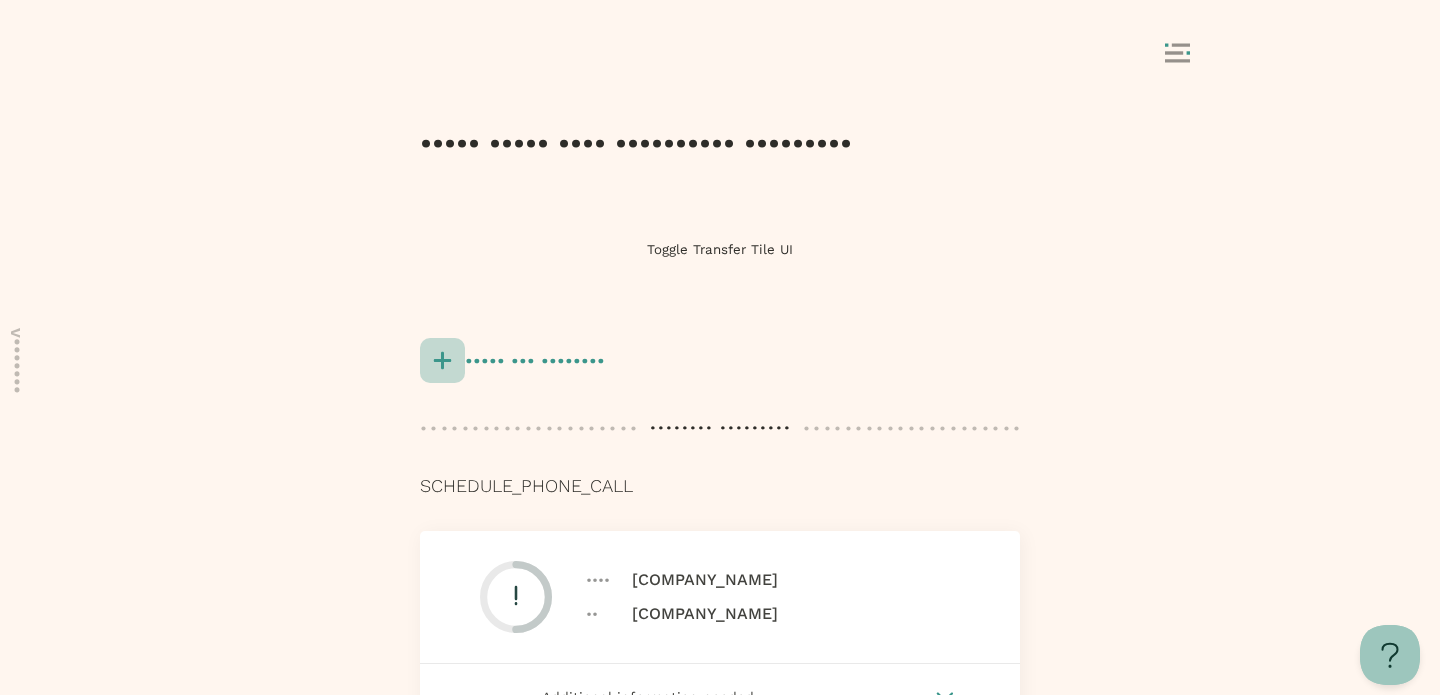 click on "Toggle Transfer Tile UI" at bounding box center (720, 249) 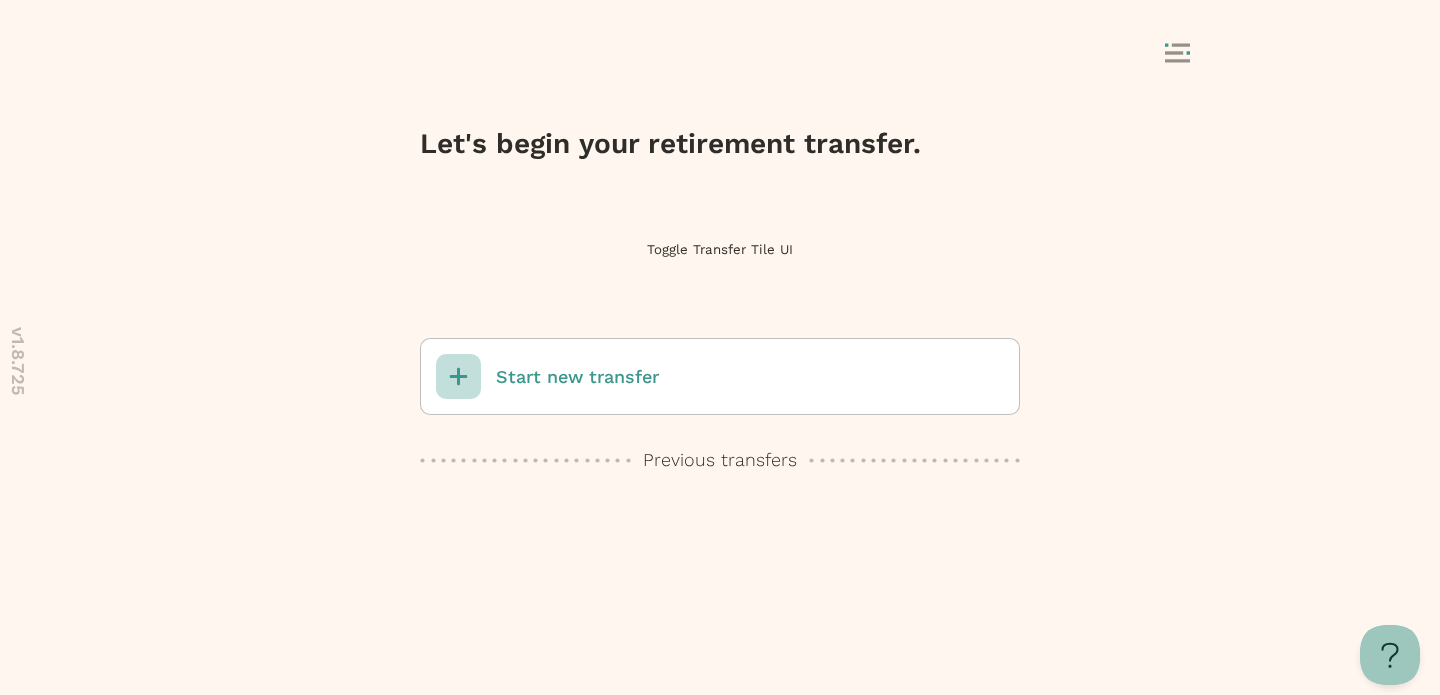 scroll, scrollTop: 0, scrollLeft: 0, axis: both 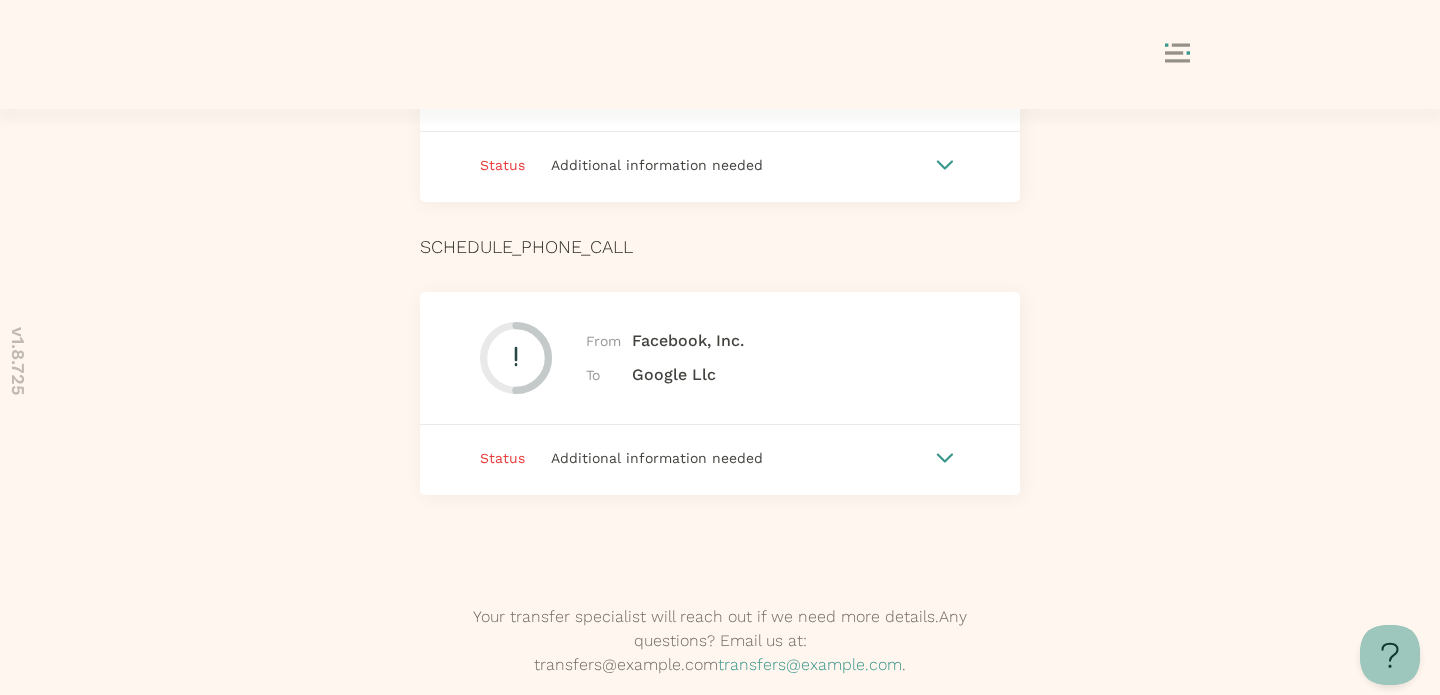 click on "Additional information needed" at bounding box center (657, 165) 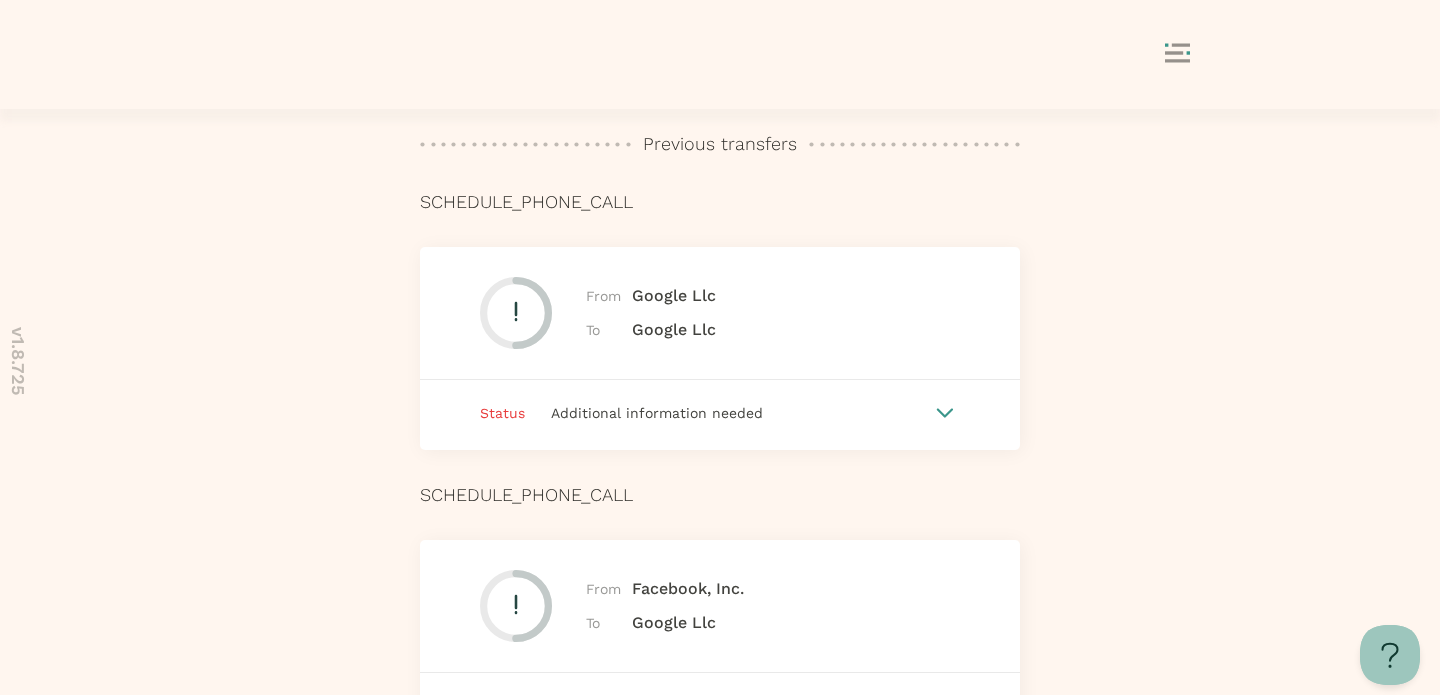 scroll, scrollTop: 255, scrollLeft: 0, axis: vertical 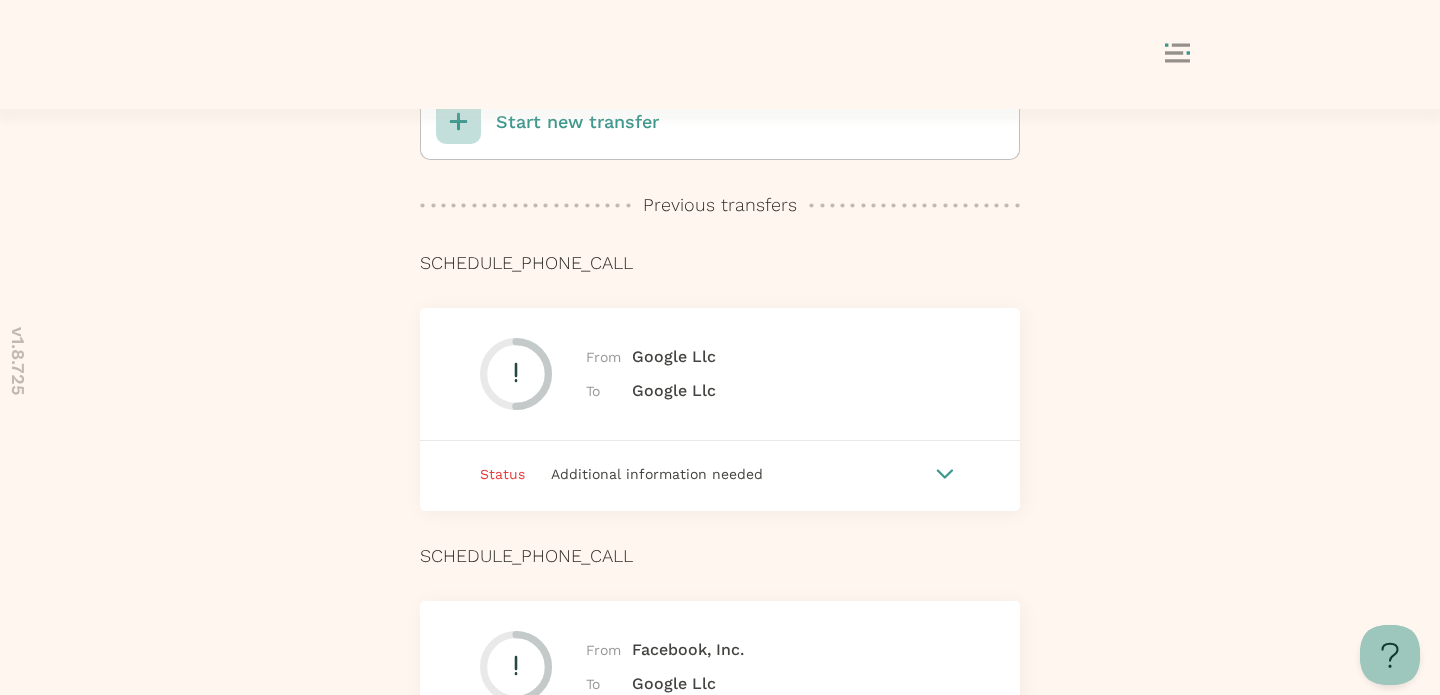 click on "Additional information needed" at bounding box center [657, 474] 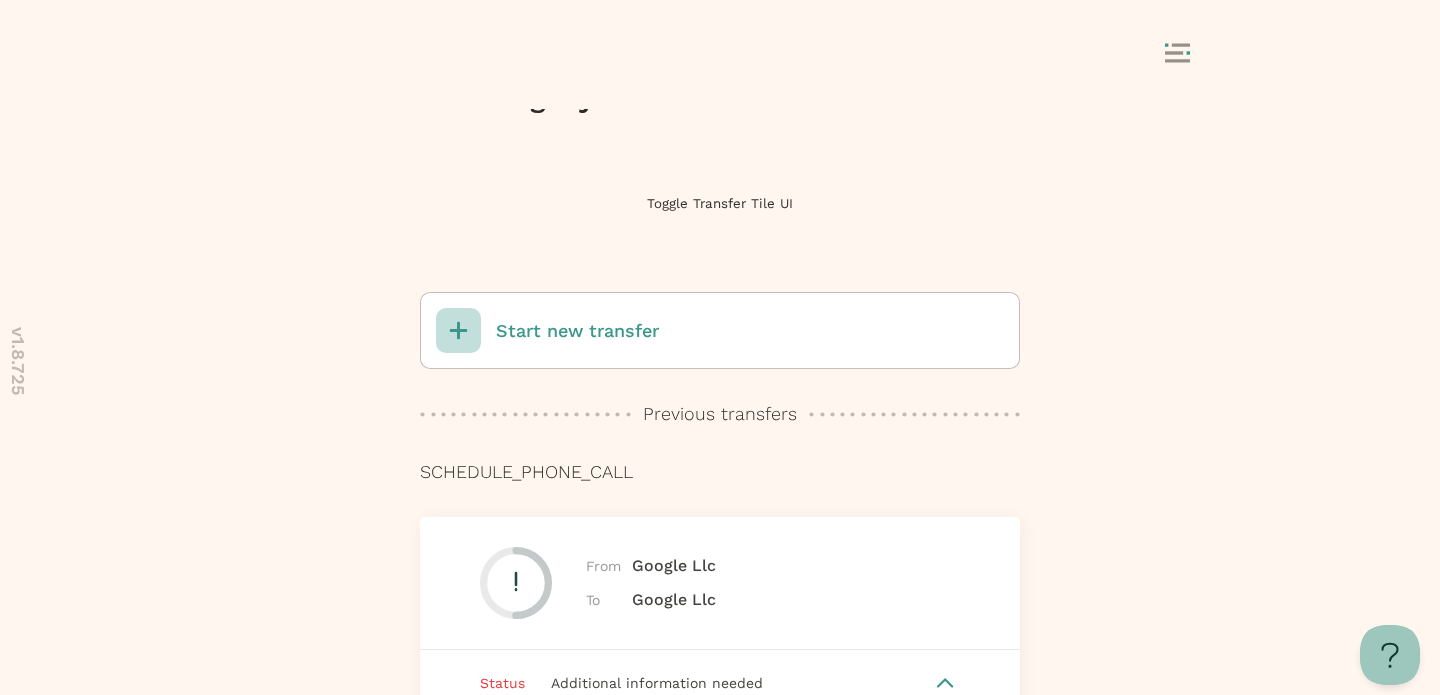 scroll, scrollTop: 0, scrollLeft: 0, axis: both 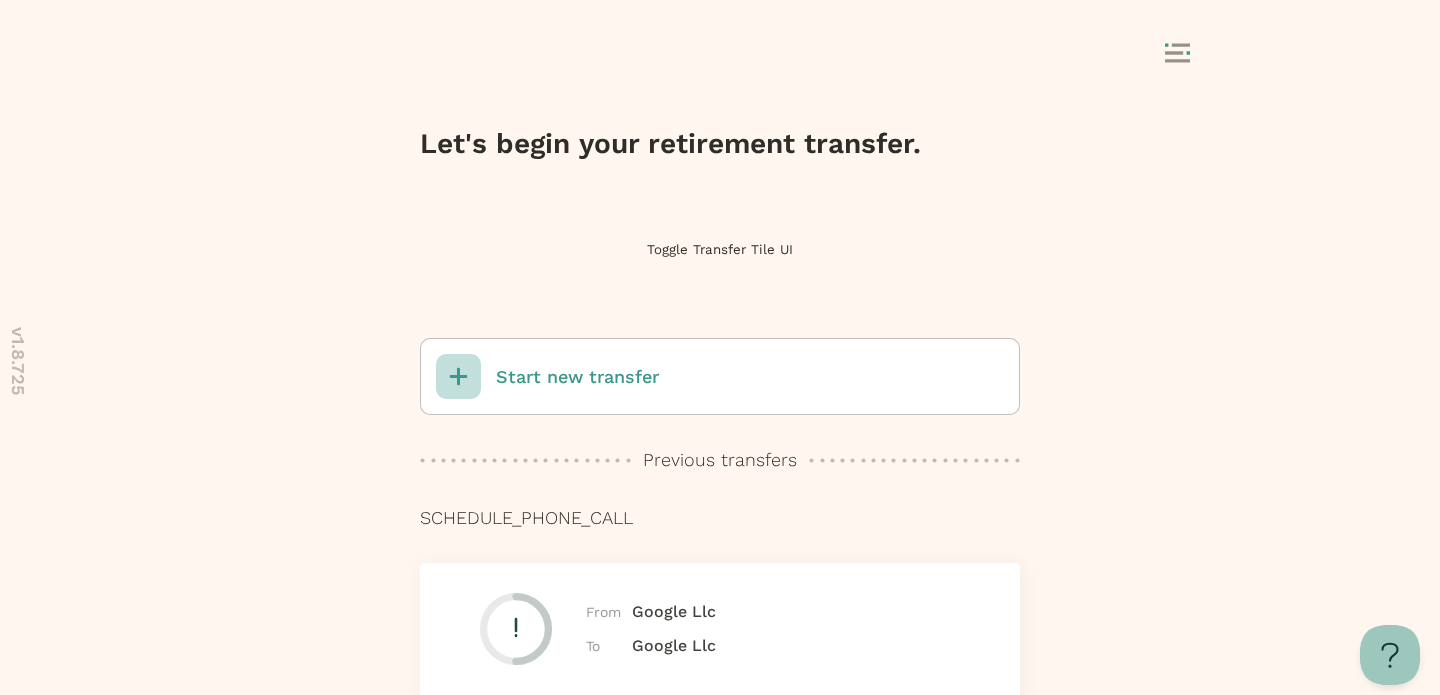 click at bounding box center [1181, 44] 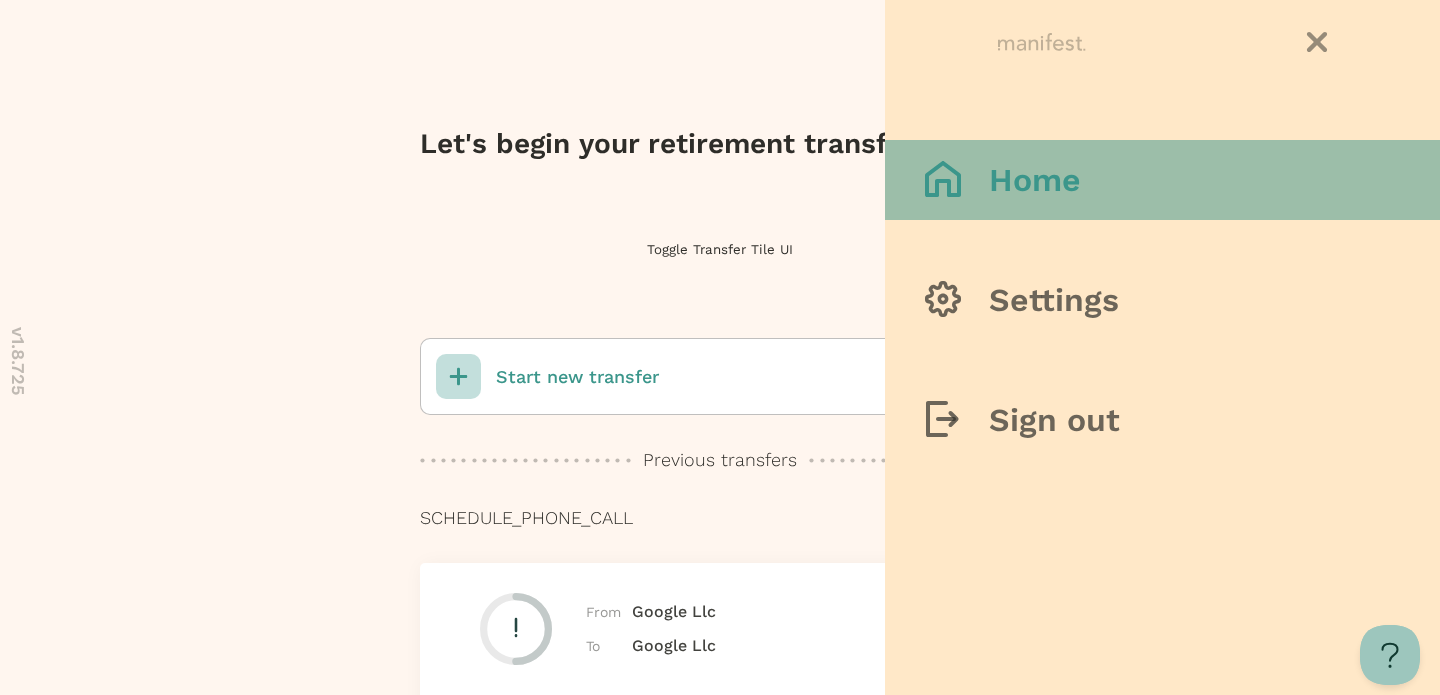 click on "Home" at bounding box center (1162, 180) 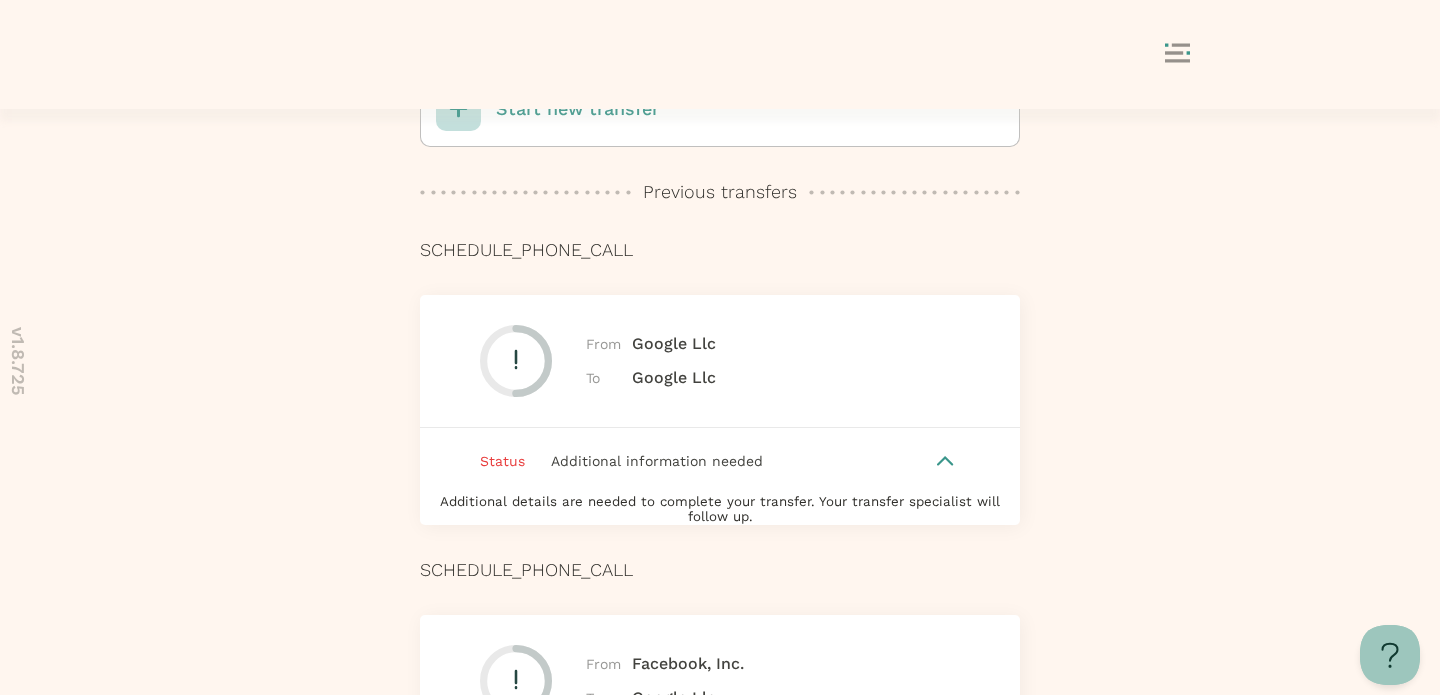 scroll, scrollTop: 253, scrollLeft: 0, axis: vertical 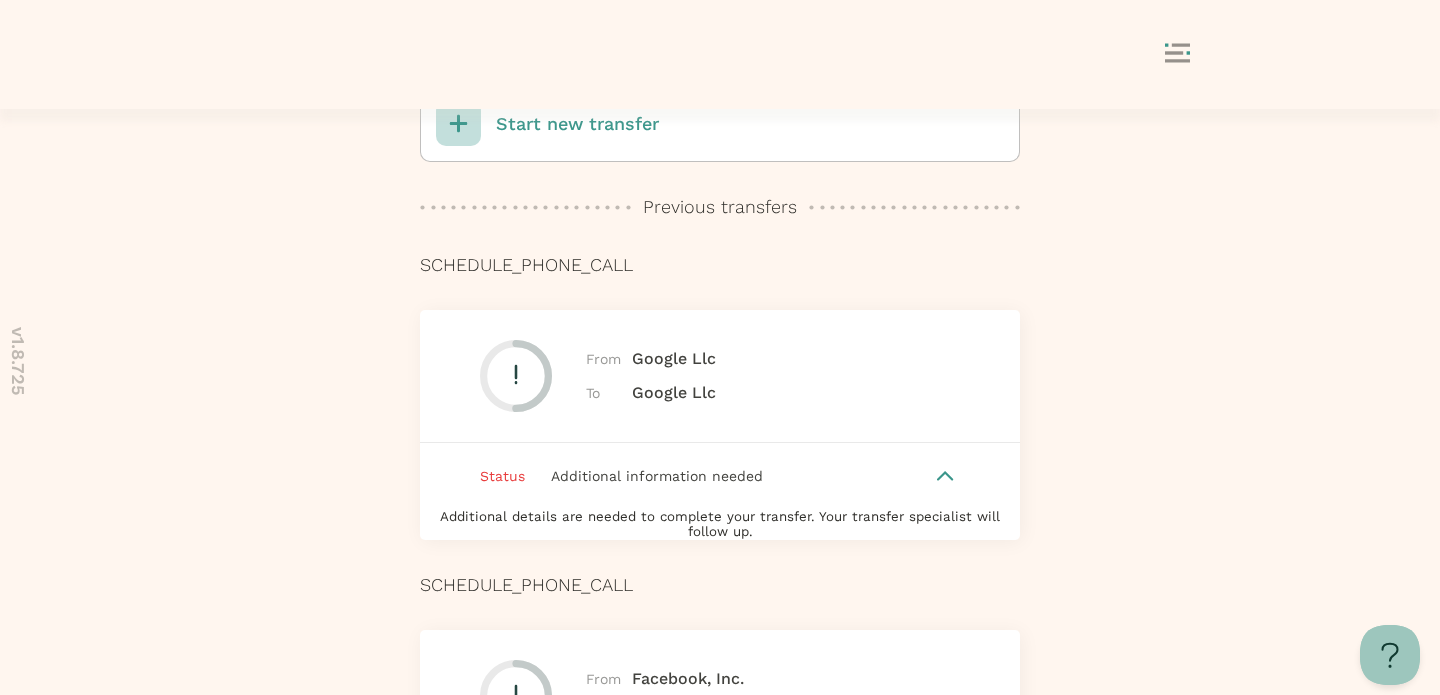 click on "SCHEDULE_PHONE_CALL" at bounding box center [577, 124] 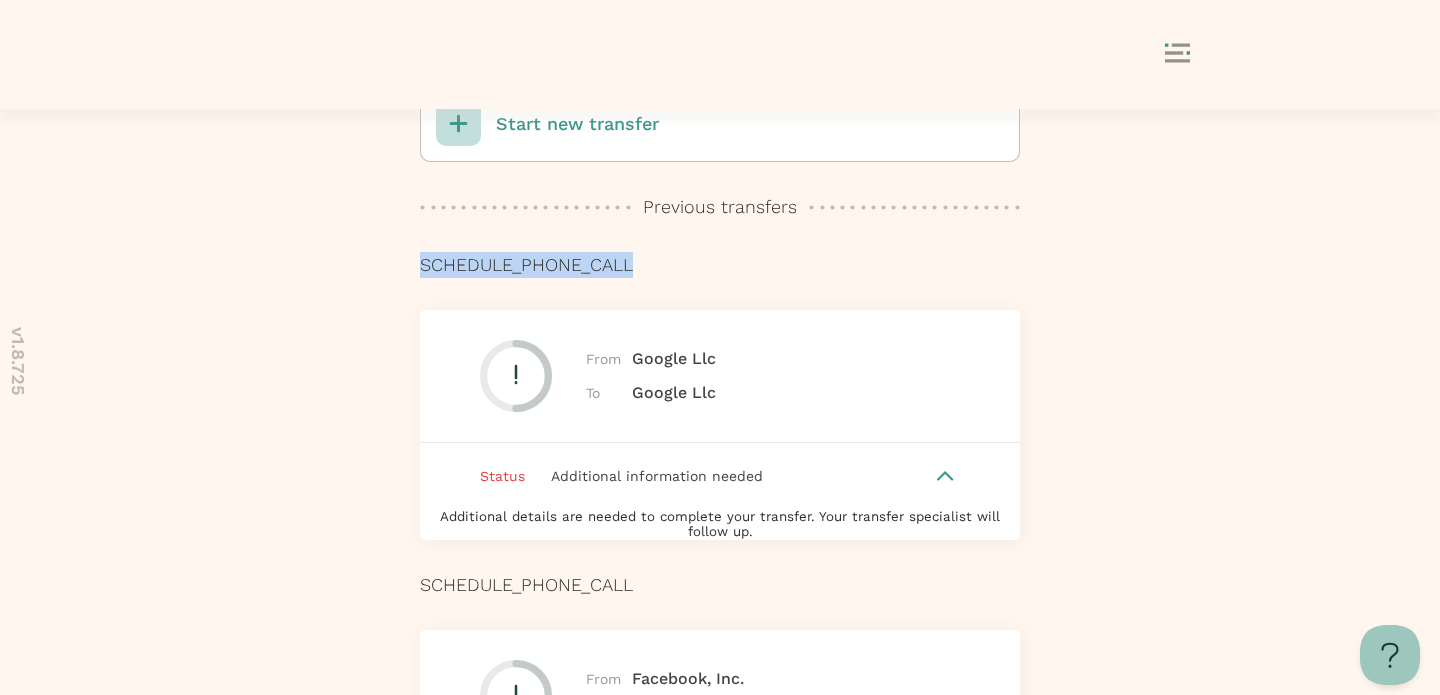click on "SCHEDULE_PHONE_CALL" at bounding box center [577, 124] 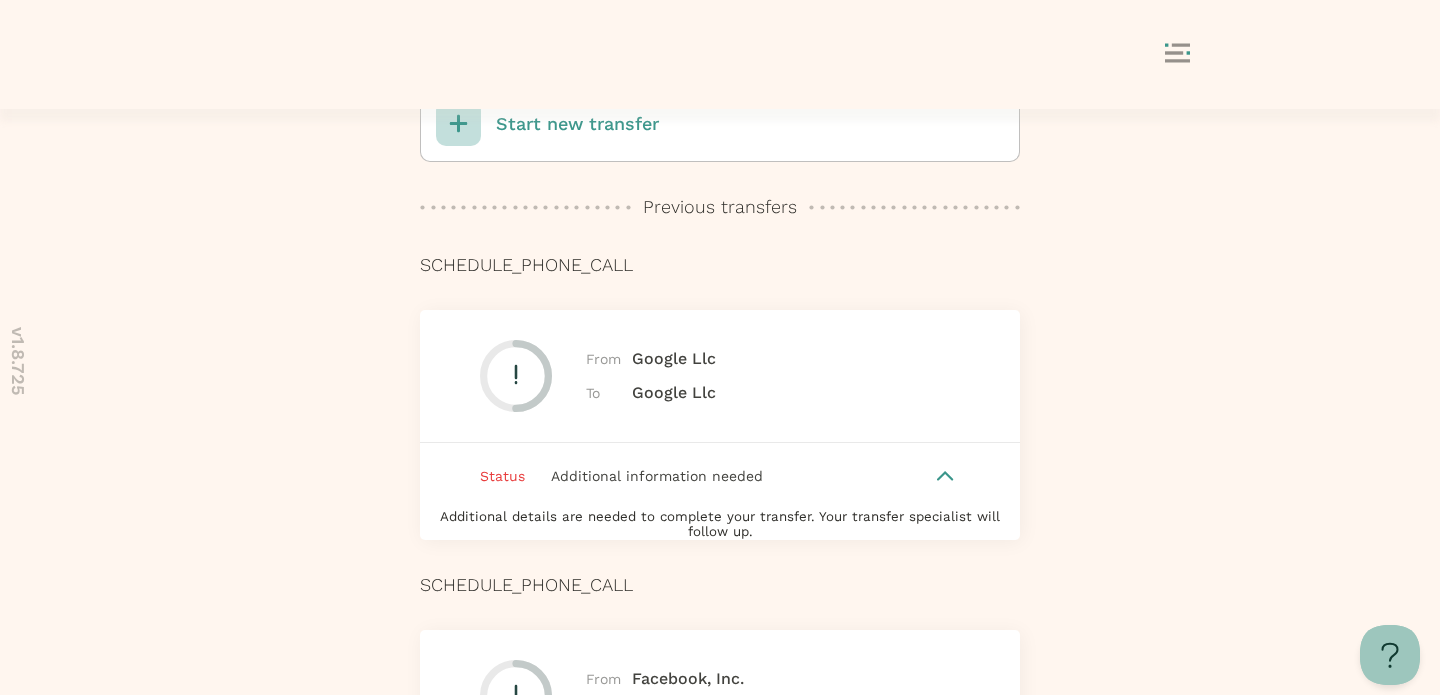 click on "Start new transfer Previous transfers Previous transfers SCHEDULE_PHONE_CALL From Google Llc To Google Llc Status   Additional information needed Additional details are needed to complete your transfer. Your transfer specialist will follow up. SCHEDULE_PHONE_CALL From Facebook, Inc. To Google Llc Status   Additional information needed Additional details are needed to complete your transfer. Your transfer specialist will follow up." at bounding box center [720, 487] 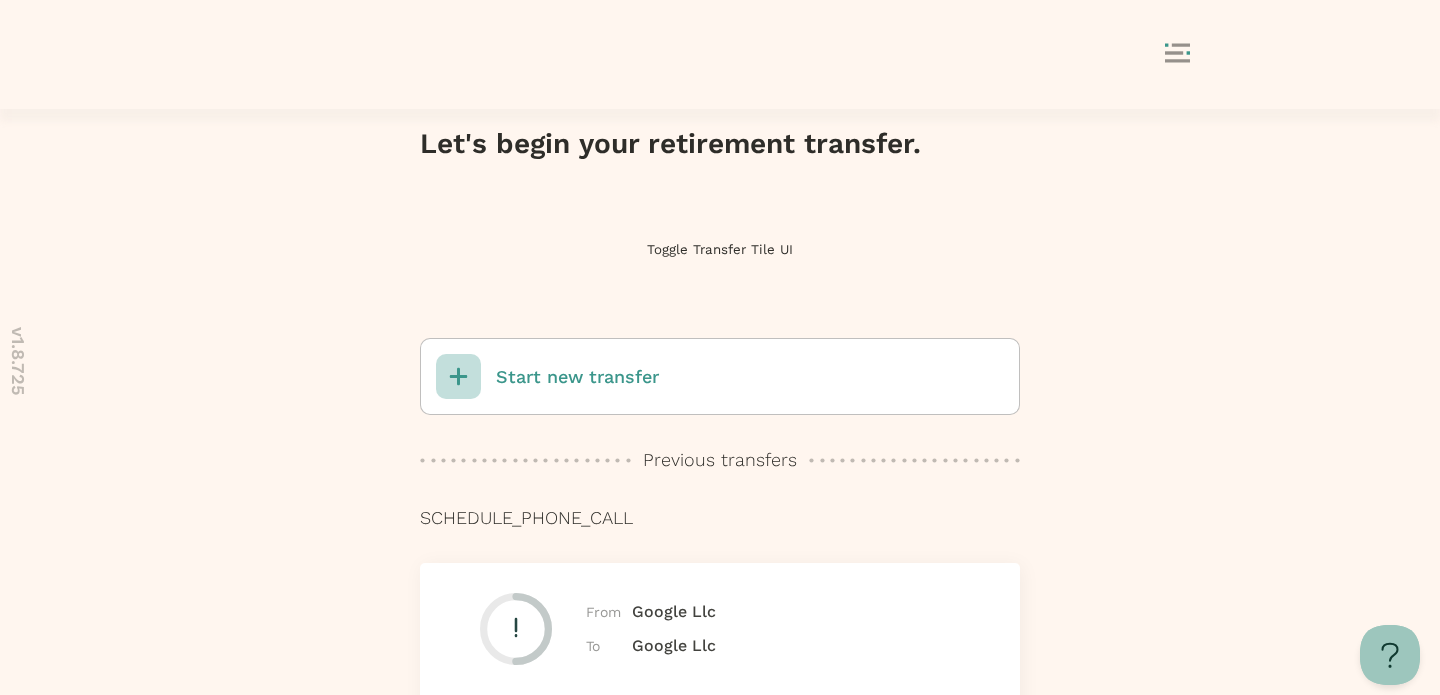 scroll, scrollTop: 41, scrollLeft: 0, axis: vertical 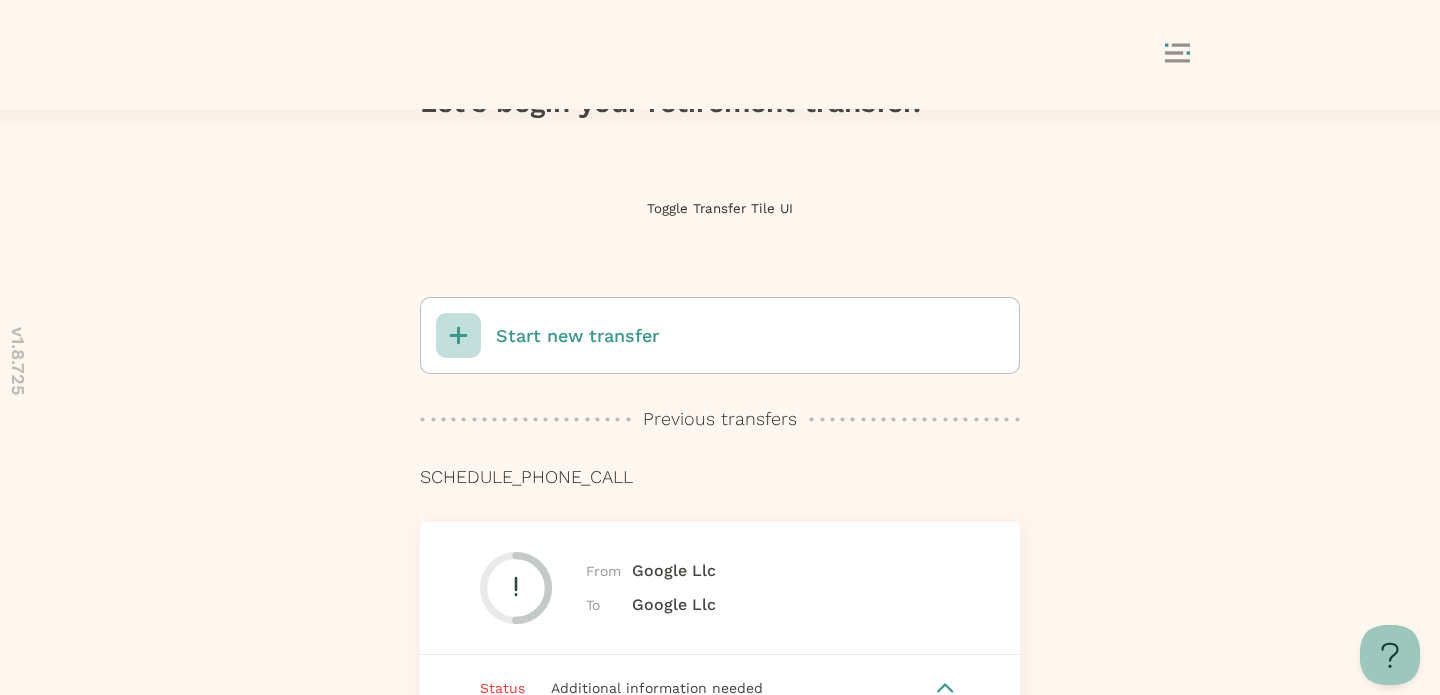 click on "Toggle Transfer Tile UI" at bounding box center [720, 208] 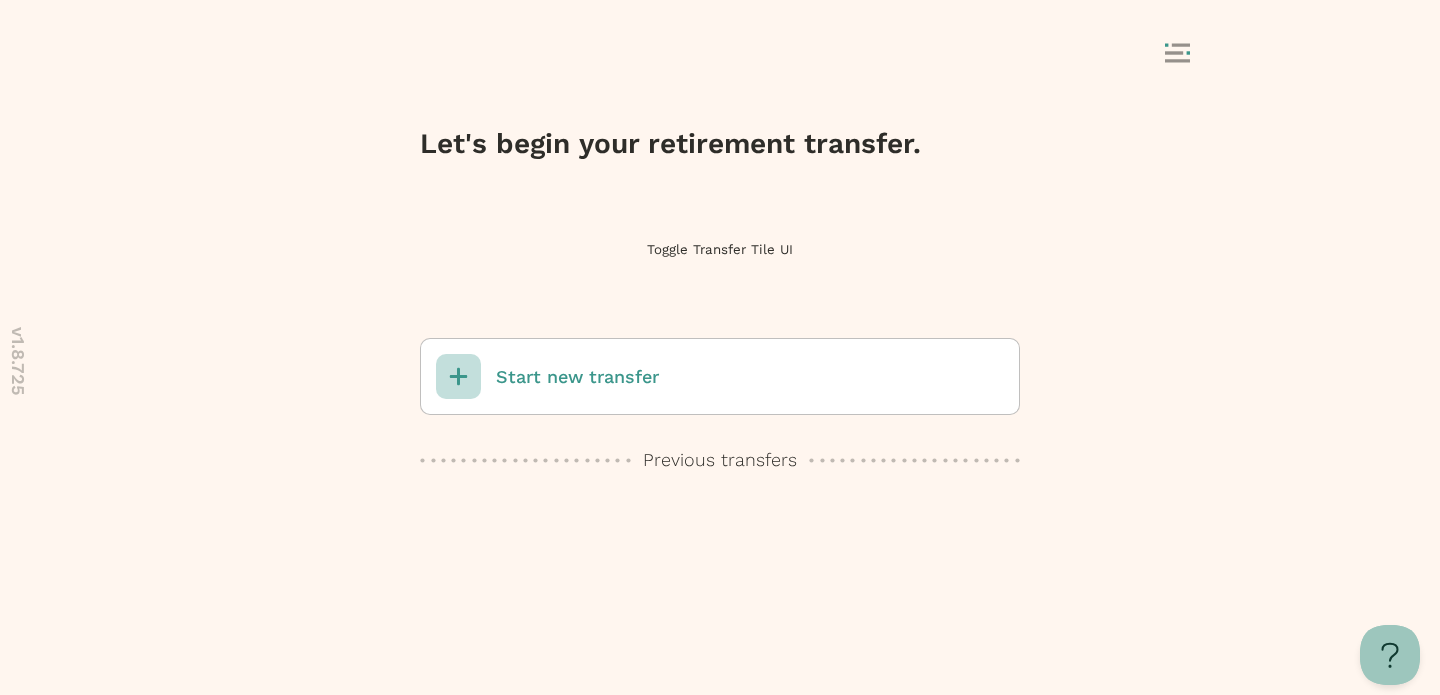 click on "Toggle Transfer Tile UI" at bounding box center (720, 249) 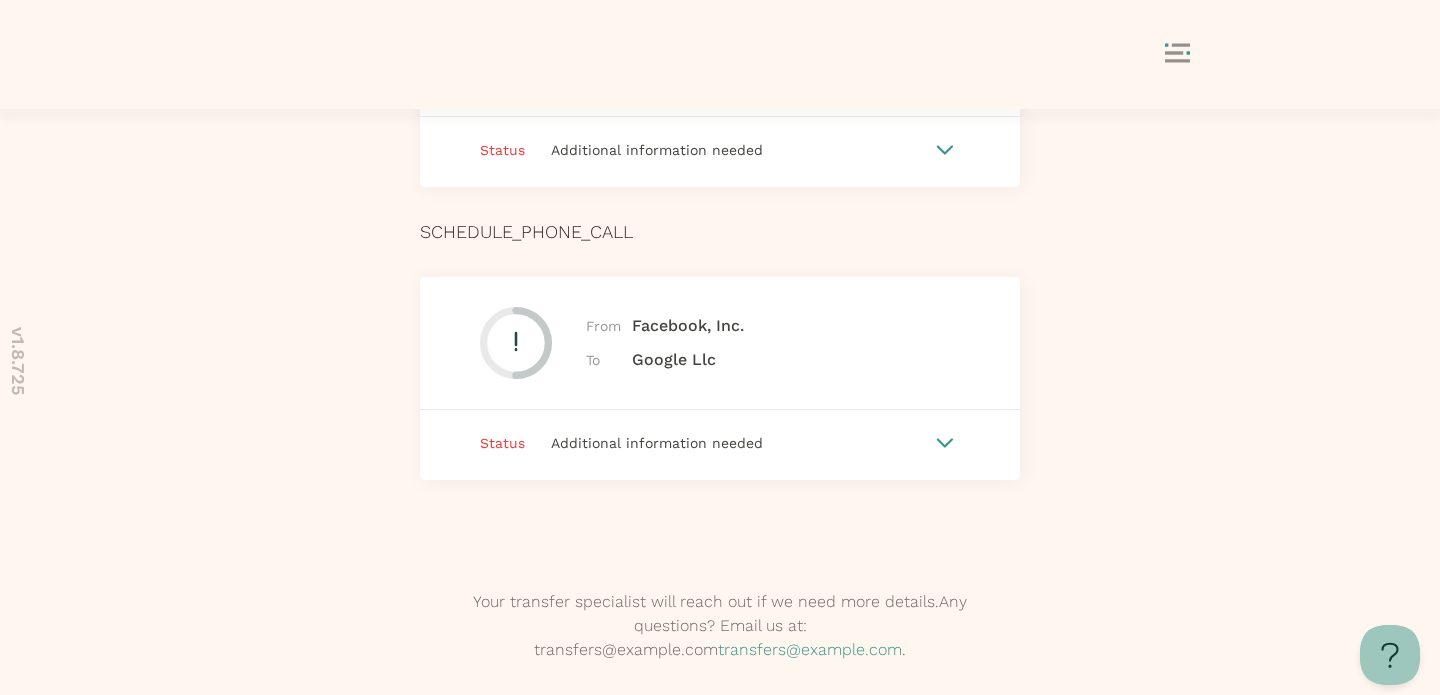 scroll, scrollTop: 592, scrollLeft: 0, axis: vertical 